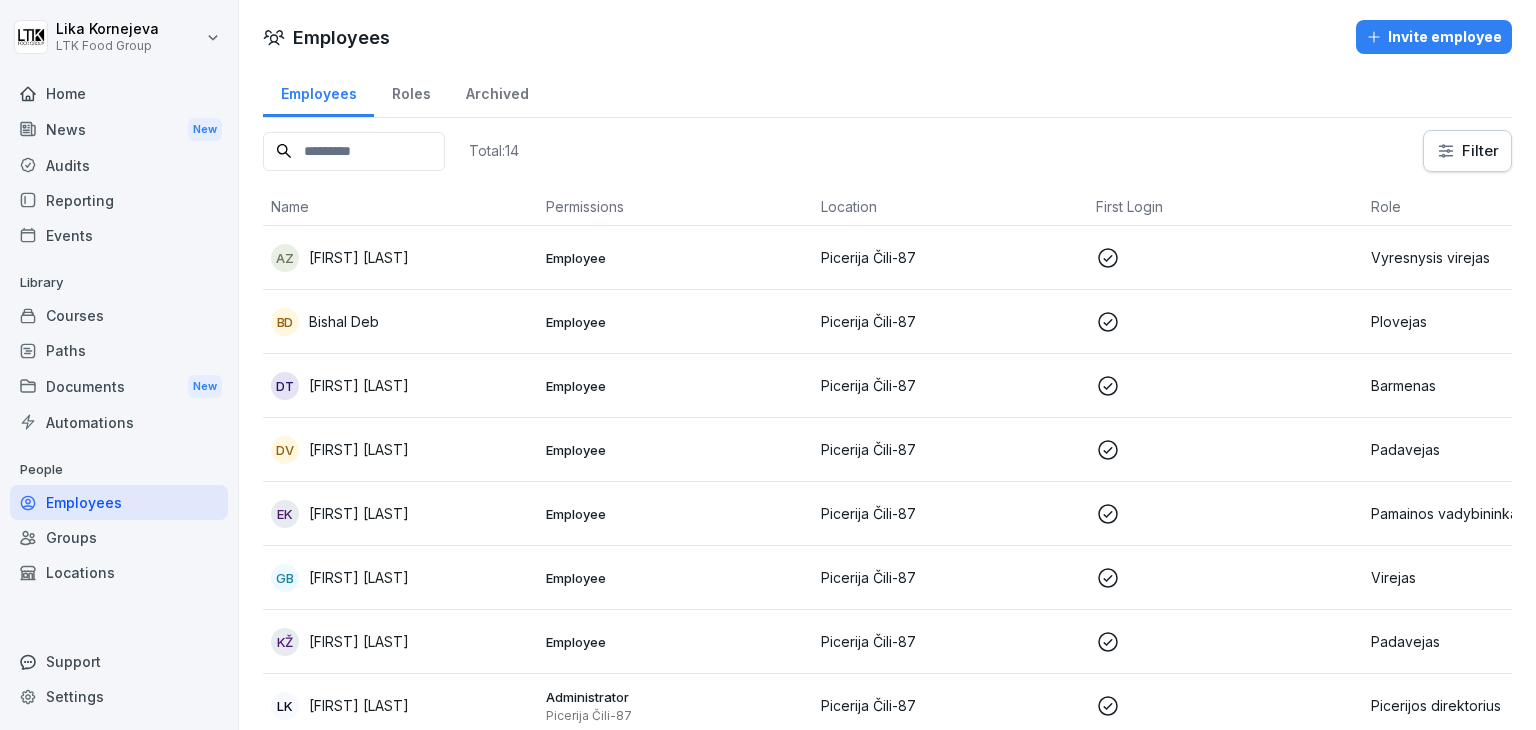 scroll, scrollTop: 0, scrollLeft: 0, axis: both 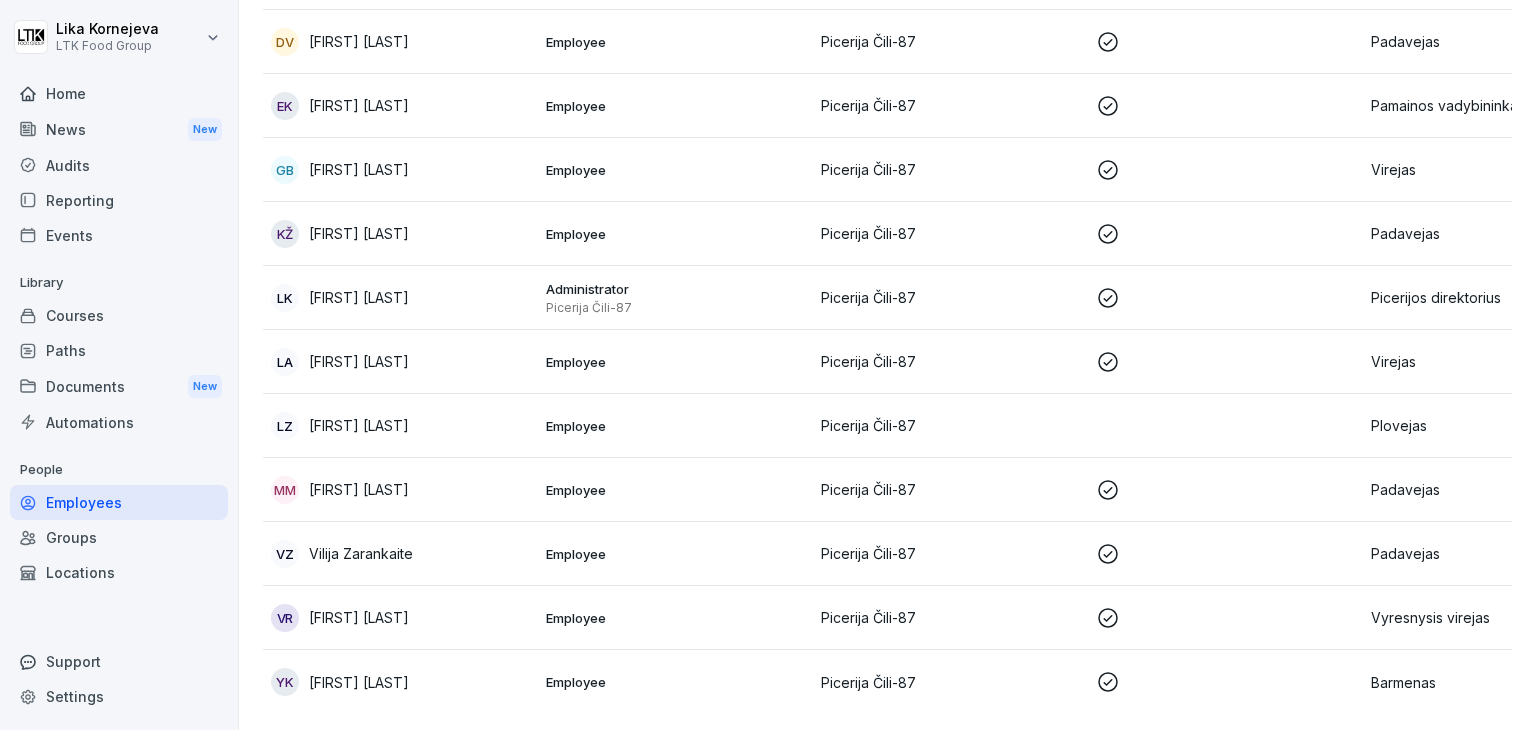 click on "Courses" at bounding box center (119, 315) 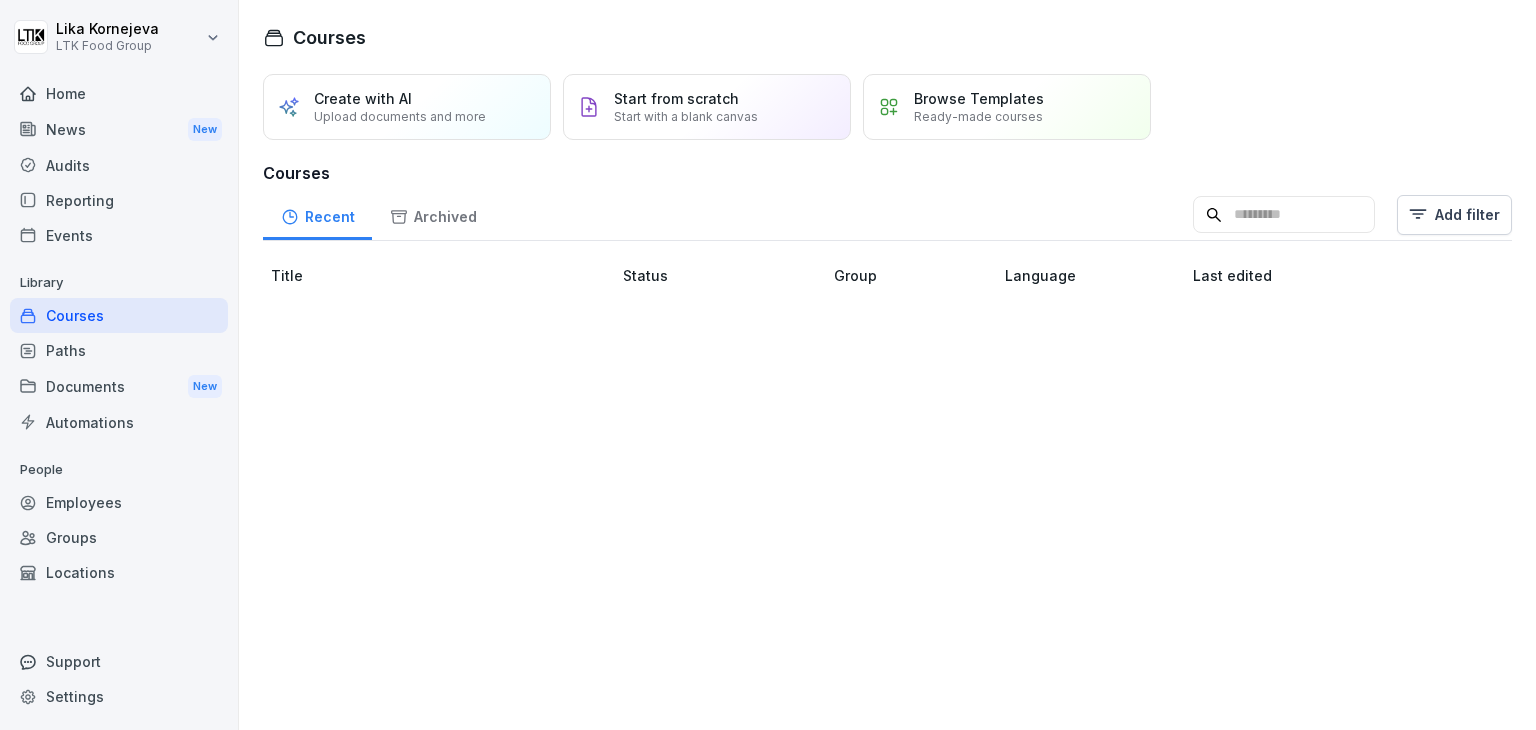 scroll, scrollTop: 0, scrollLeft: 0, axis: both 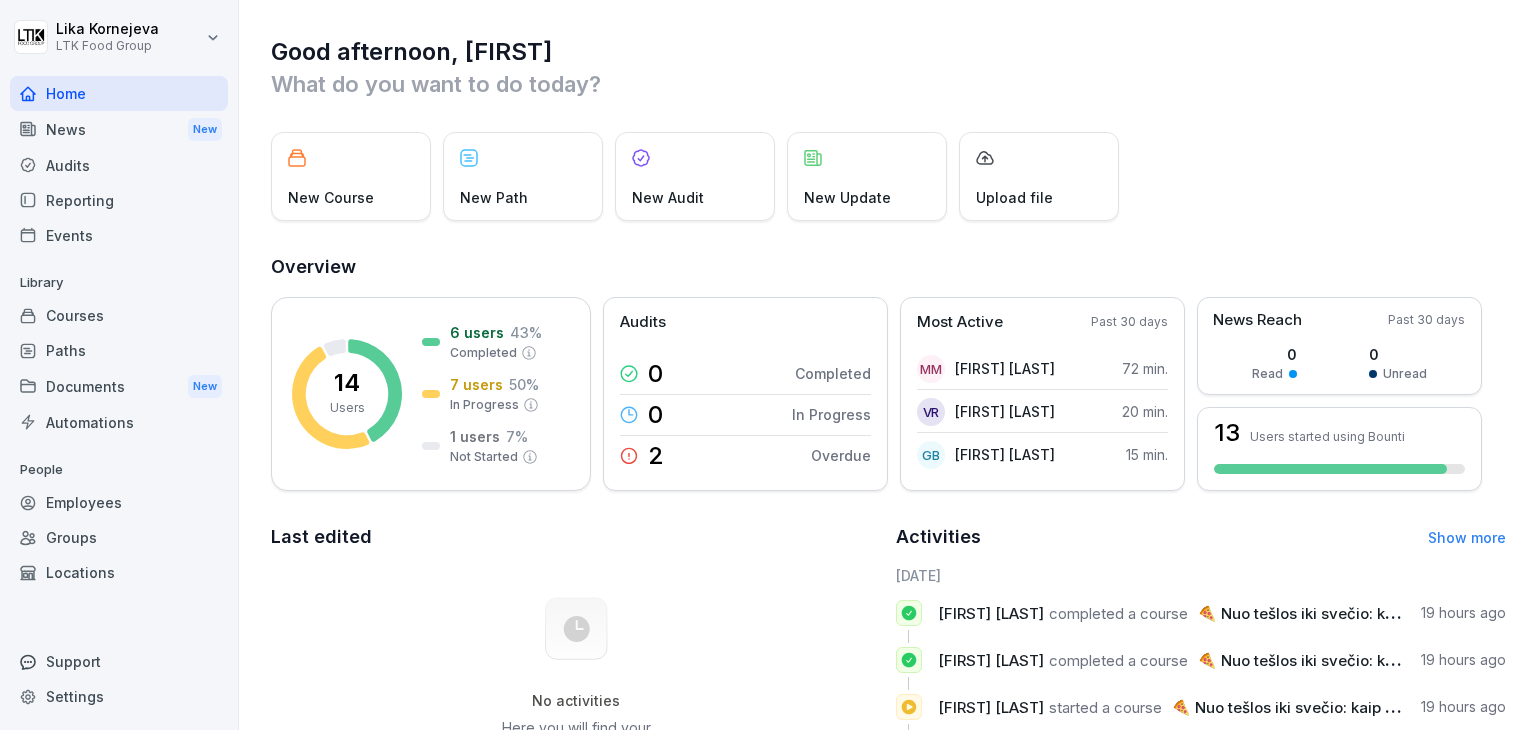 click on "News New" at bounding box center [119, 129] 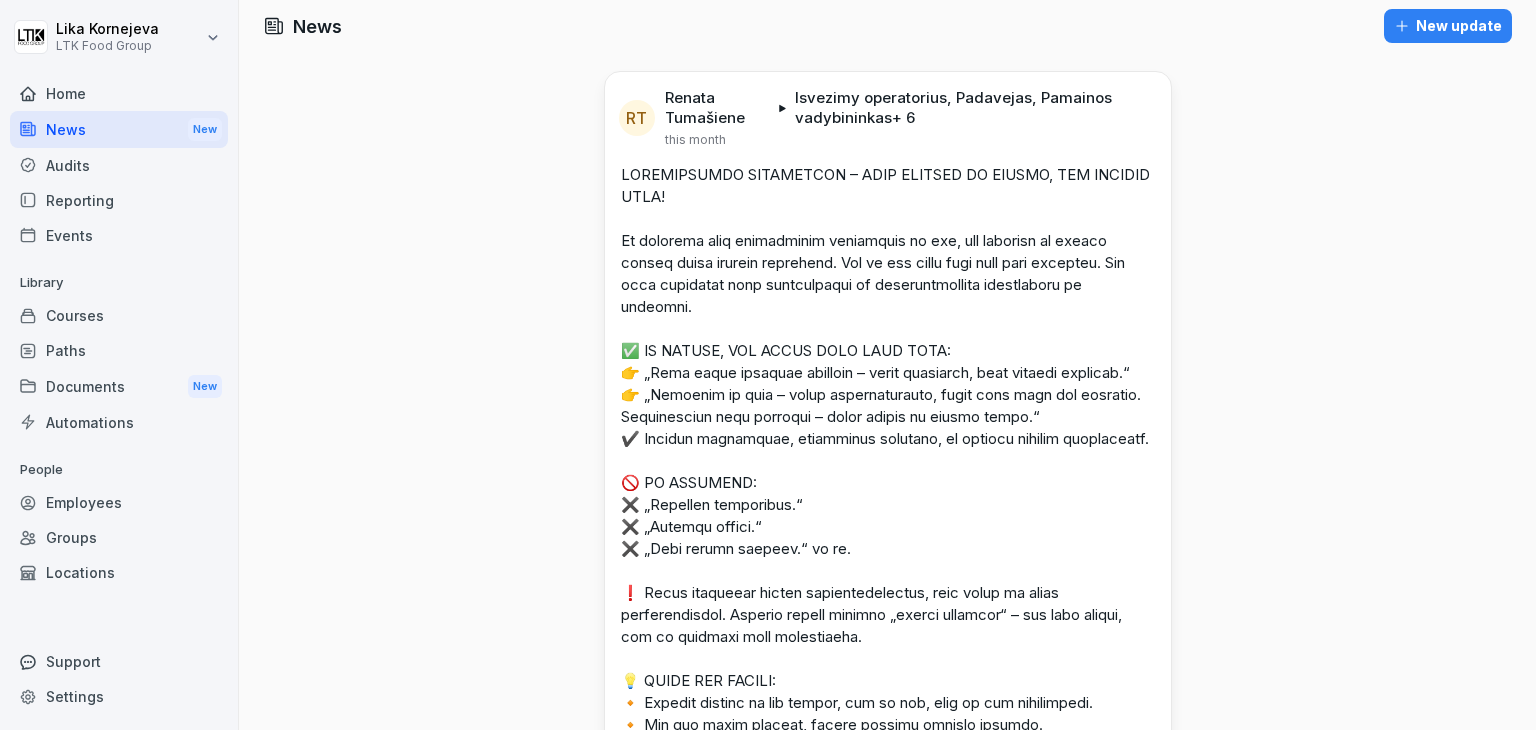 scroll, scrollTop: 12, scrollLeft: 0, axis: vertical 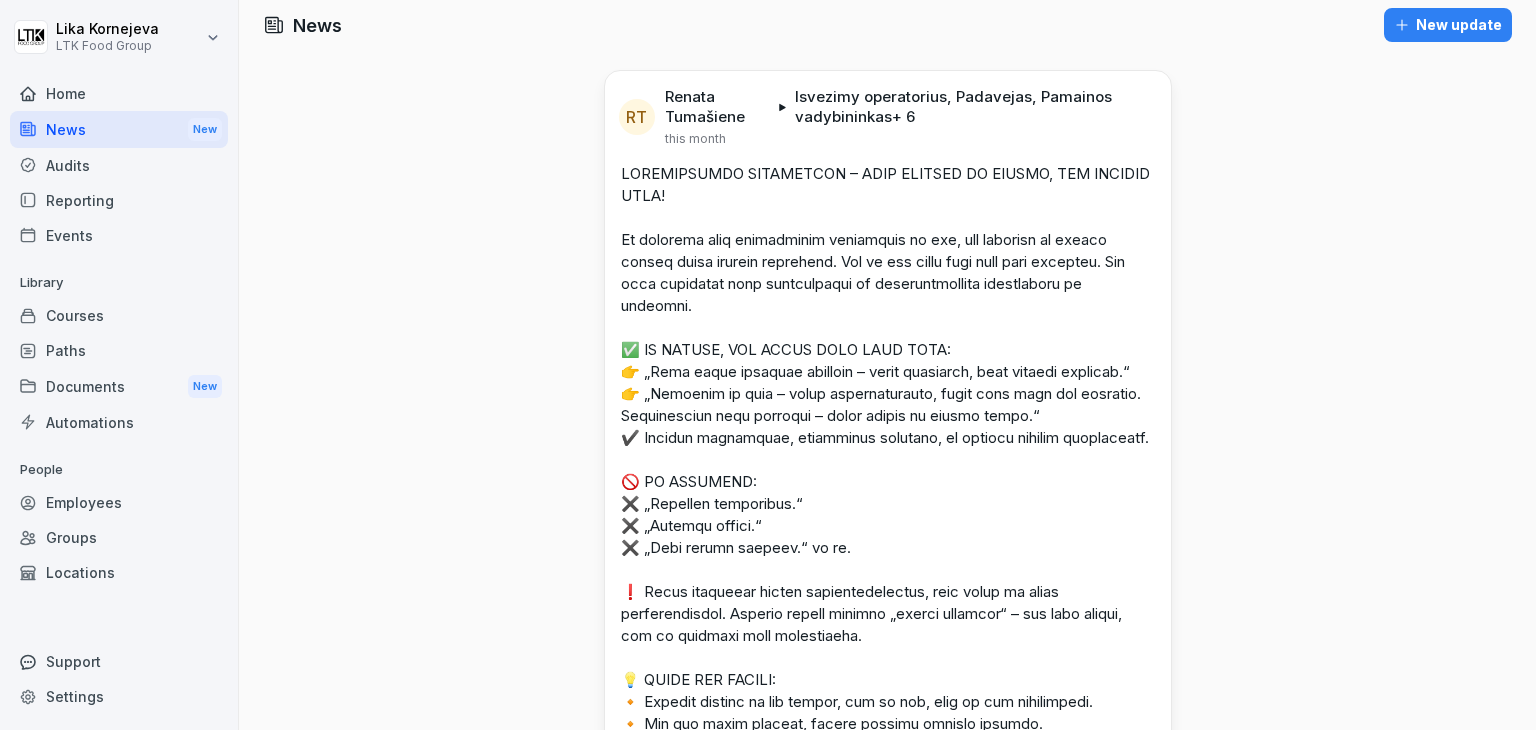 click on "Home" at bounding box center (119, 93) 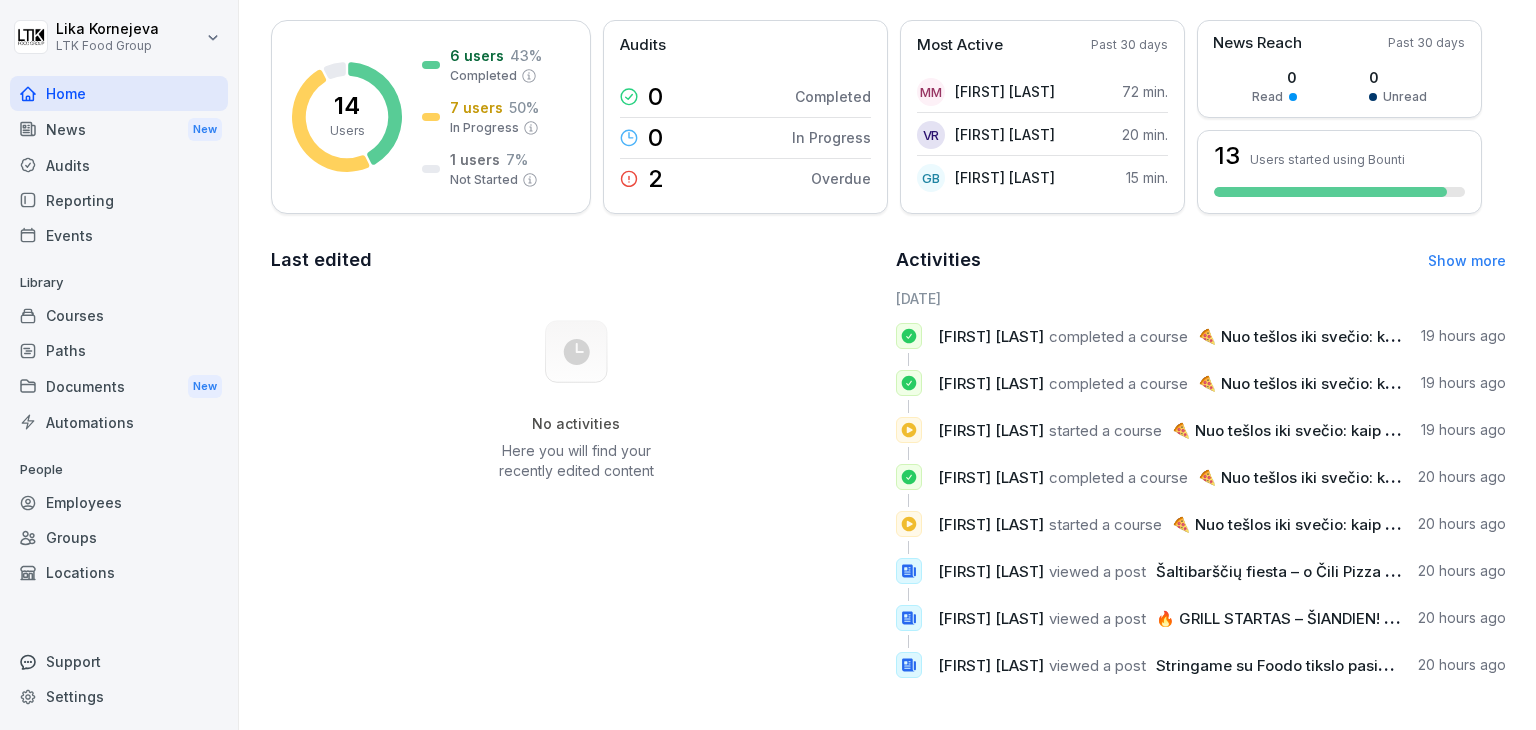 scroll, scrollTop: 0, scrollLeft: 0, axis: both 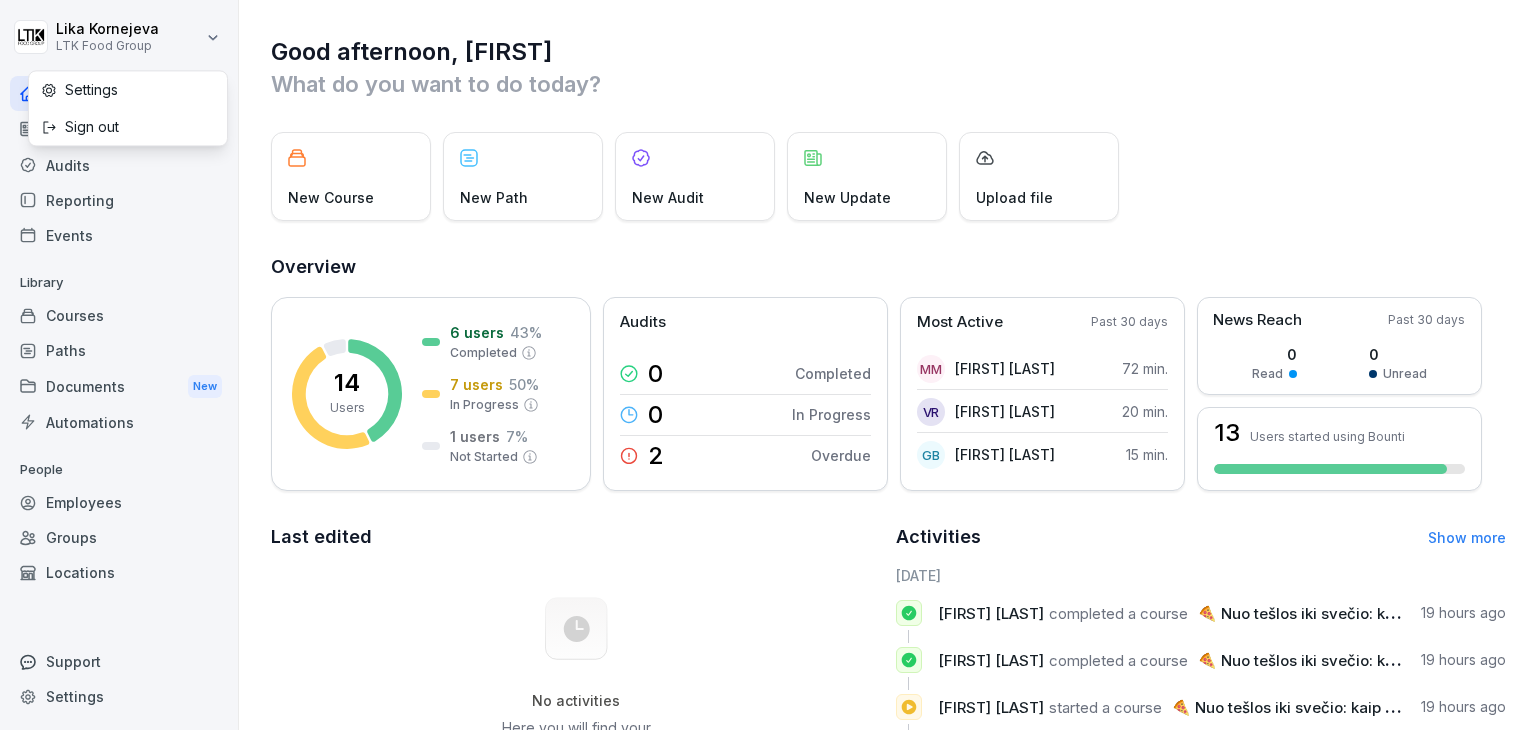 click on "Lika Kornejeva LTK Food Group Home News New Audits Reporting Events Library Courses Paths Documents New Automations People Employees Groups Locations Support Settings Good afternoon, Lika What do you want to do today? New Course New Path New Audit New Update Upload file Overview 14 Users 6 users 43 % Completed 7 users 50 % In Progress 1 users 7 % Not Started Audits 0 Completed 0 In Progress 2 Overdue Most Active Past 30 days MM Margarita Mutalibova 72 min. VR Violeta Ruzgaitė 20 min. GB Giedrė Božytė 15 min. News Reach Past 30 days 0 Read 0 Unread 13 Users started using Bounti Last edited No activities Here you will find your recently edited content Activities Show more 2025-07-16 Evelina Kolpak completed a course 🍕 Nuo tešlos iki svečio: kaip kuriame tobulą picą kasdien 19 hours ago Yauheniya Kotliar completed a course 🍕 Nuo tešlos iki svečio: kaip kuriame tobulą picą kasdien 19 hours ago Yauheniya Kotliar started a course 🍕 Nuo tešlos iki svečio: kaip kuriame tobulą picą kasdien" at bounding box center [768, 365] 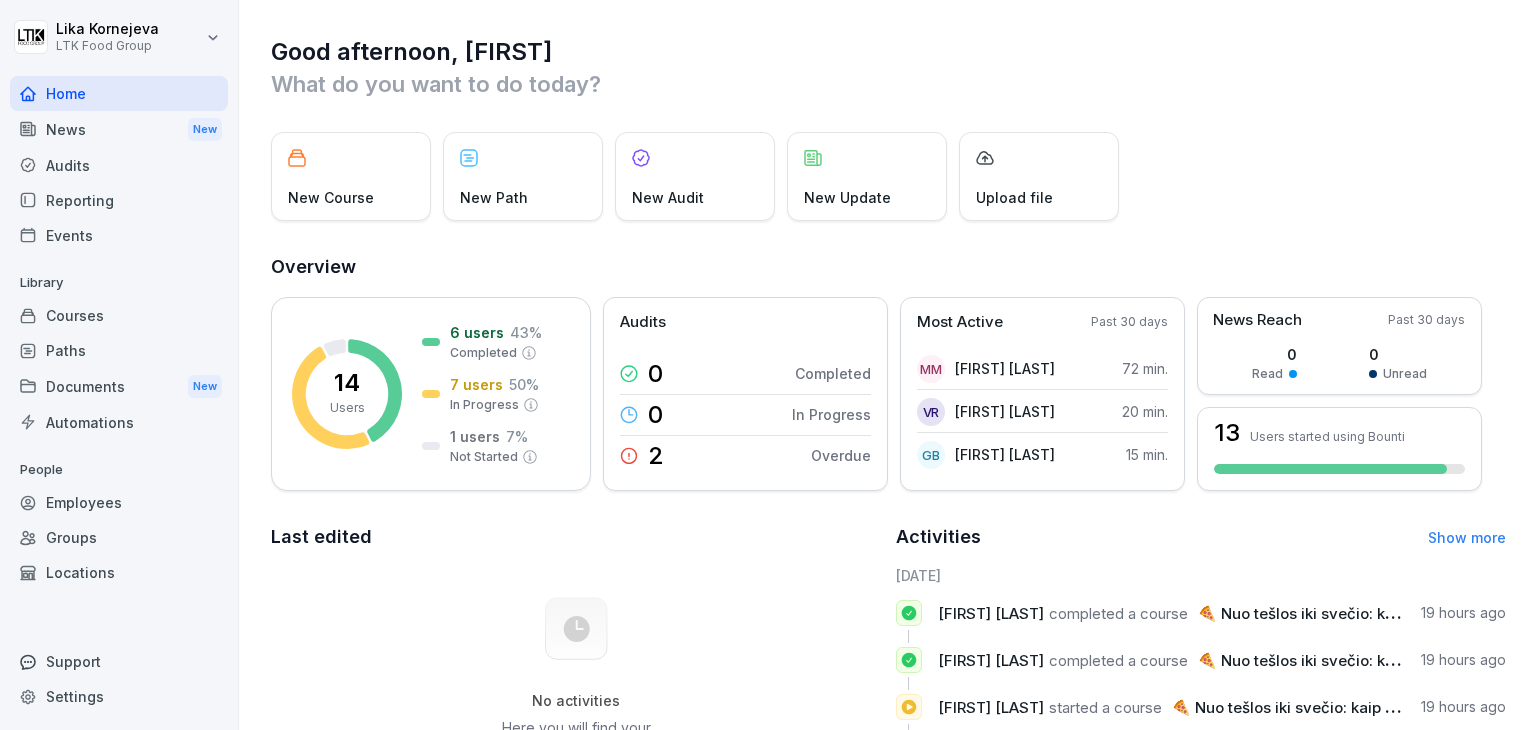 click on "Lika Kornejeva LTK Food Group Home News New Audits Reporting Events Library Courses Paths Documents New Automations People Employees Groups Locations Support Settings Good afternoon, Lika What do you want to do today? New Course New Path New Audit New Update Upload file Overview 14 Users 6 users 43 % Completed 7 users 50 % In Progress 1 users 7 % Not Started Audits 0 Completed 0 In Progress 2 Overdue Most Active Past 30 days MM Margarita Mutalibova 72 min. VR Violeta Ruzgaitė 20 min. GB Giedrė Božytė 15 min. News Reach Past 30 days 0 Read 0 Unread 13 Users started using Bounti Last edited No activities Here you will find your recently edited content Activities Show more 2025-07-16 Evelina Kolpak completed a course 🍕 Nuo tešlos iki svečio: kaip kuriame tobulą picą kasdien 19 hours ago Yauheniya Kotliar completed a course 🍕 Nuo tešlos iki svečio: kaip kuriame tobulą picą kasdien 19 hours ago Yauheniya Kotliar started a course 🍕 Nuo tešlos iki svečio: kaip kuriame tobulą picą kasdien" at bounding box center [768, 365] 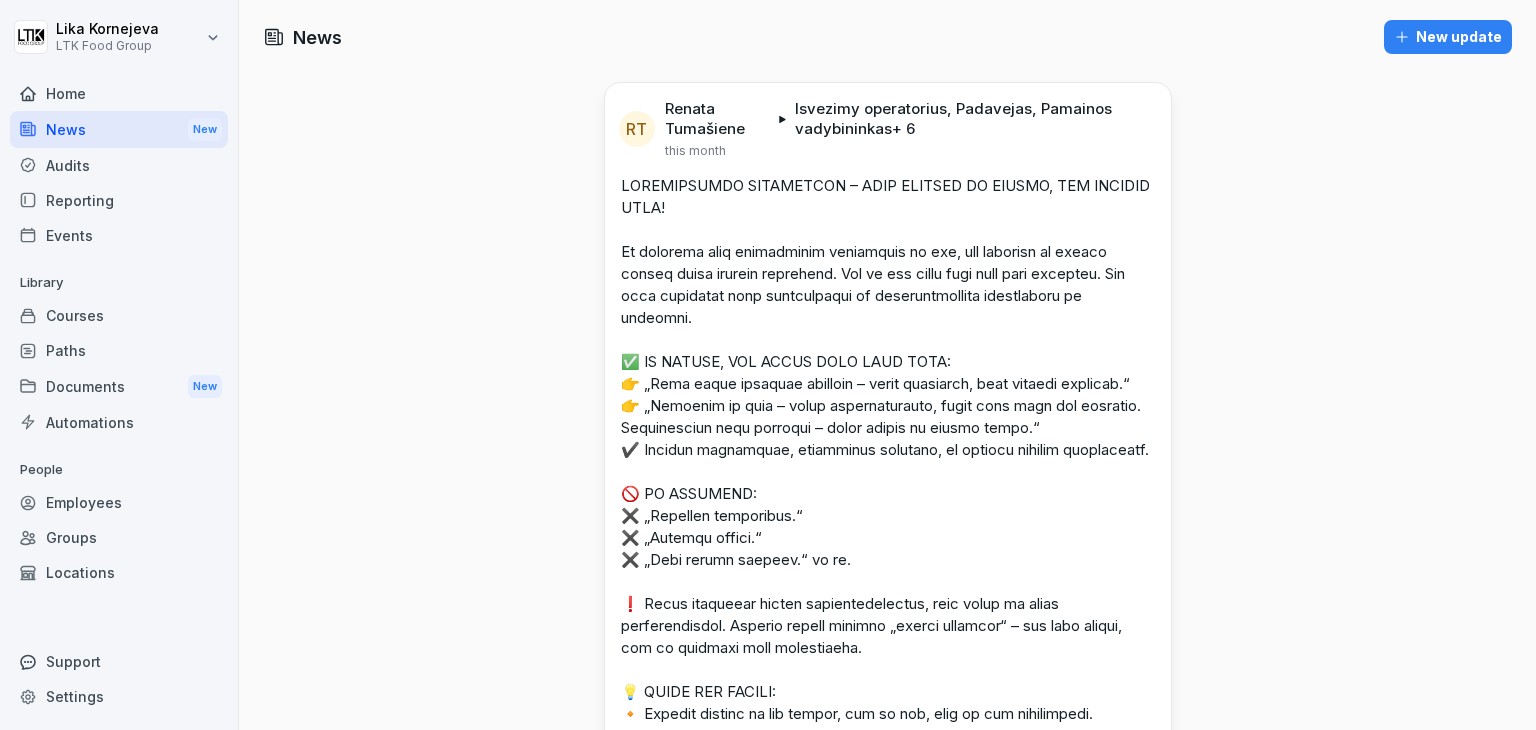click on "Courses" at bounding box center [119, 315] 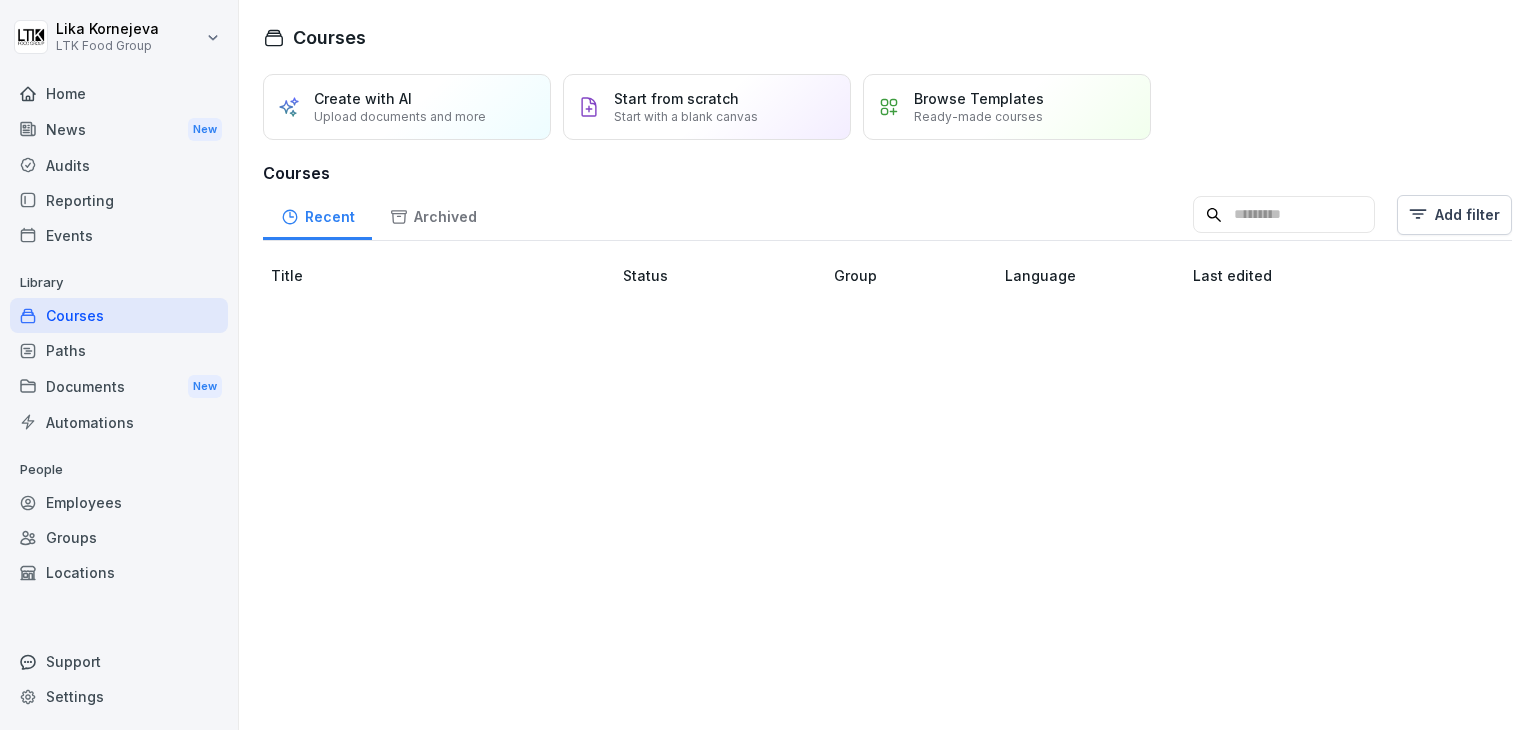 click on "Documents New" at bounding box center [119, 386] 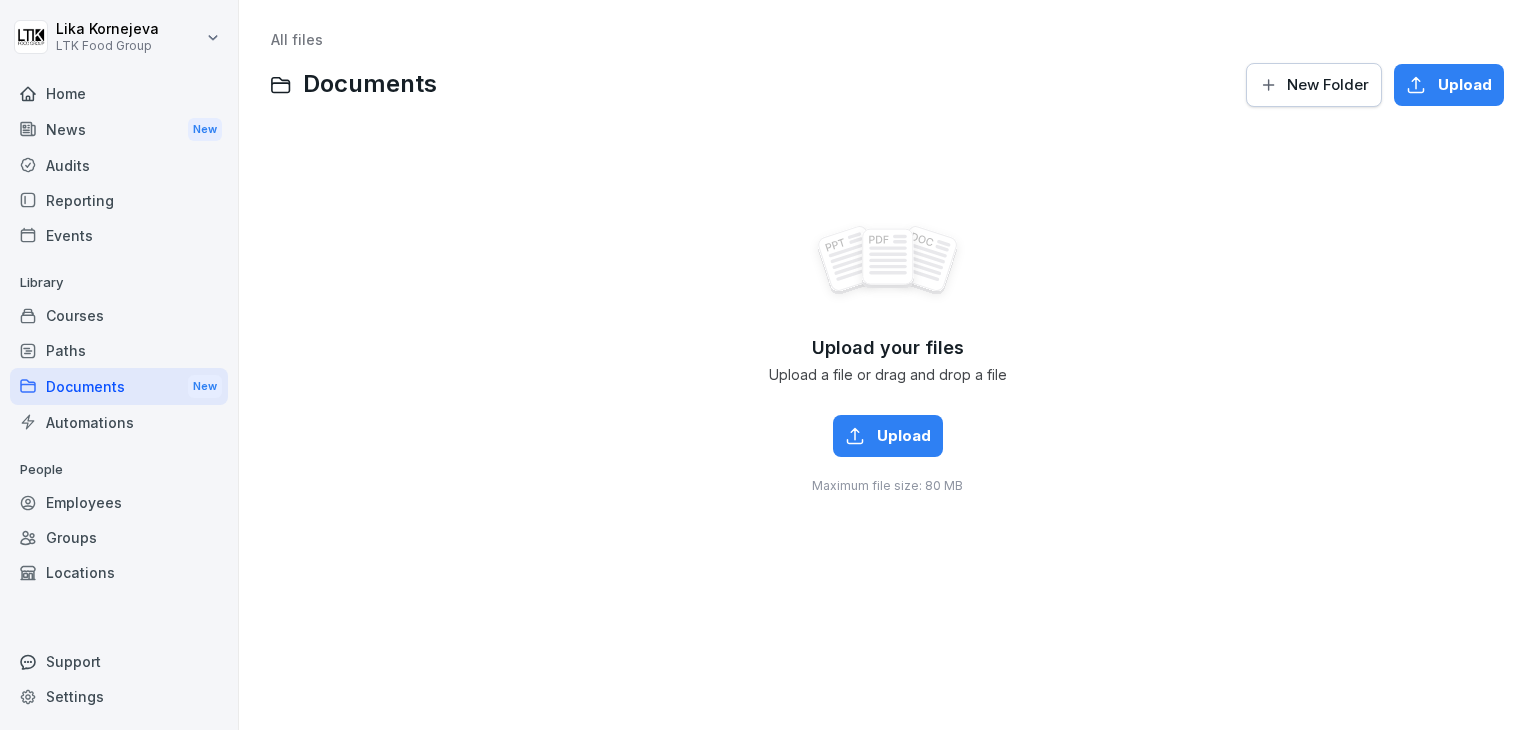 click on "Paths" at bounding box center [119, 350] 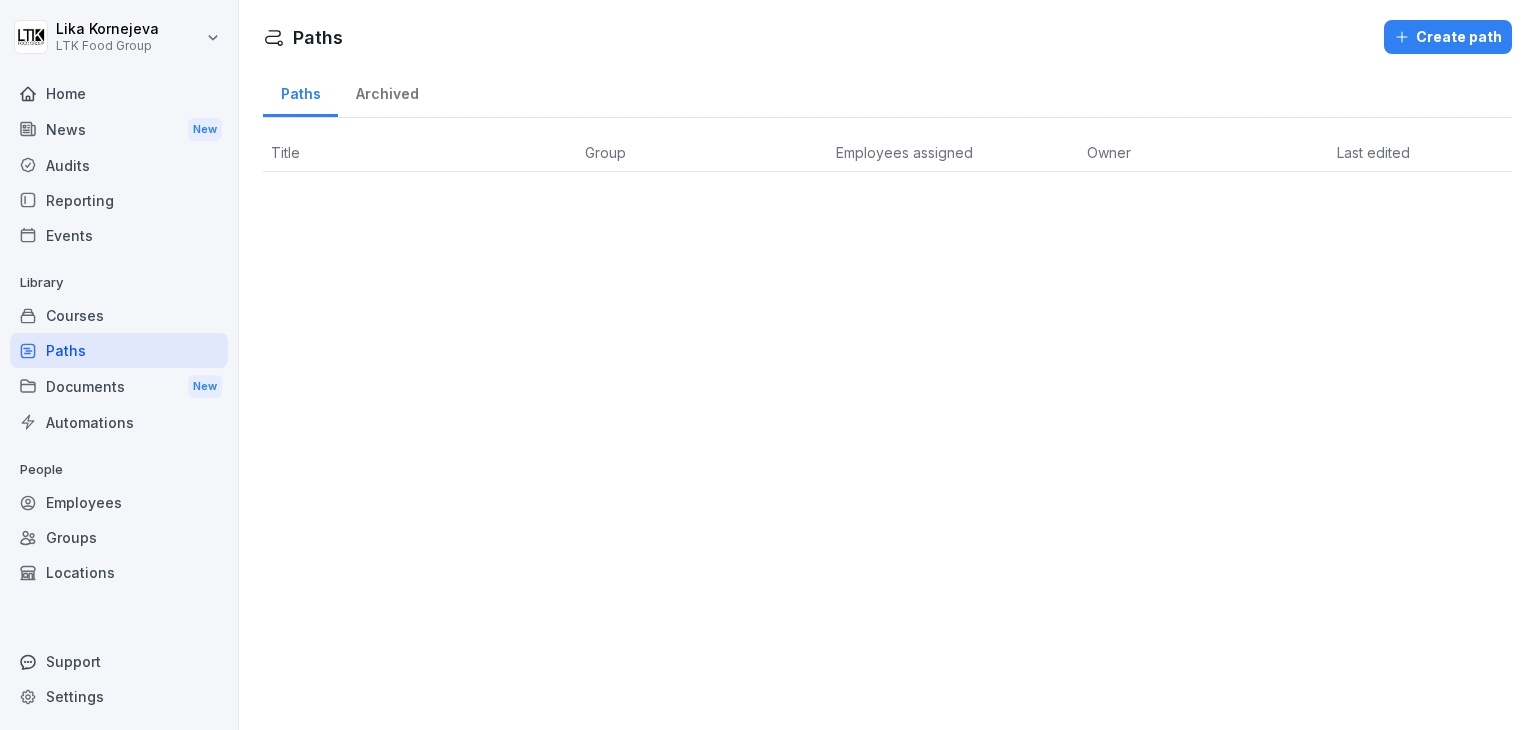 click on "Documents New" at bounding box center [119, 386] 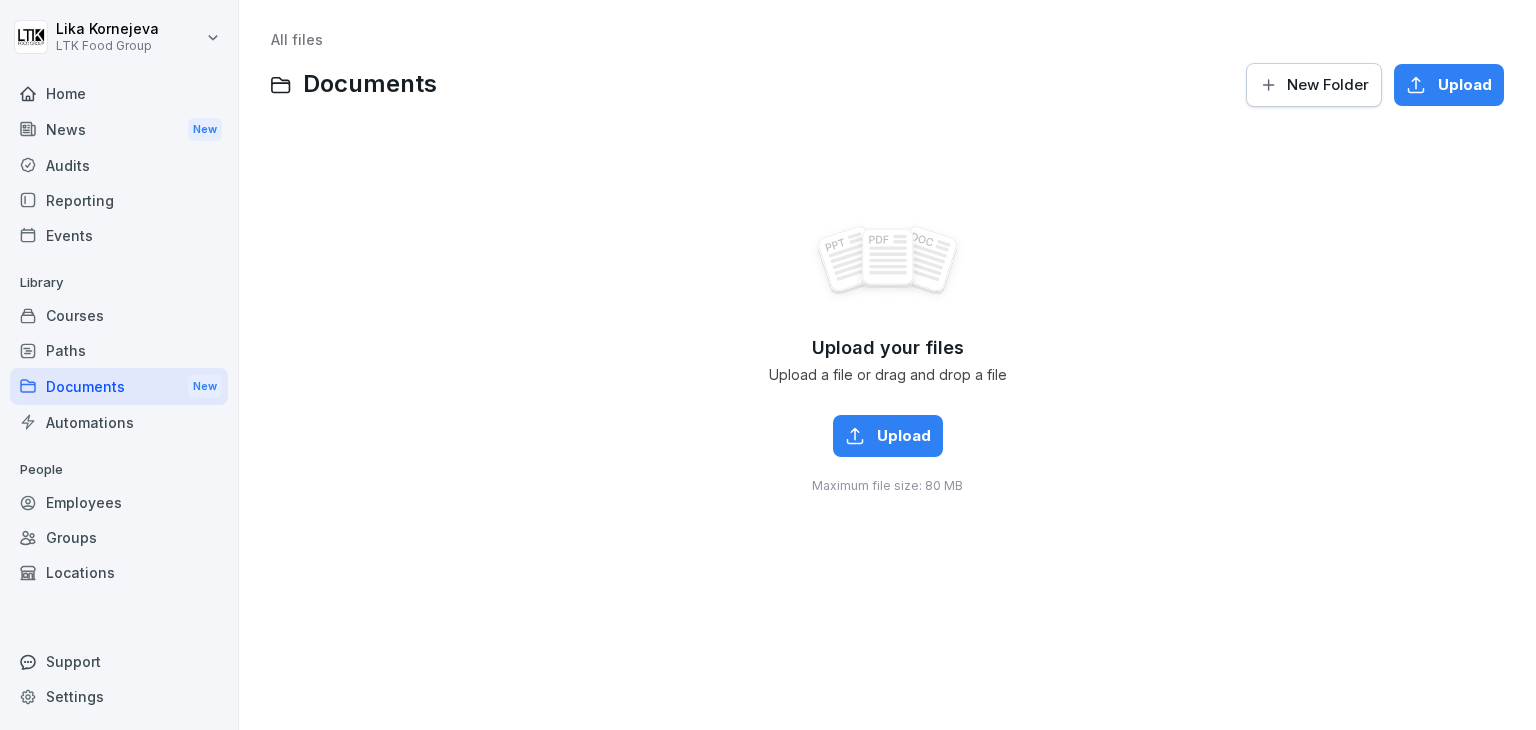 click on "News New" at bounding box center [119, 129] 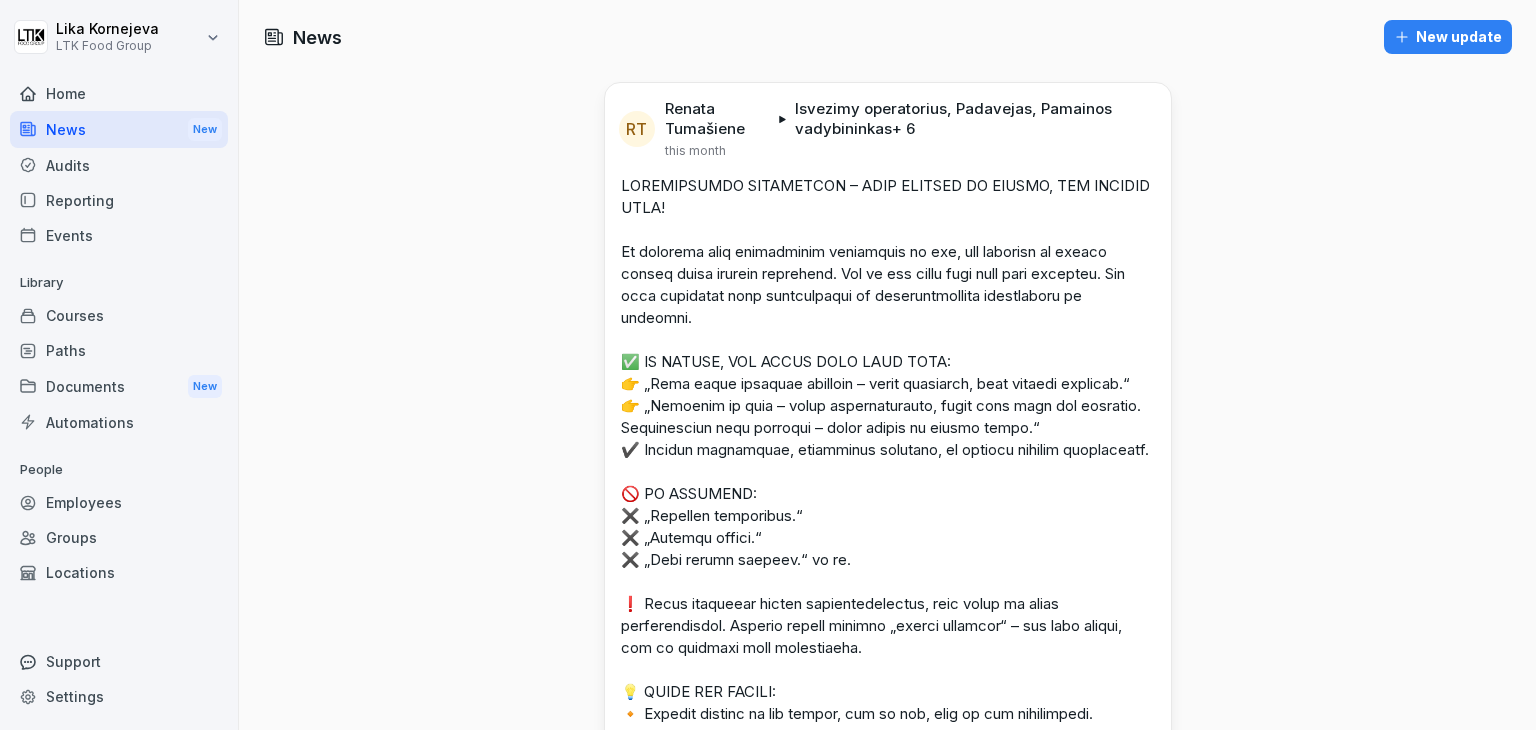 click on "Reporting" at bounding box center (119, 200) 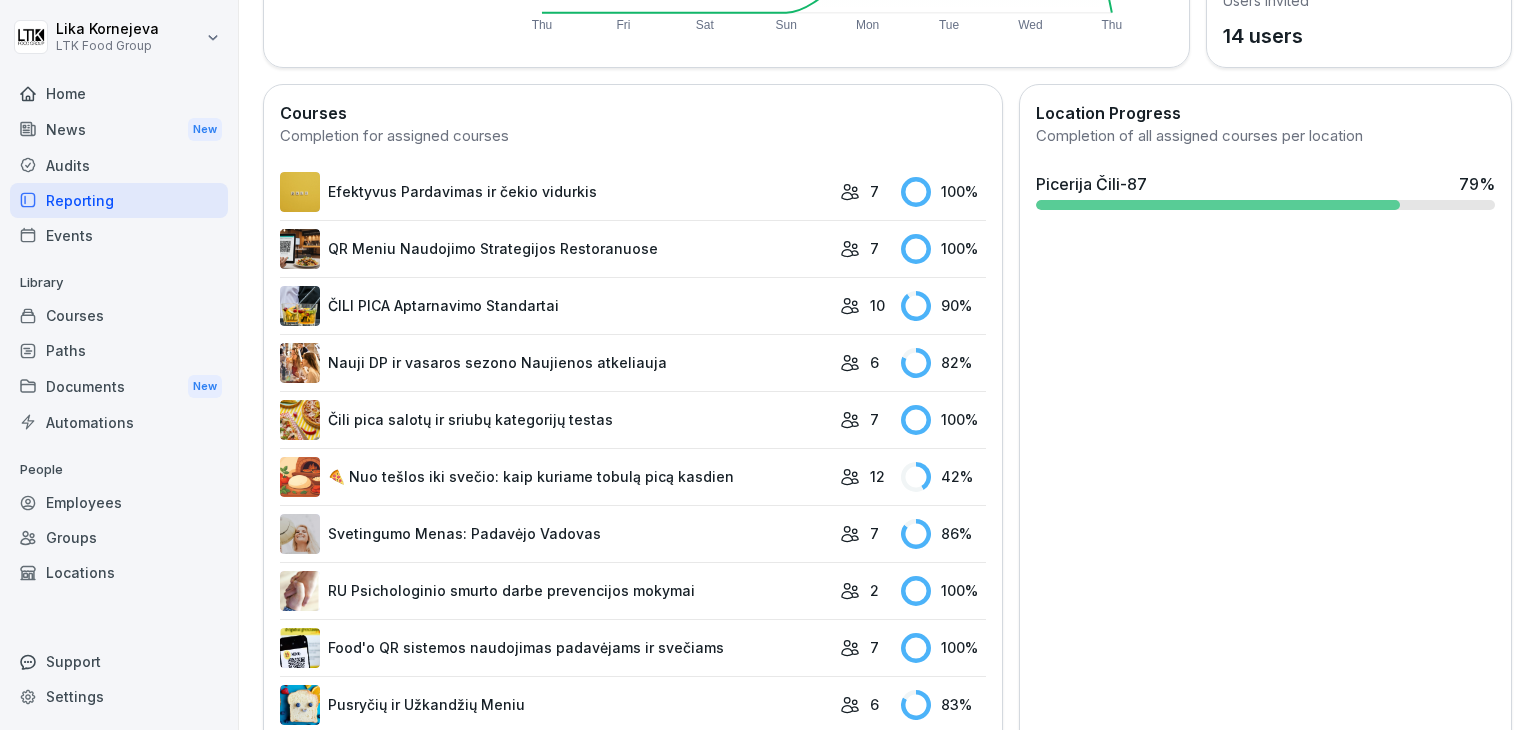 scroll, scrollTop: 0, scrollLeft: 0, axis: both 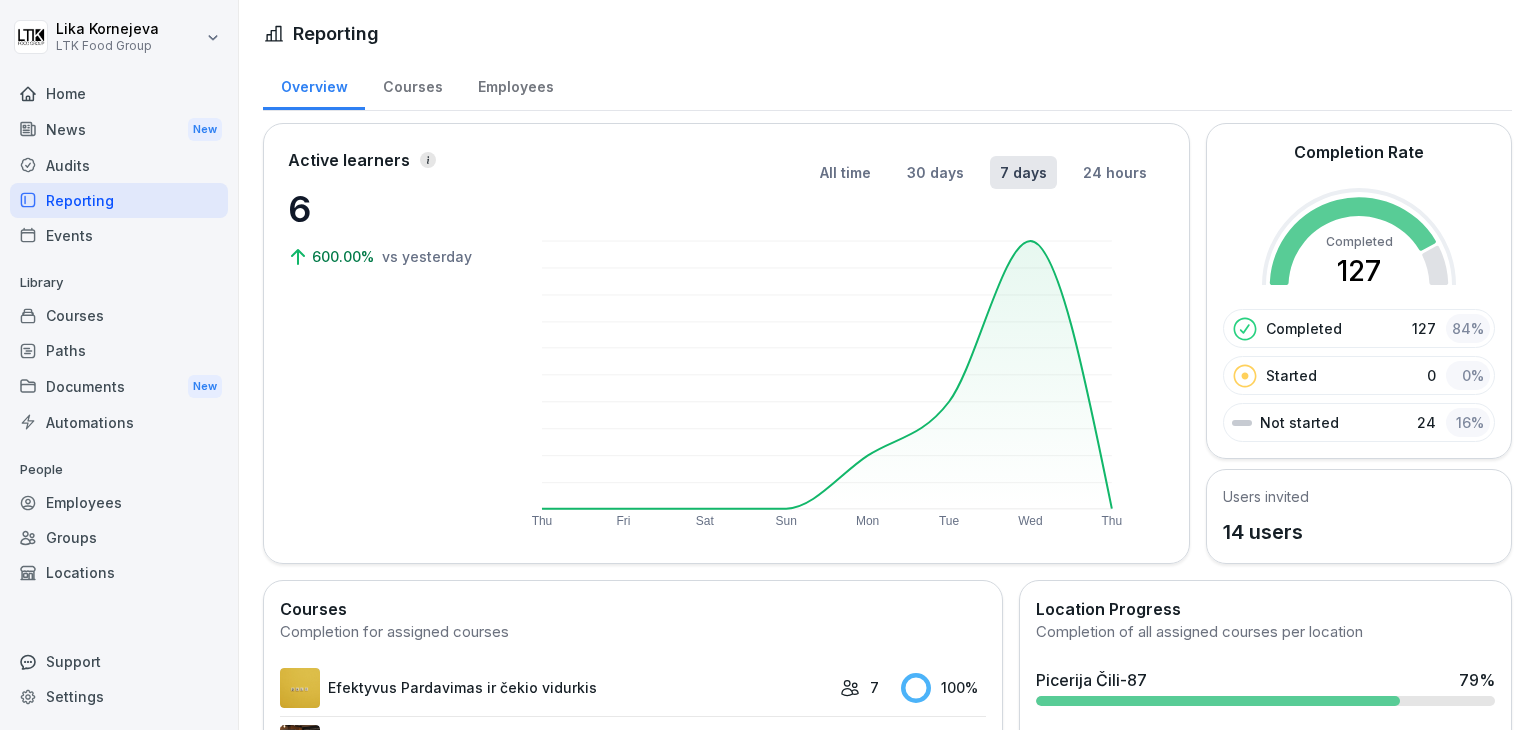 click on "News New" at bounding box center [119, 129] 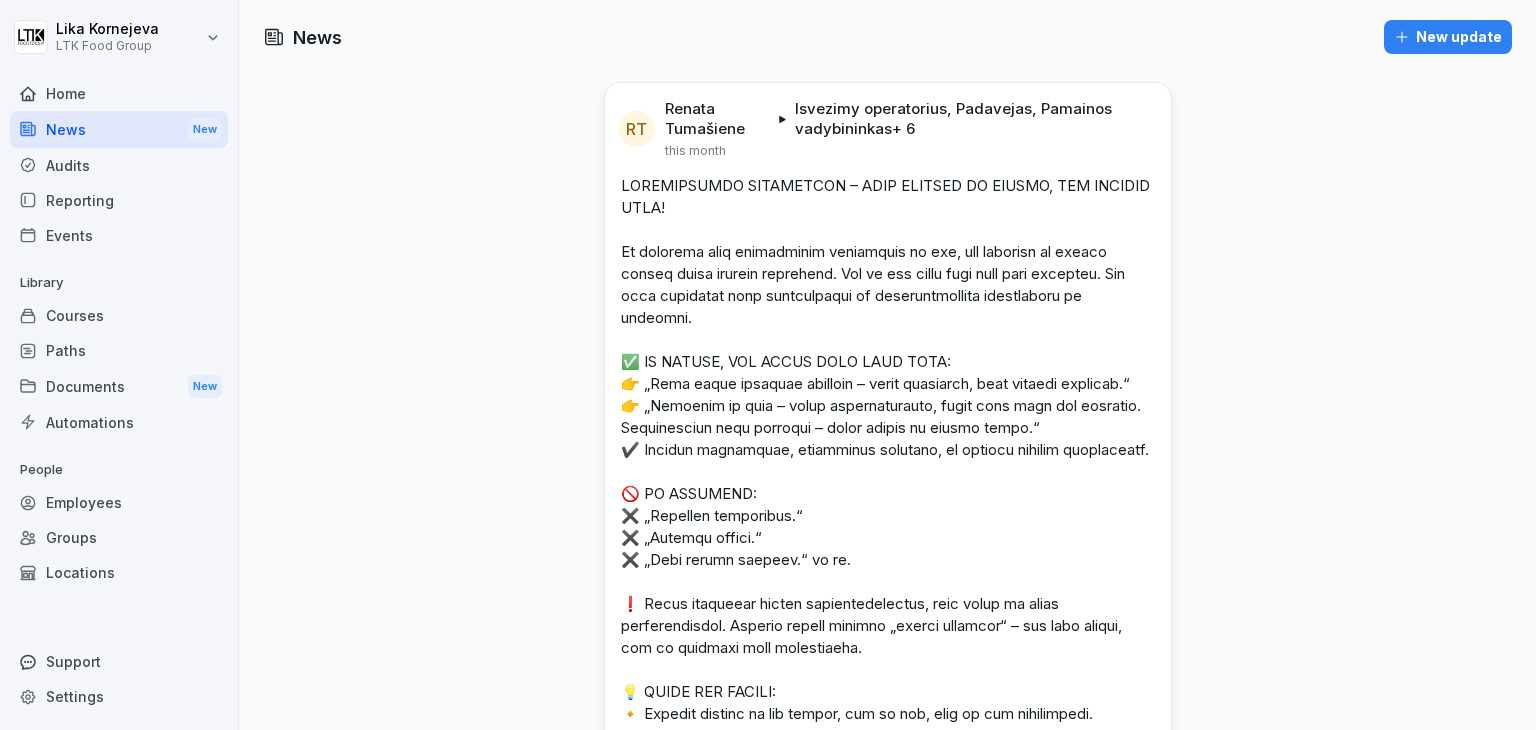 click on "Courses" at bounding box center [119, 315] 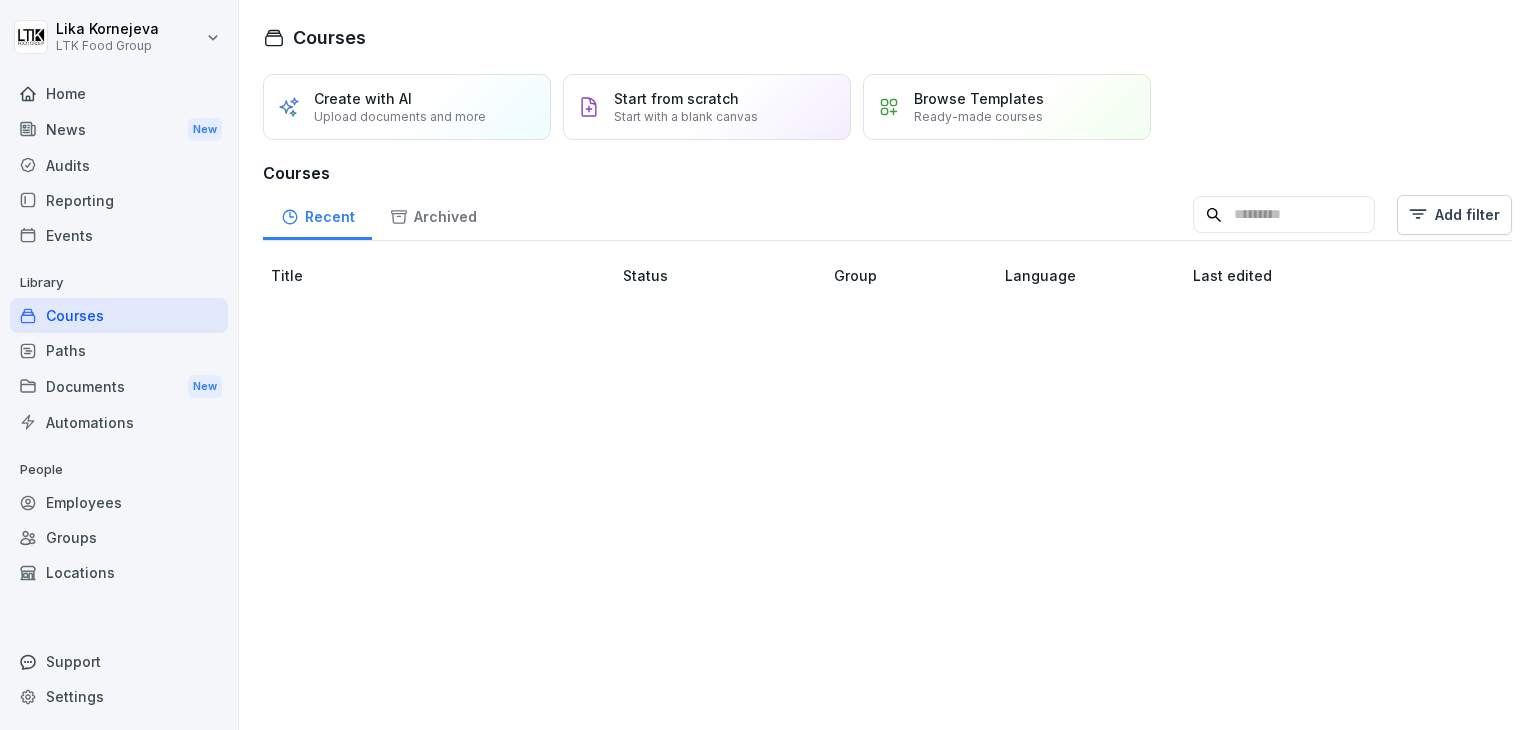 click on "Paths" at bounding box center [119, 350] 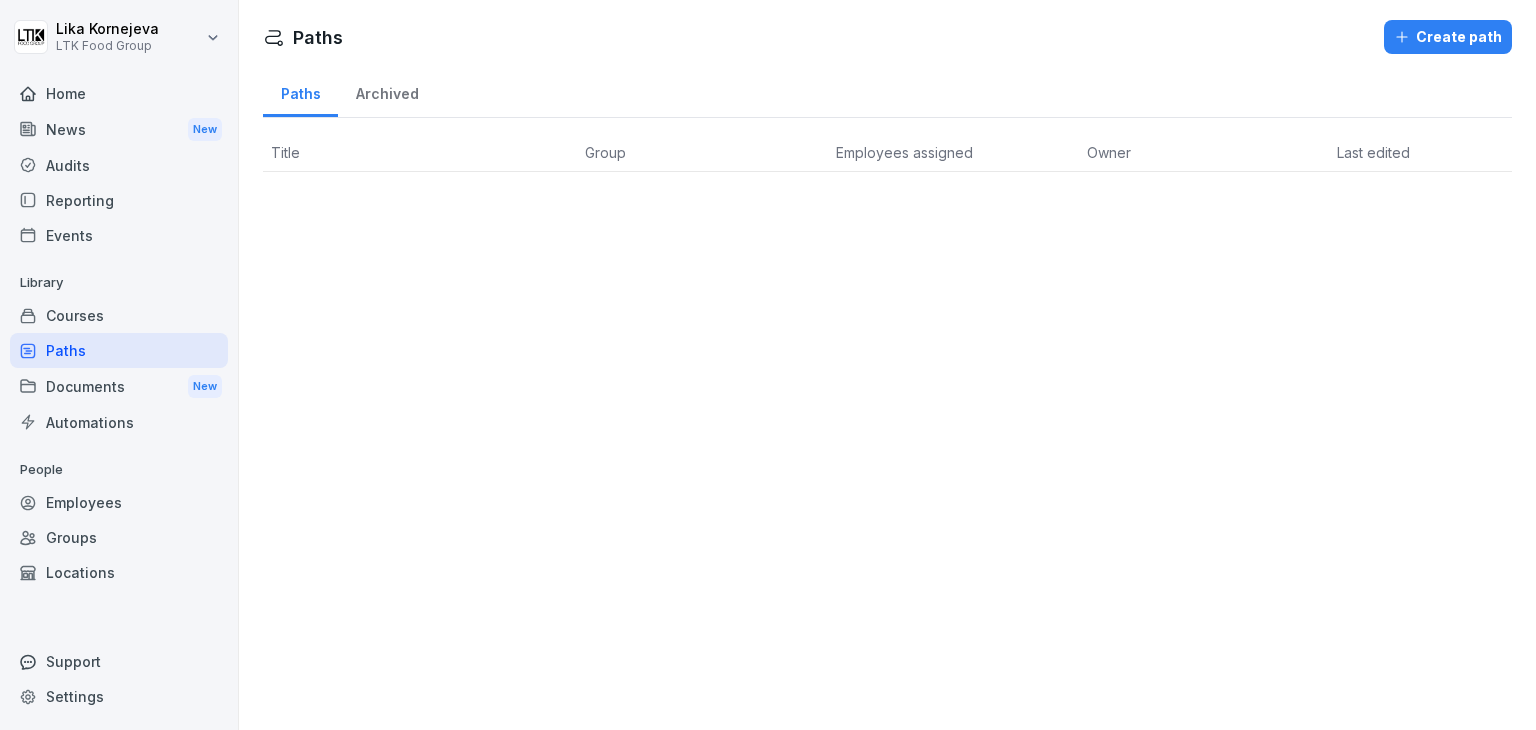 click on "Employees" at bounding box center (119, 502) 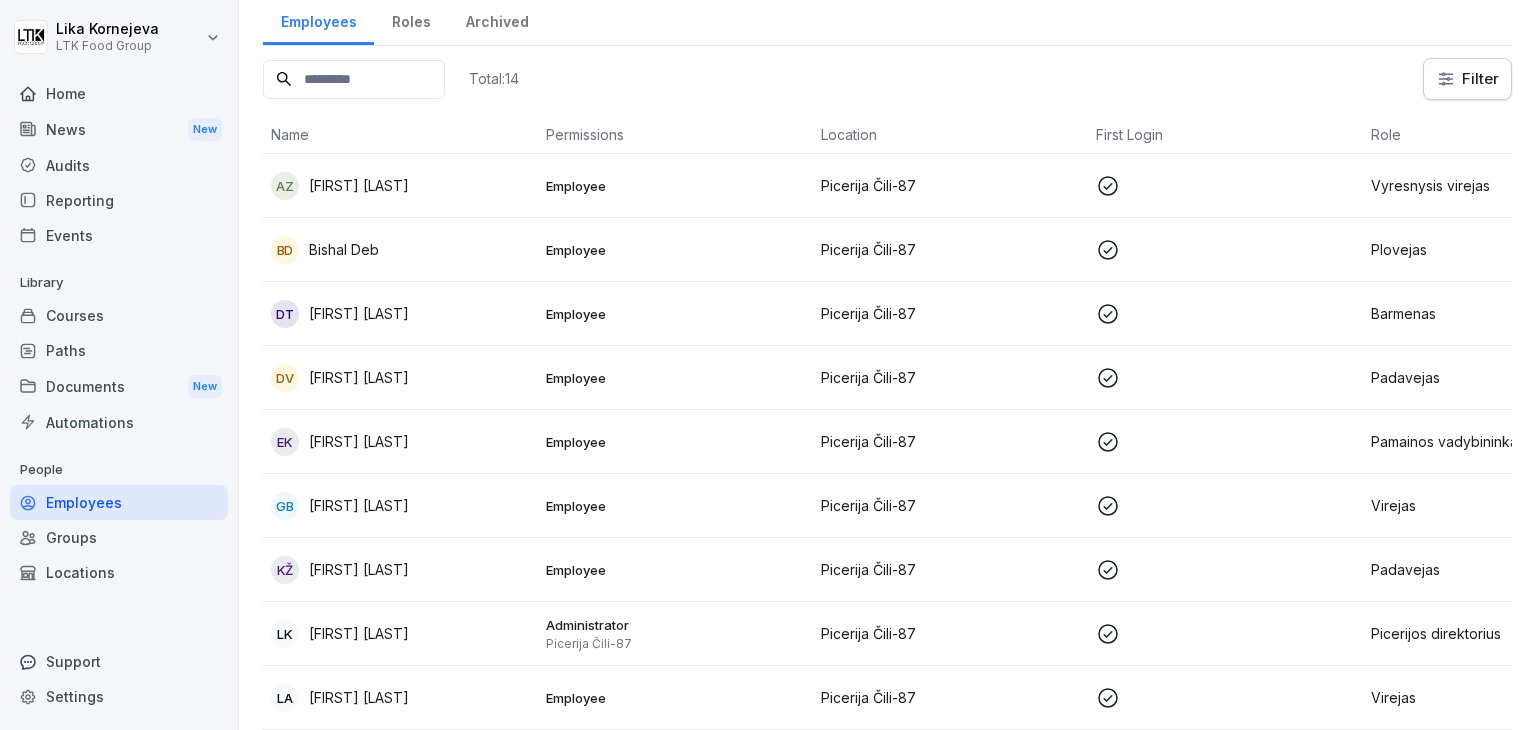scroll, scrollTop: 70, scrollLeft: 0, axis: vertical 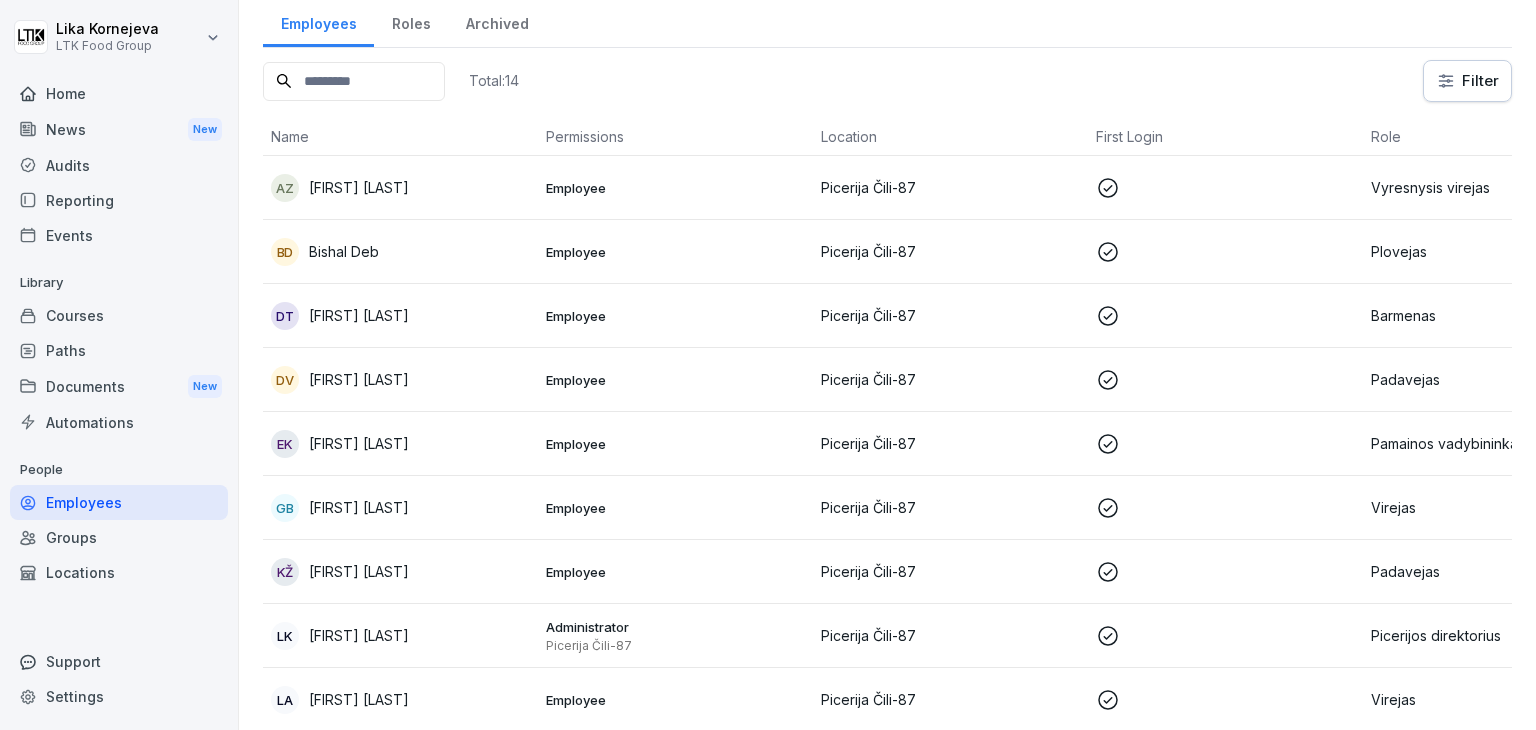 click on "[INITIALS] [FIRST] [LAST]" at bounding box center [400, 636] 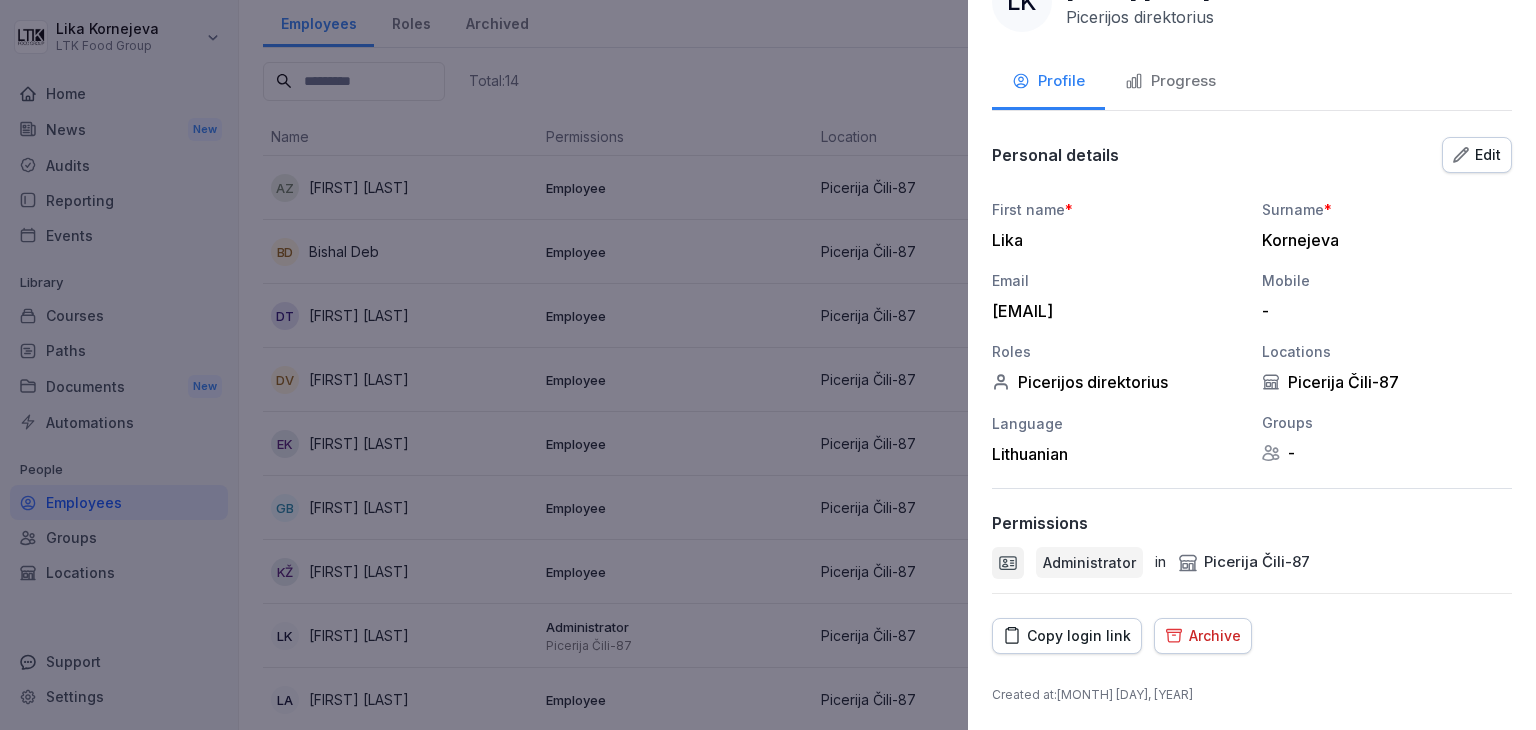 scroll, scrollTop: 0, scrollLeft: 0, axis: both 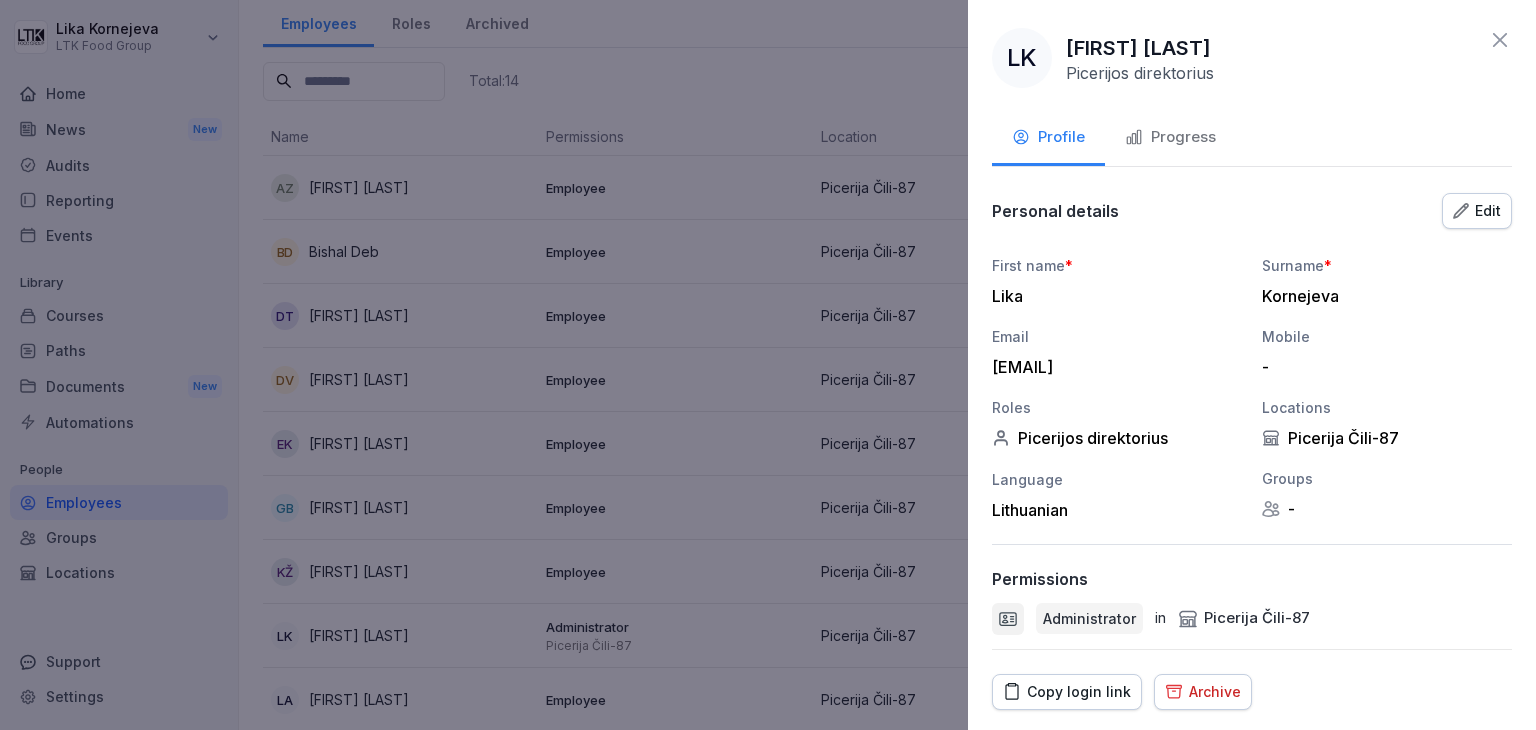 click 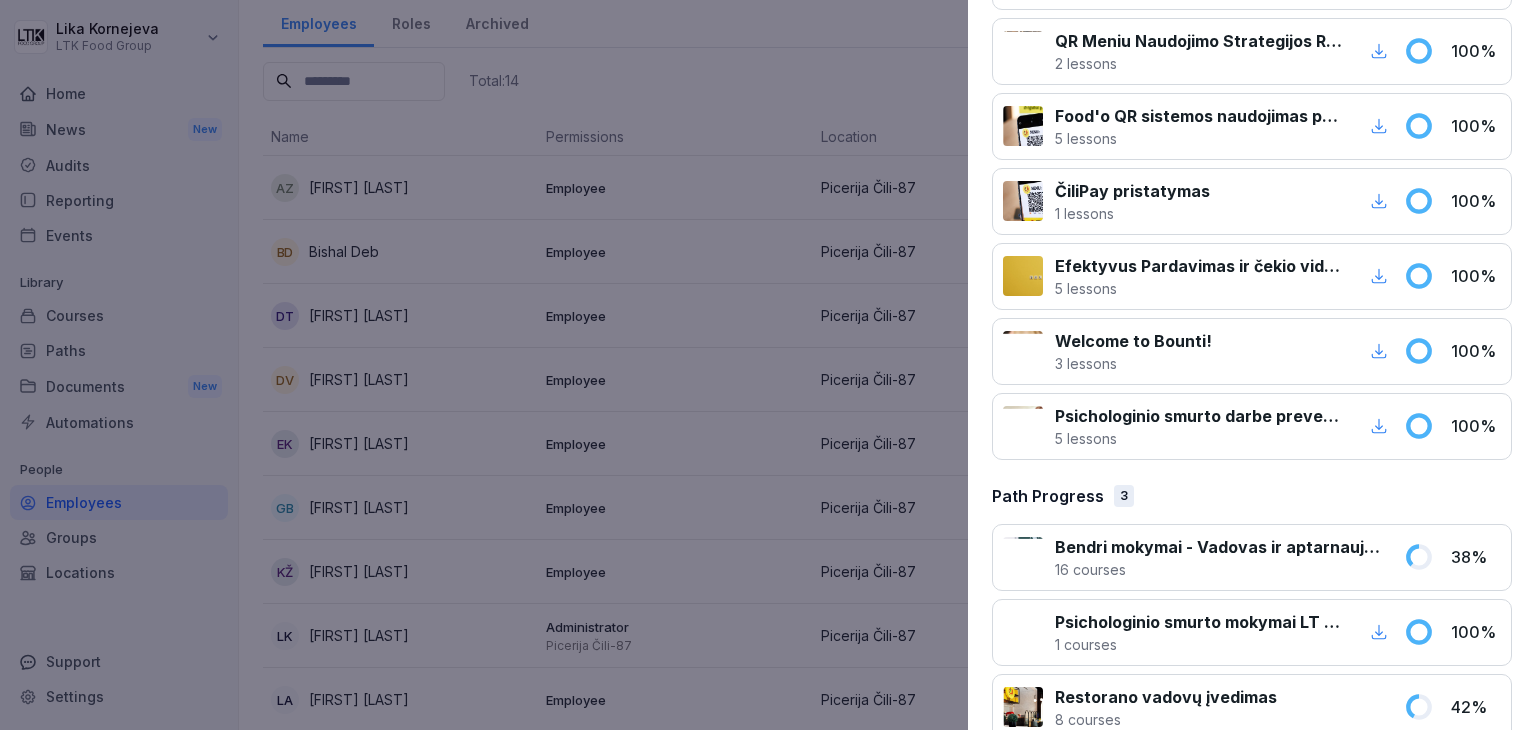 scroll, scrollTop: 1251, scrollLeft: 0, axis: vertical 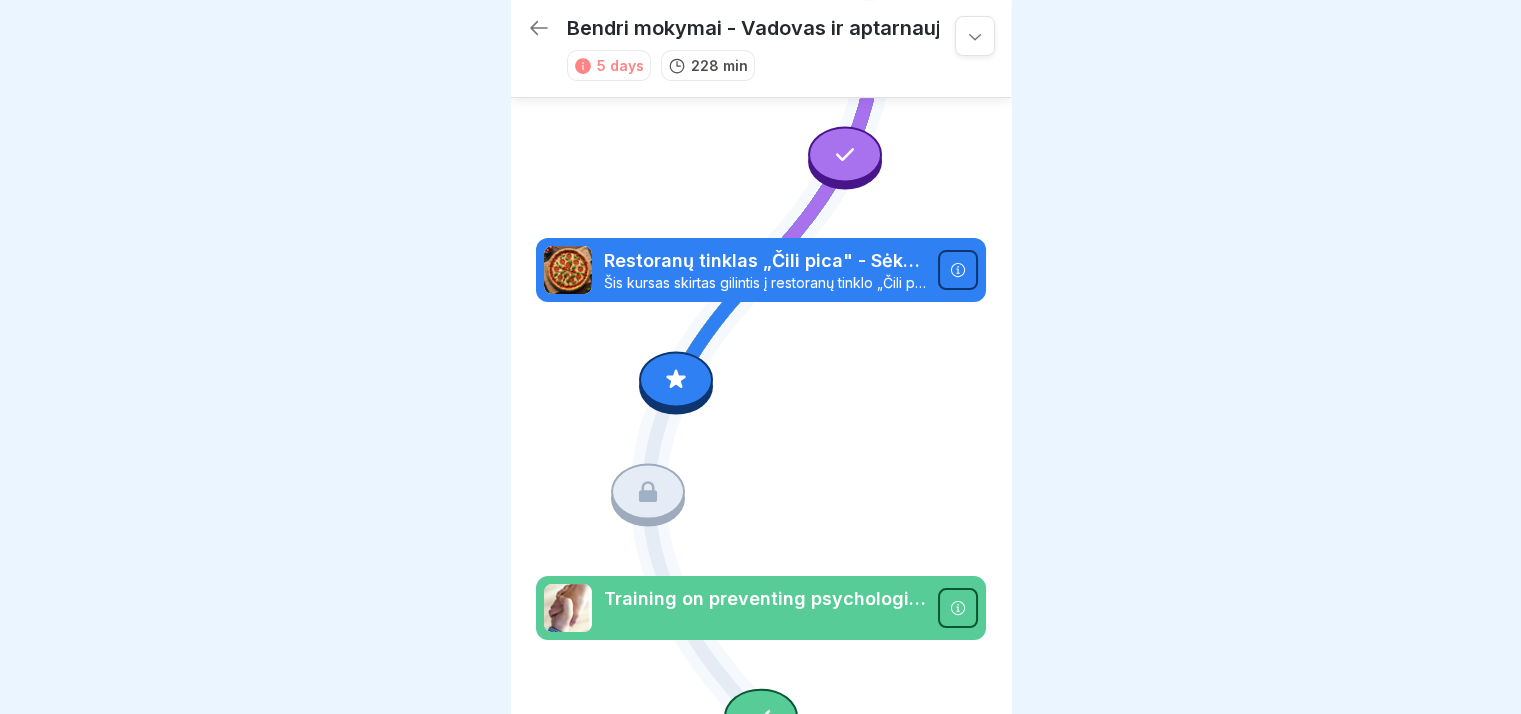 click 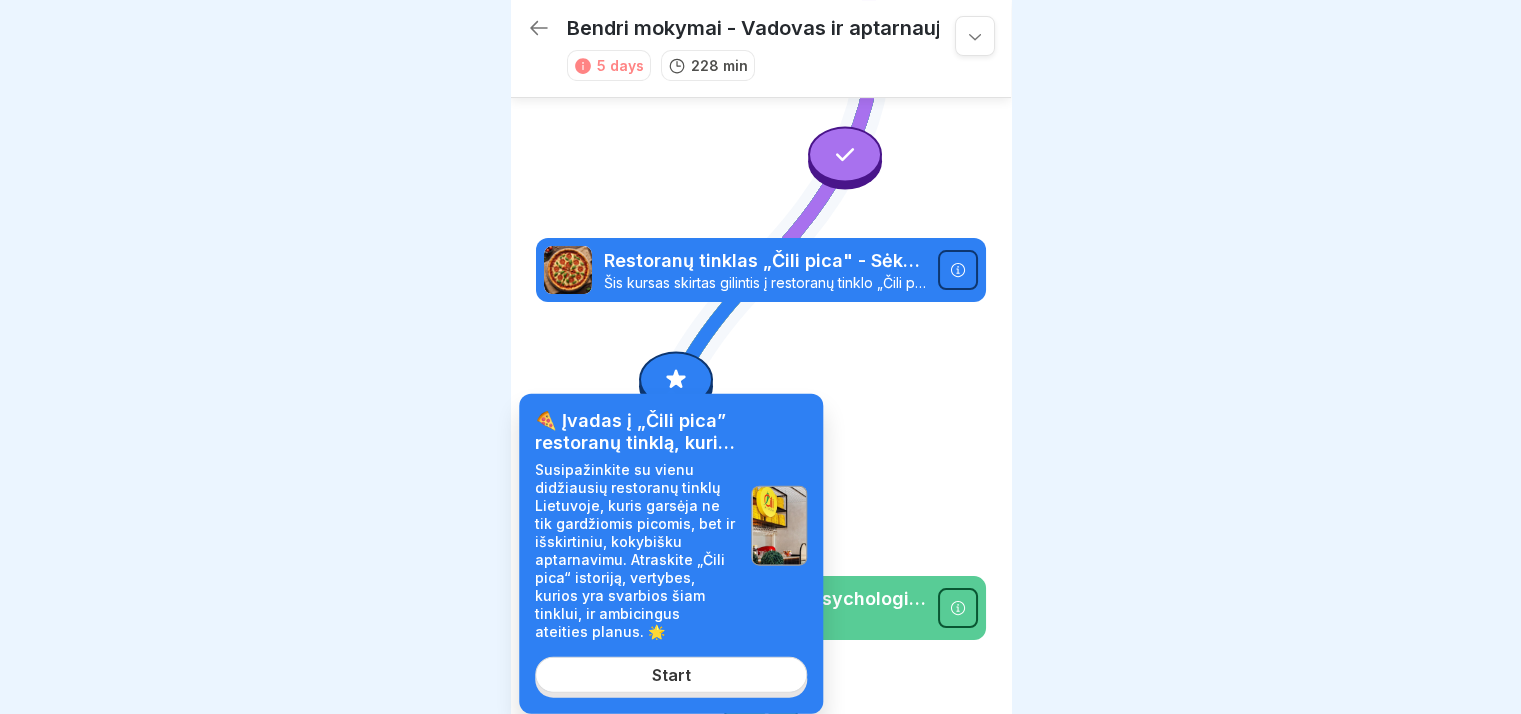 click on "Start" at bounding box center [671, 675] 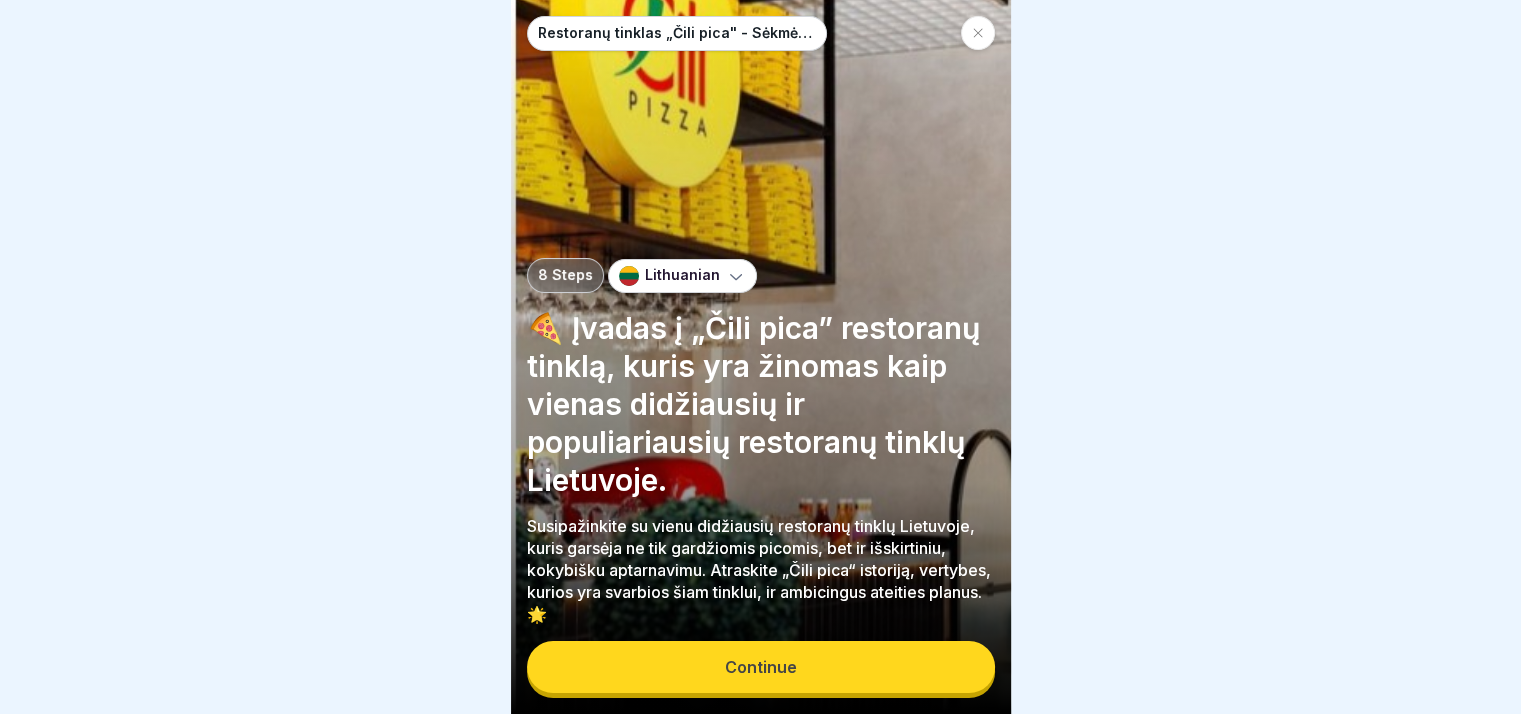 scroll, scrollTop: 0, scrollLeft: 0, axis: both 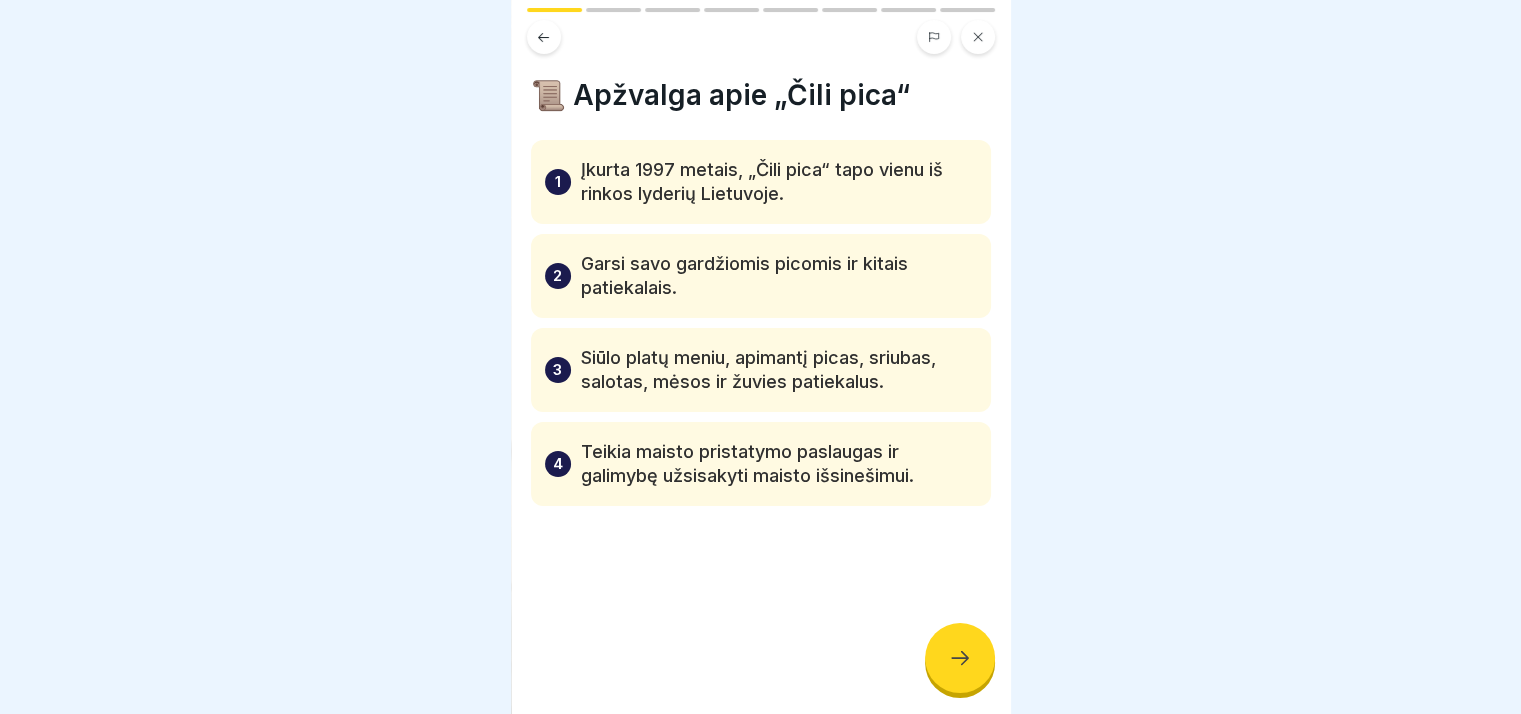 click at bounding box center (960, 658) 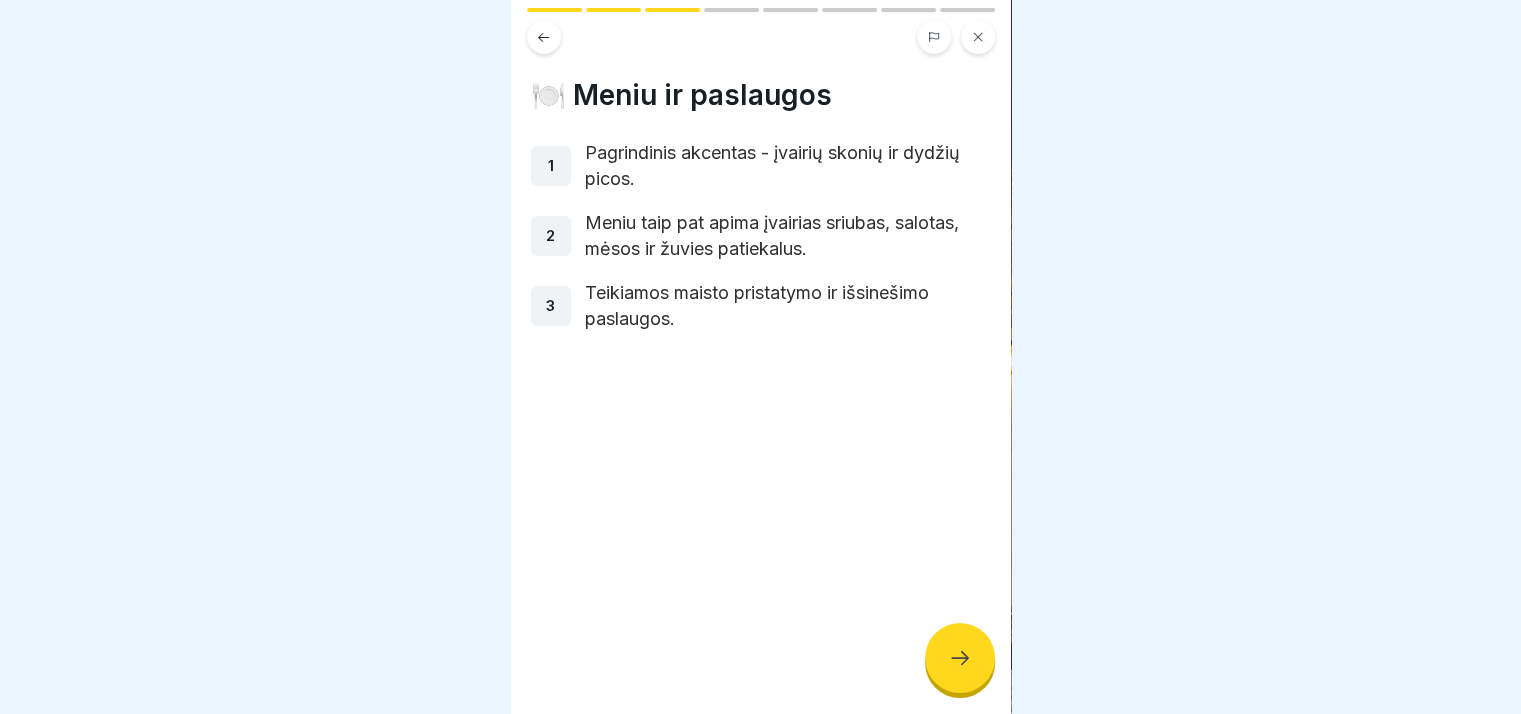 click at bounding box center [960, 658] 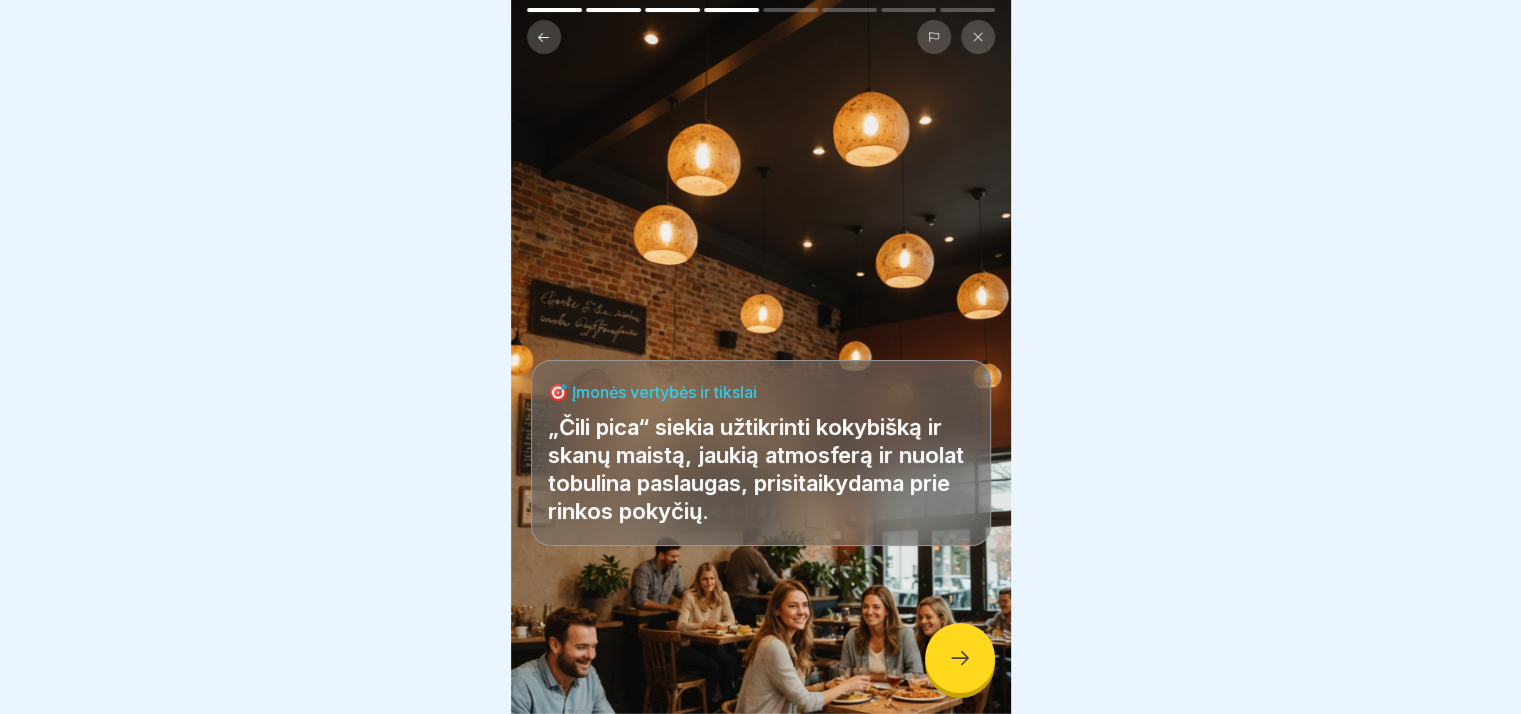 click at bounding box center [960, 658] 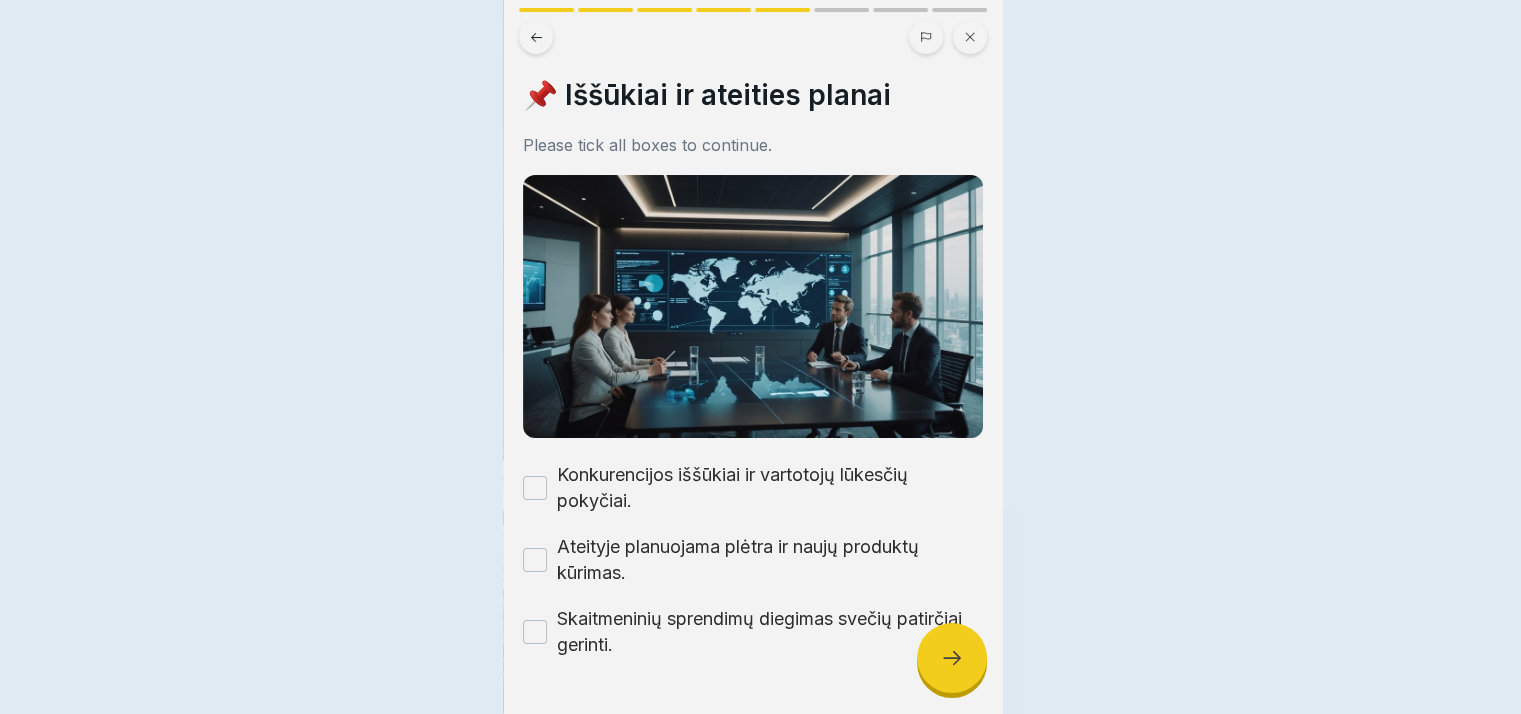 scroll, scrollTop: 0, scrollLeft: 0, axis: both 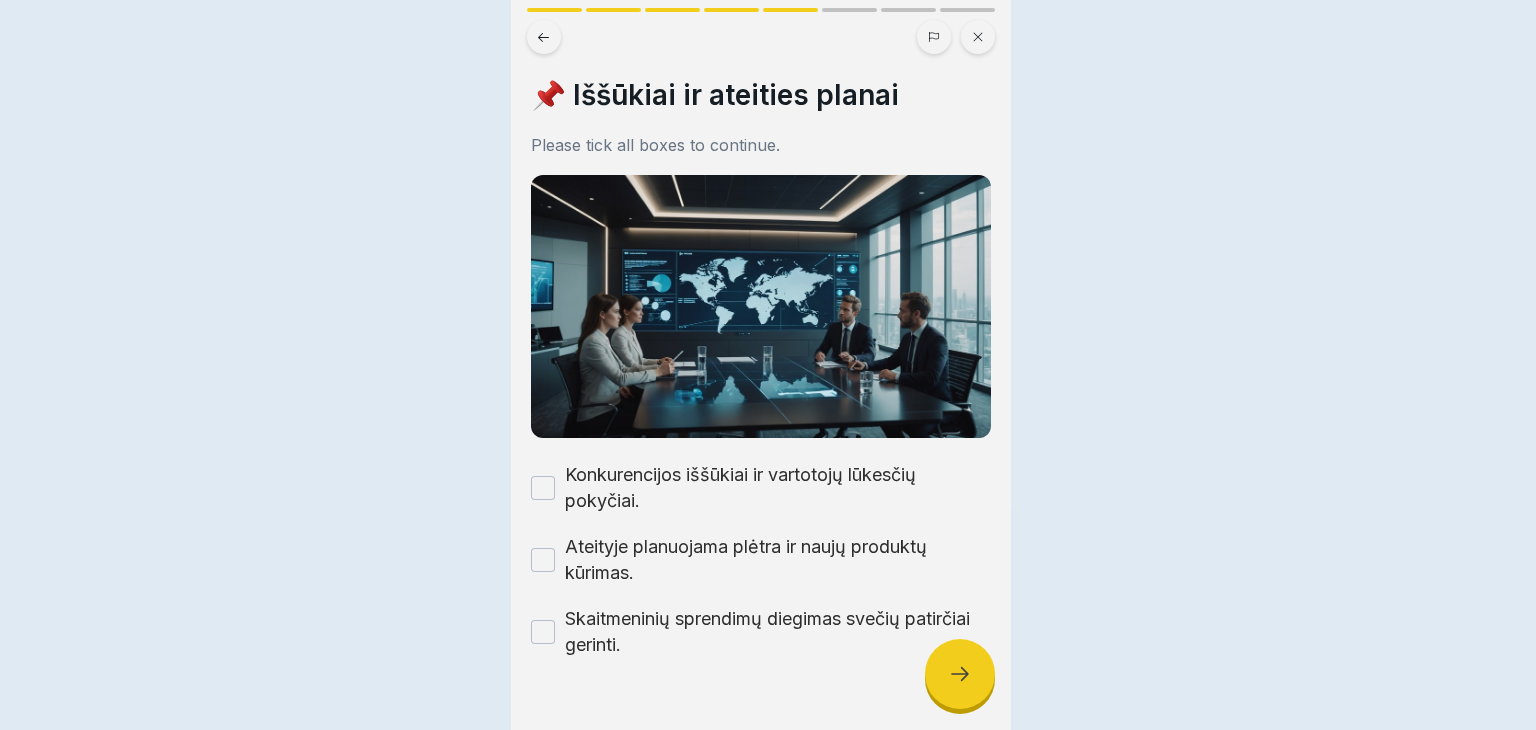 click at bounding box center (768, 365) 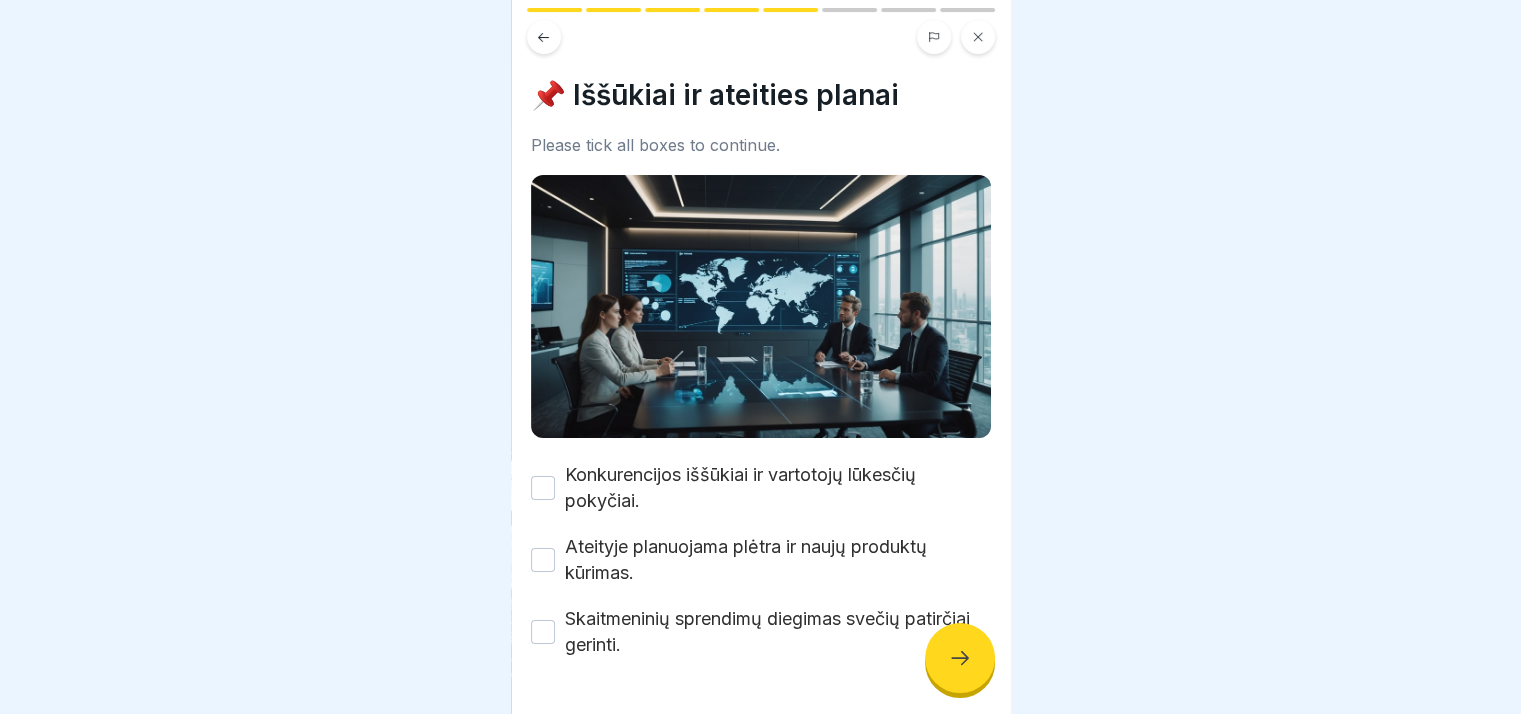 click at bounding box center (960, 658) 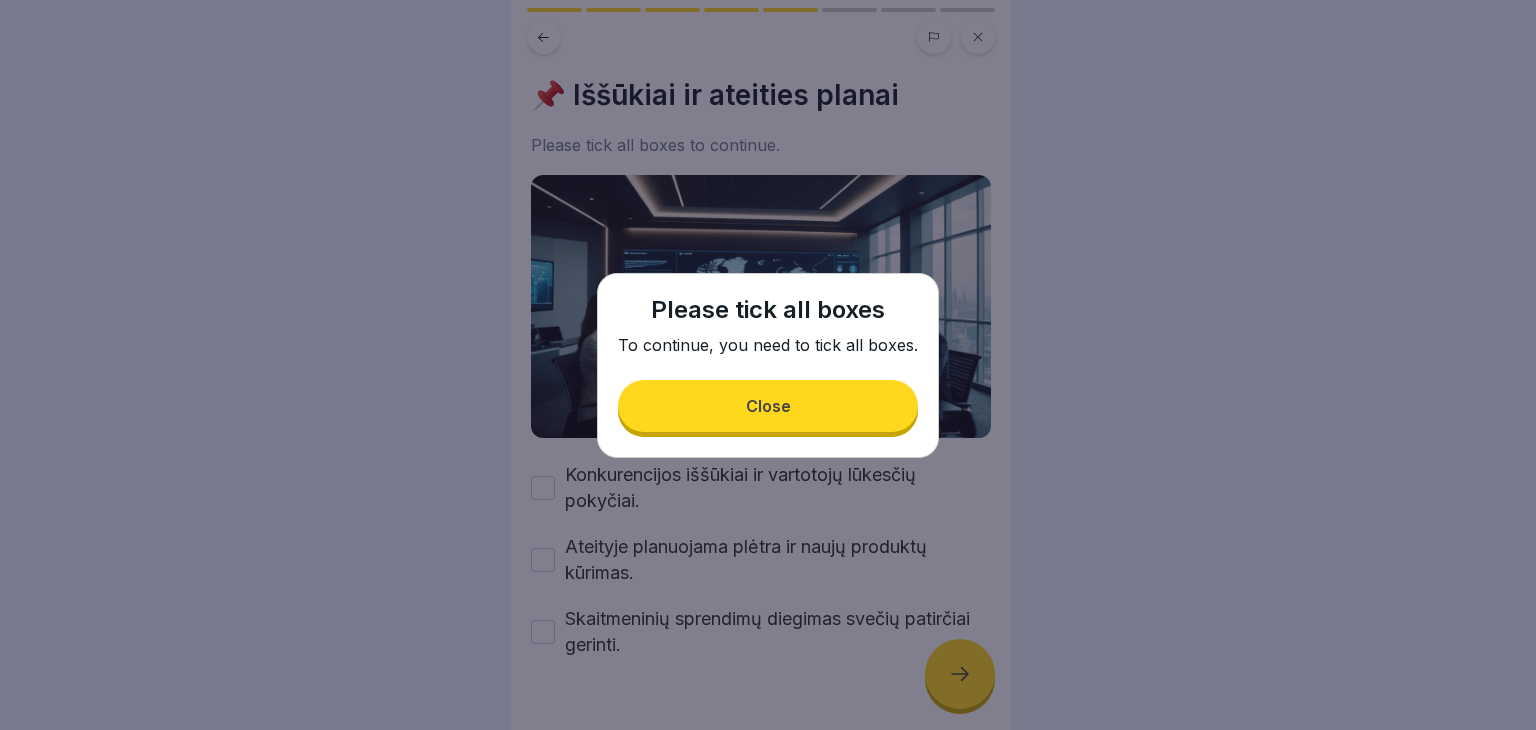 click on "Close" at bounding box center [768, 406] 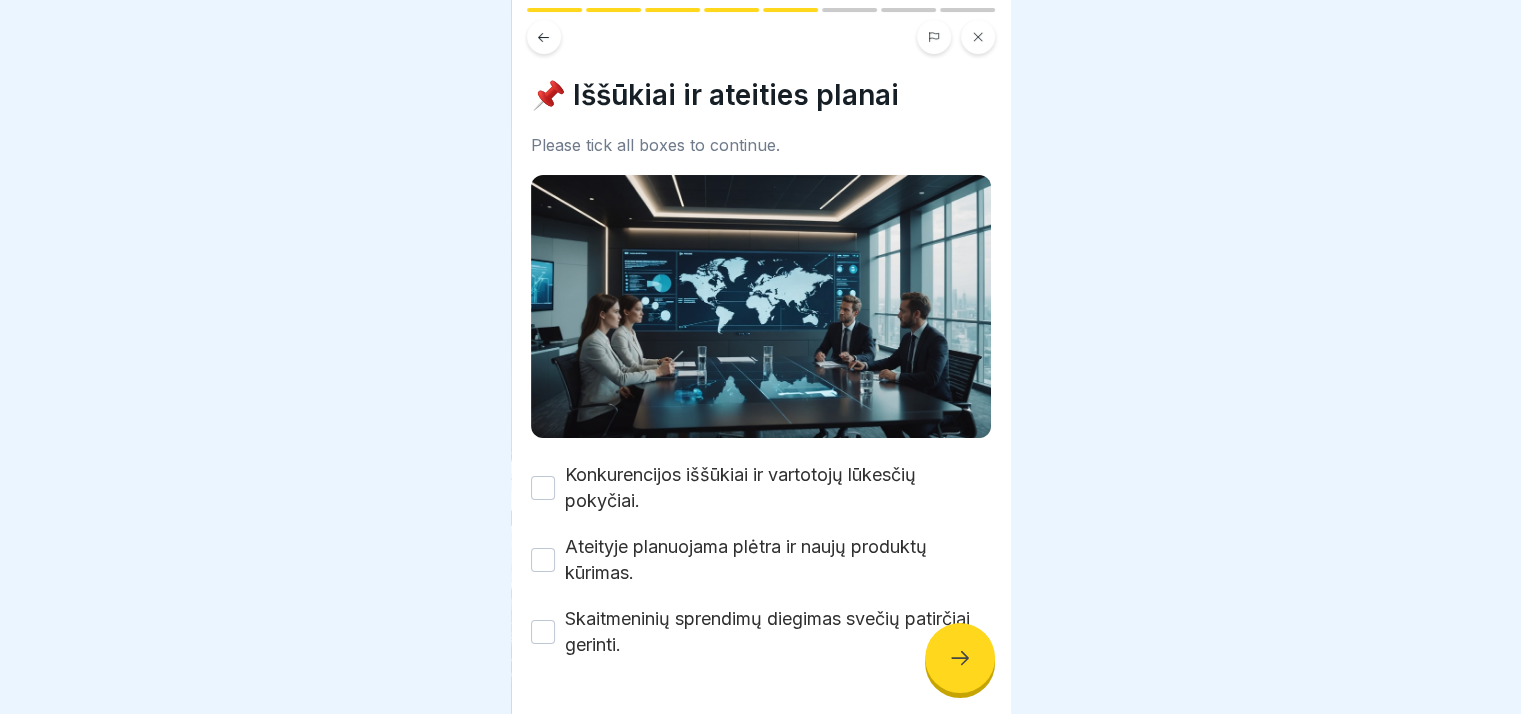 click on "Konkurencijos iššūkiai ir vartotojų lūkesčių pokyčiai." at bounding box center (778, 488) 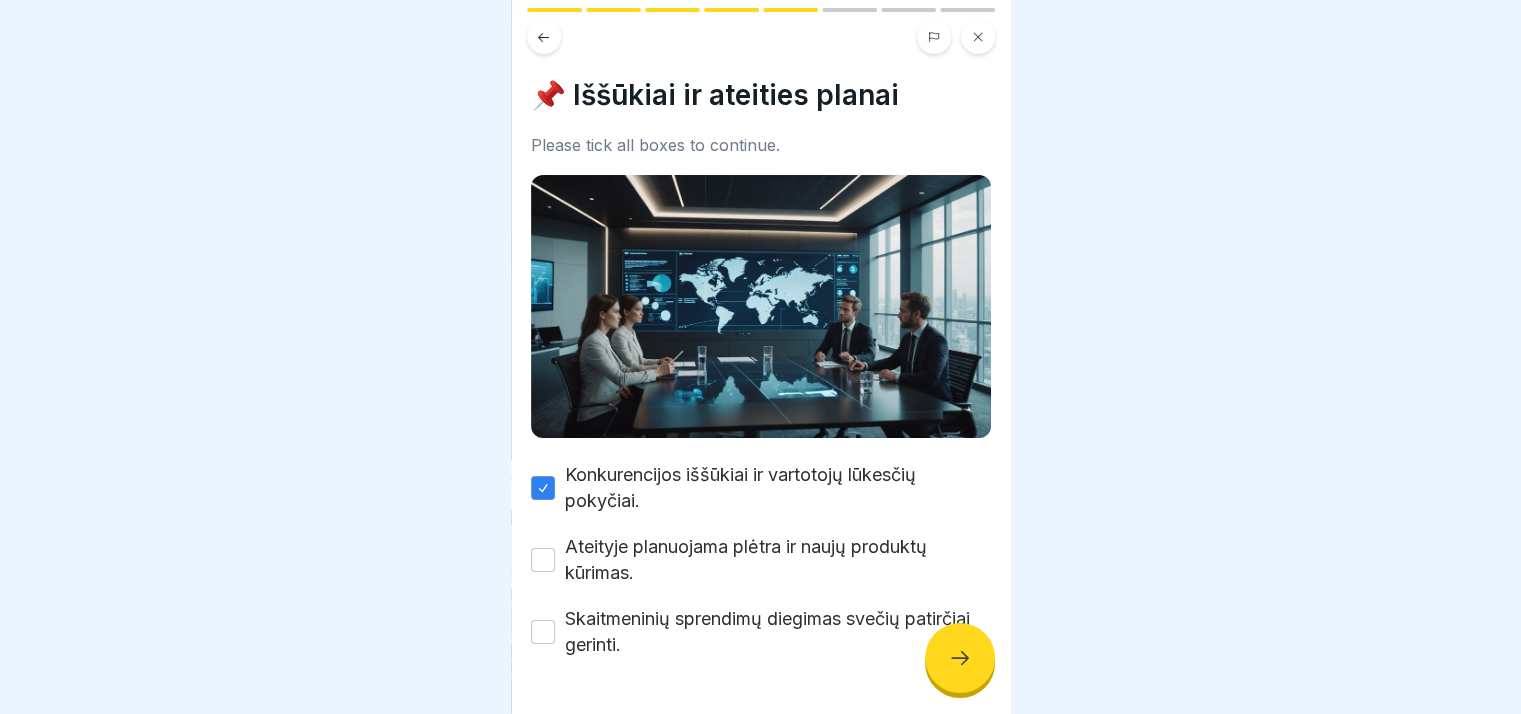 click on "Ateityje planuojama plėtra ir naujų produktų kūrimas." at bounding box center [778, 560] 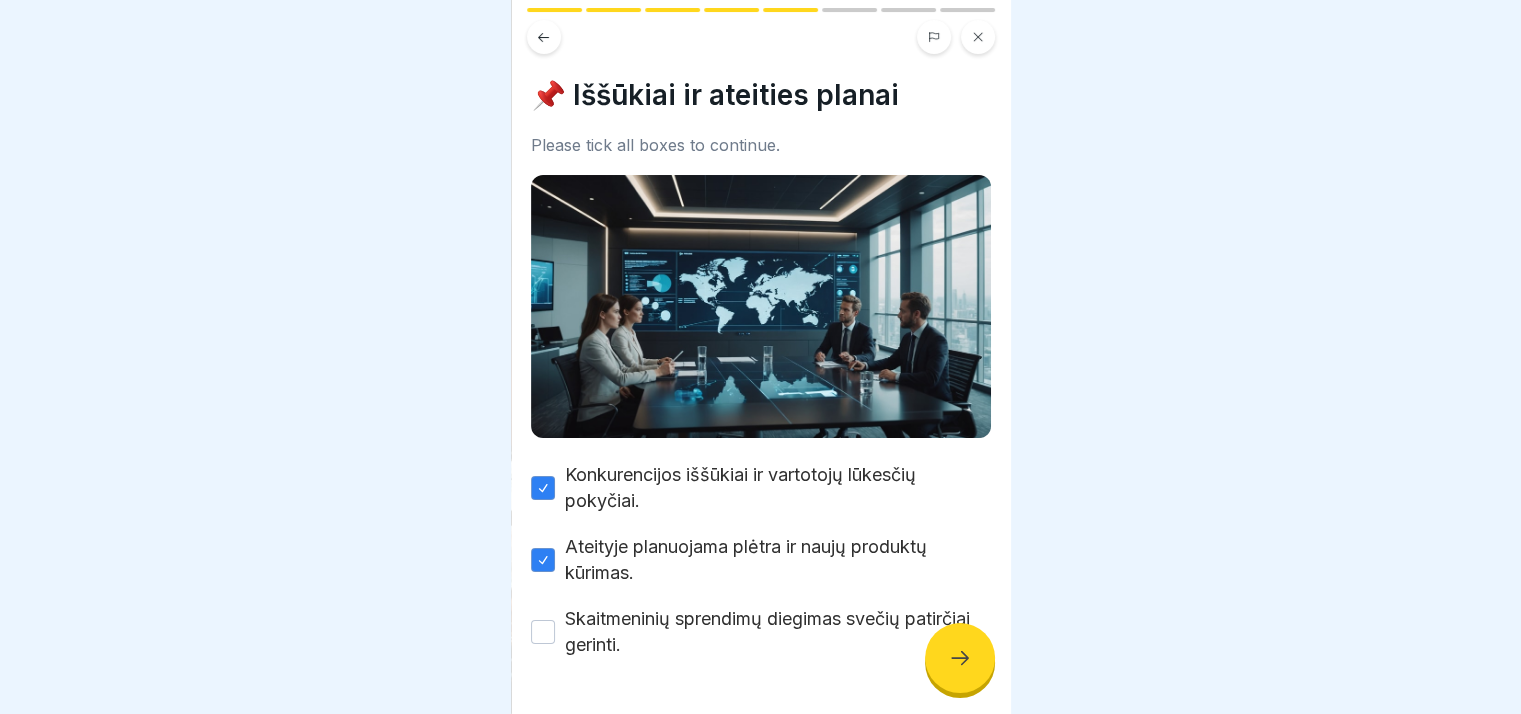 click on "Skaitmeninių sprendimų diegimas svečių patirčiai gerinti." at bounding box center [778, 632] 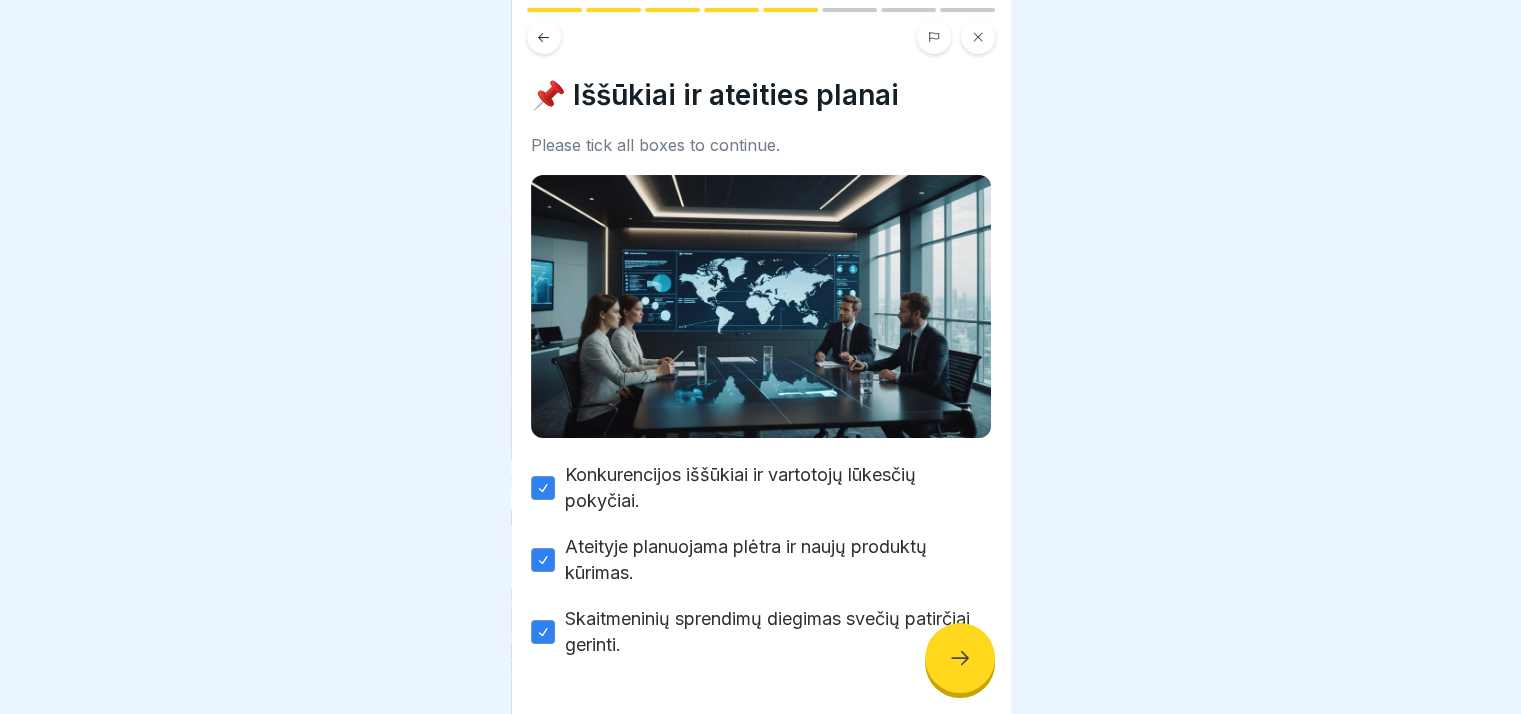click at bounding box center (960, 658) 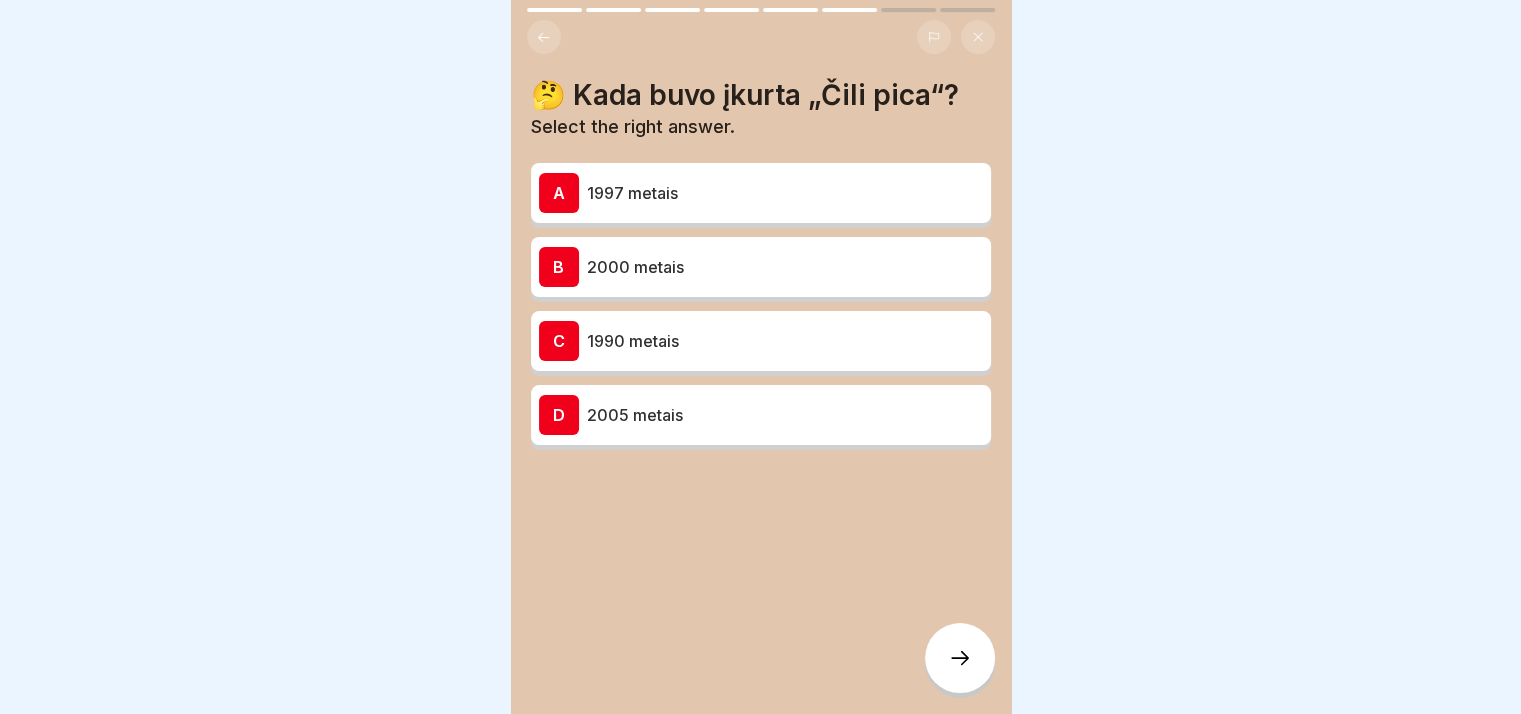 click on "A 1997 metais" at bounding box center [761, 193] 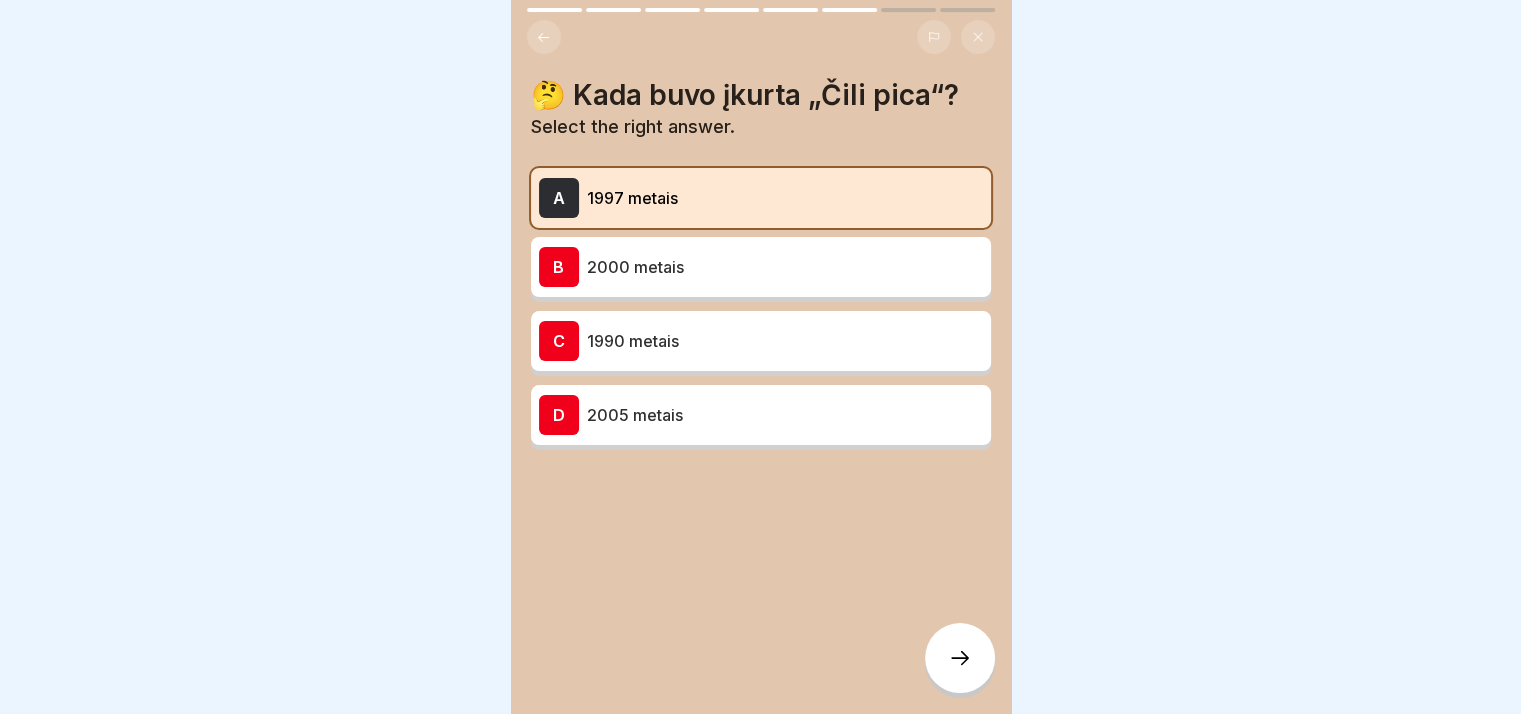 click 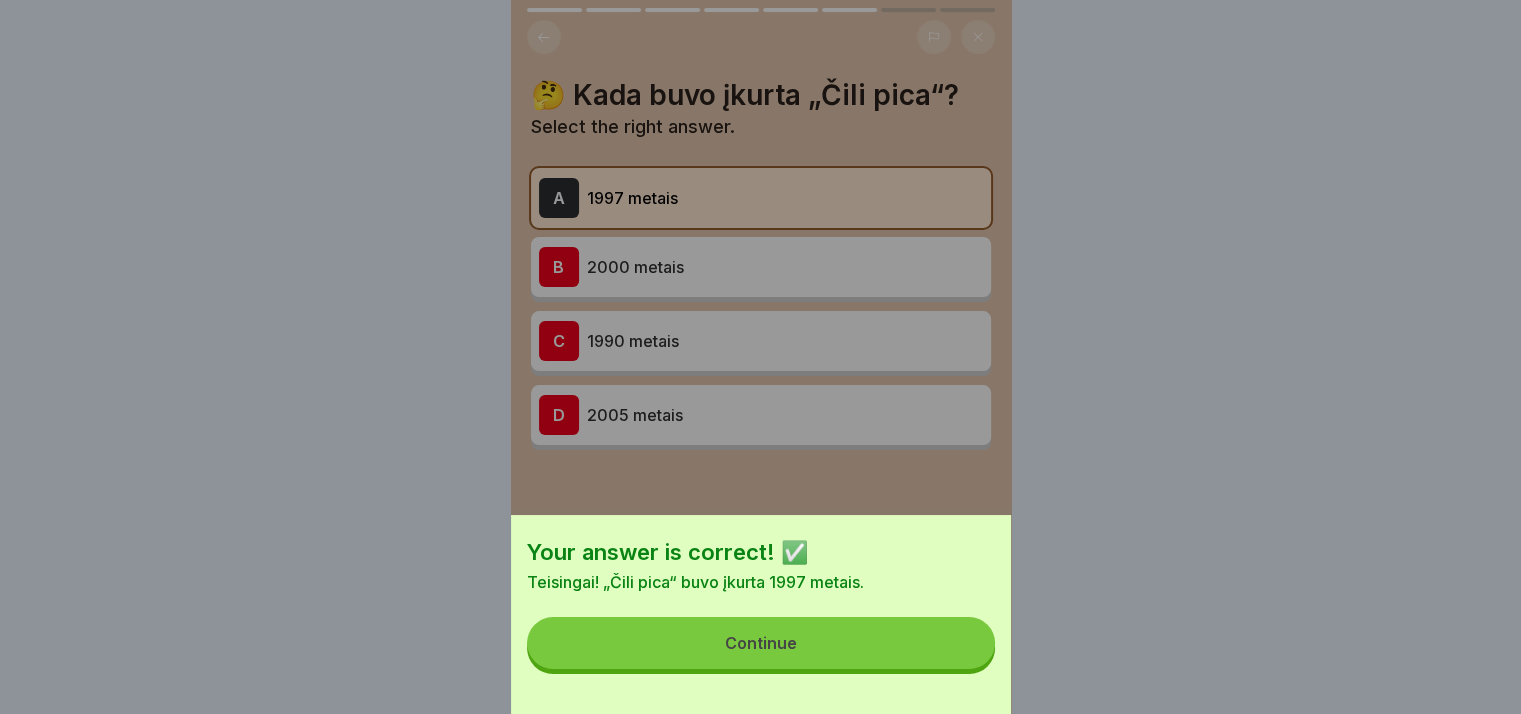 click on "Continue" at bounding box center (761, 643) 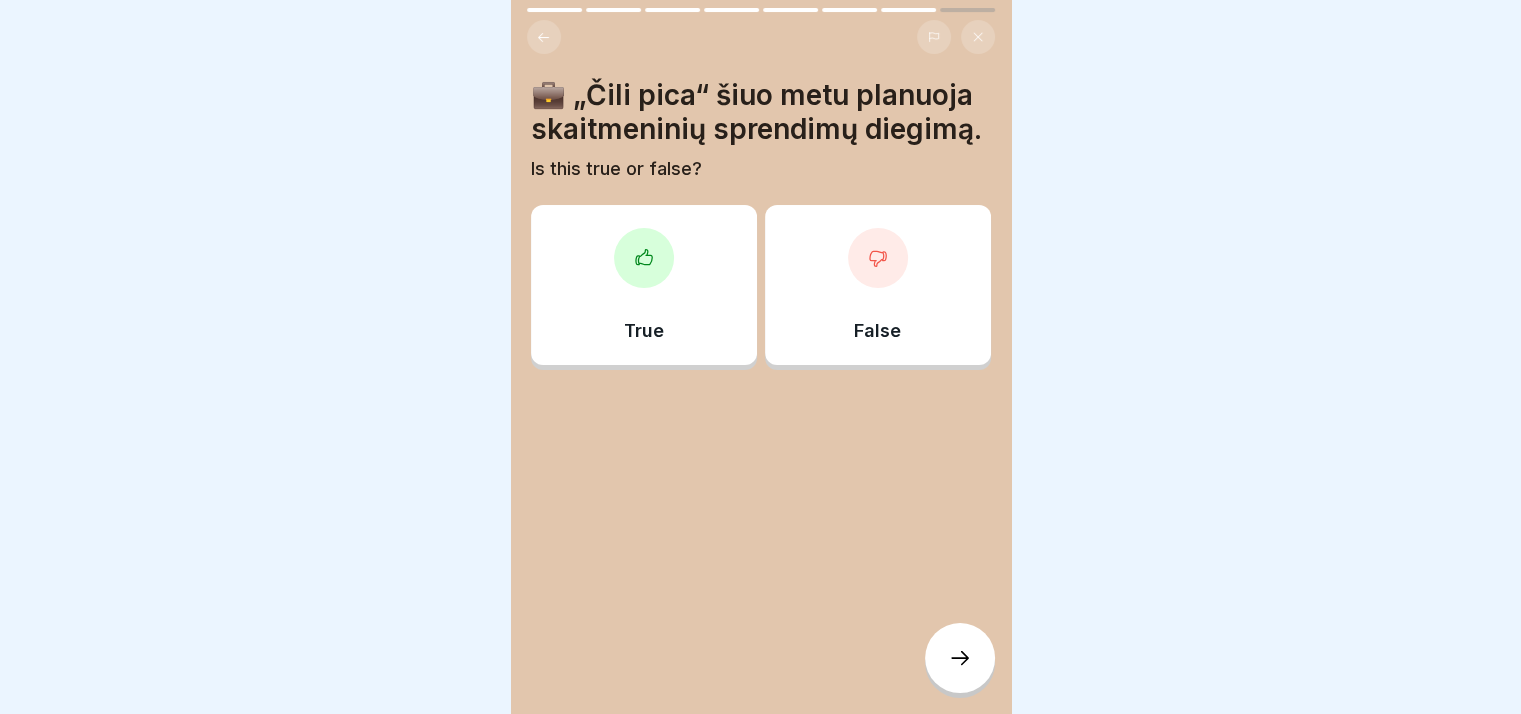 click on "True" at bounding box center (644, 285) 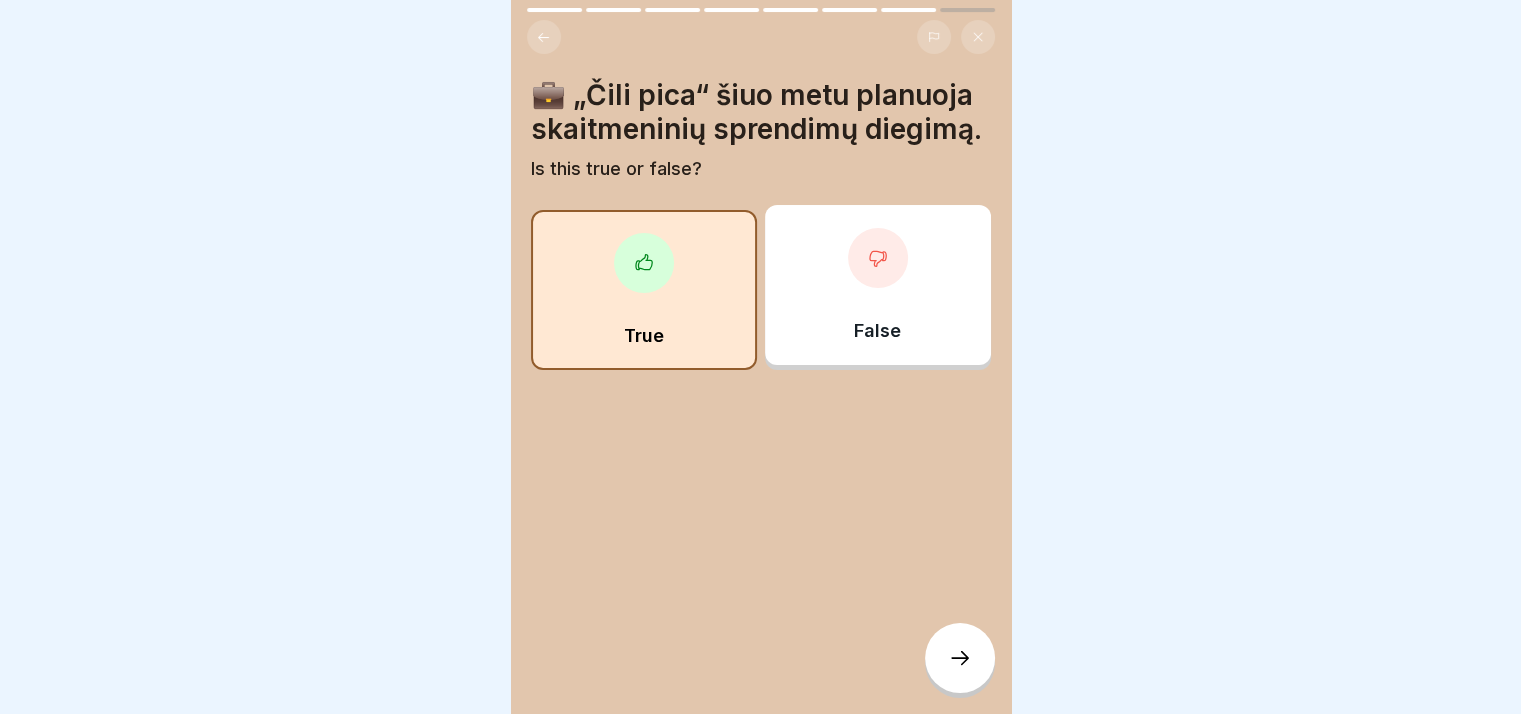 click at bounding box center (960, 658) 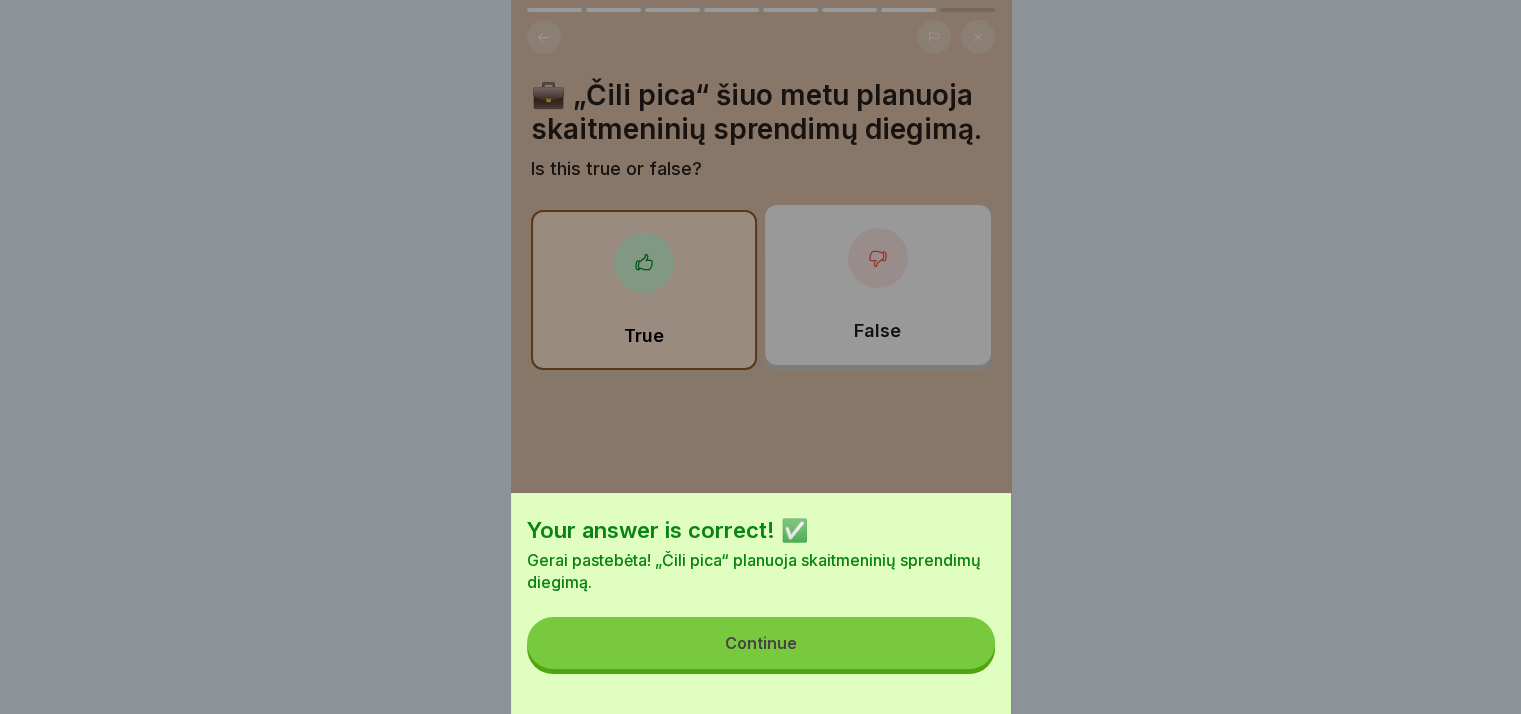click on "Continue" at bounding box center [761, 643] 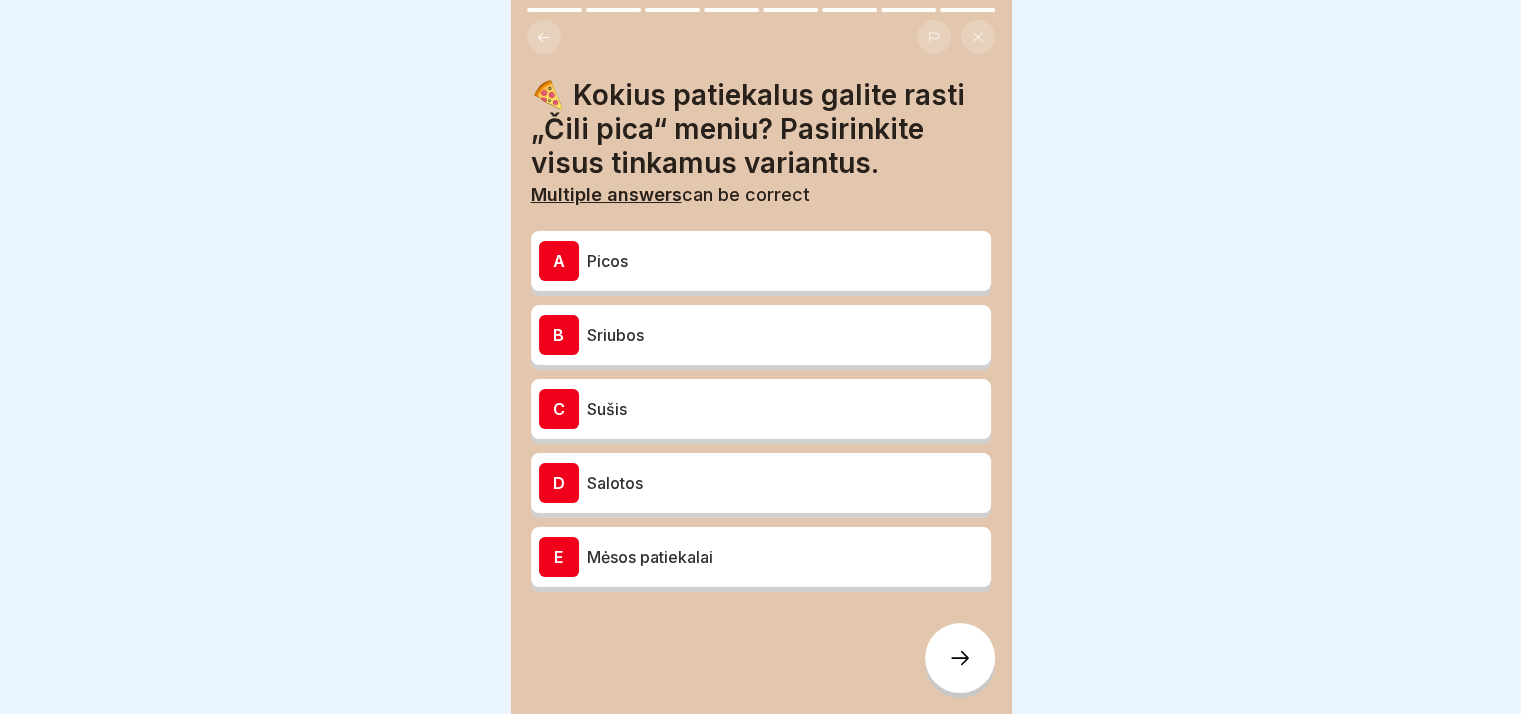 click on "Picos" at bounding box center [785, 261] 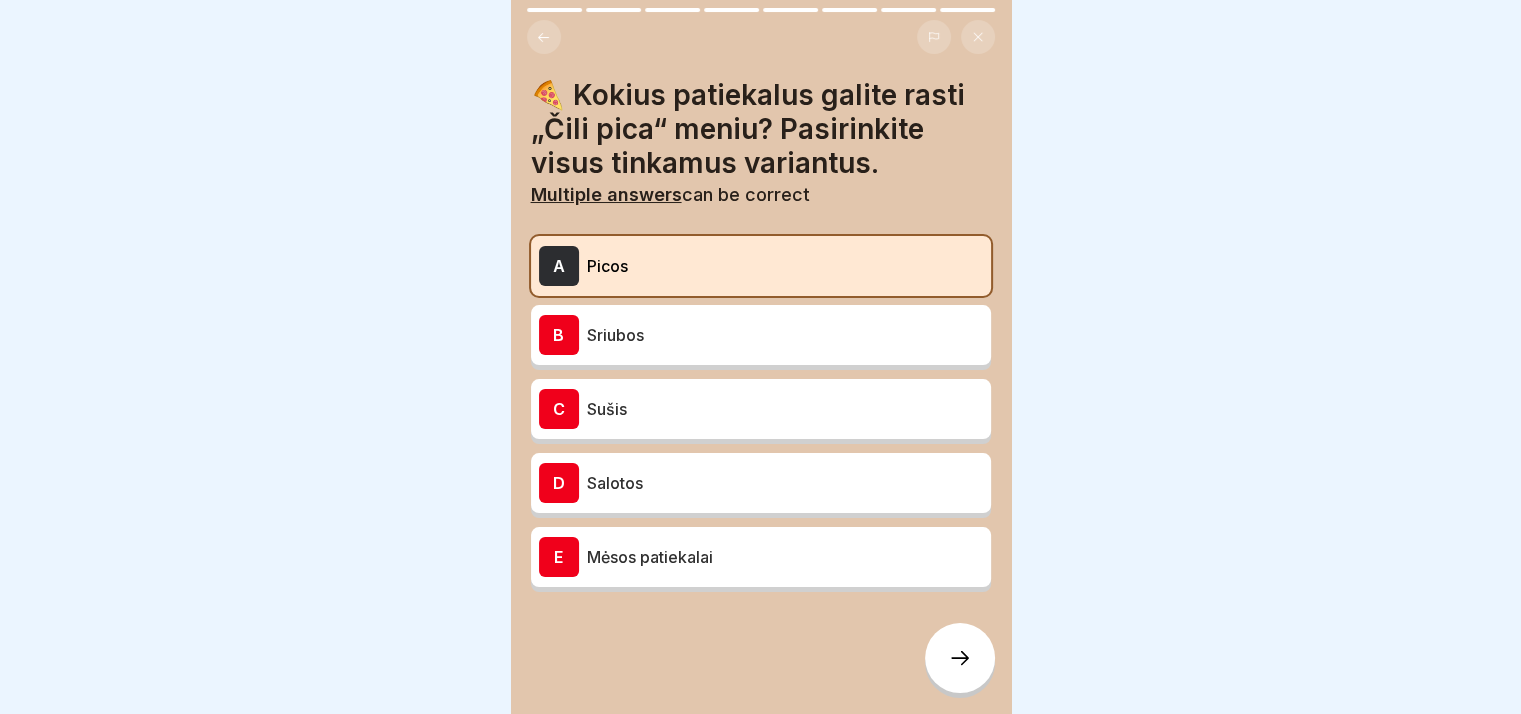 click on "B Sriubos" at bounding box center (761, 335) 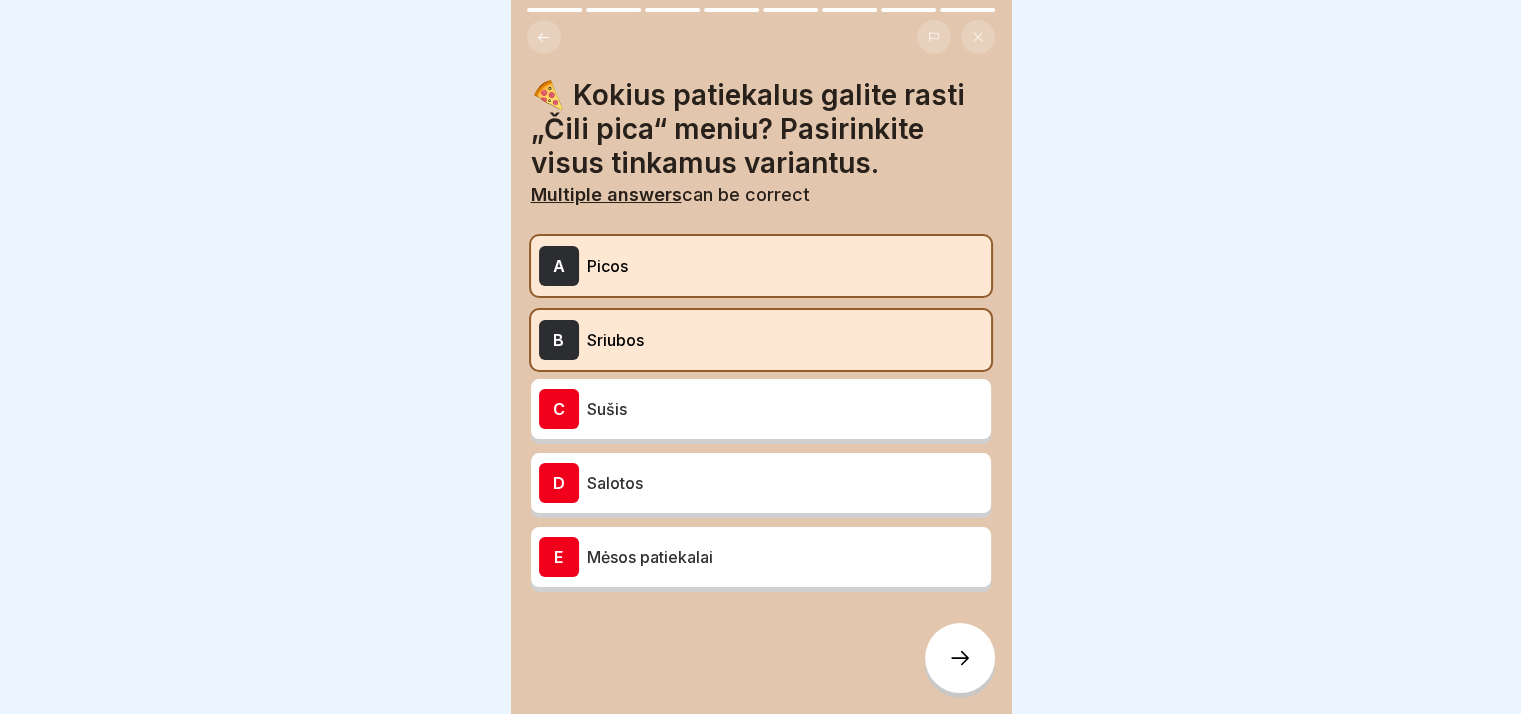 click on "Sušis" at bounding box center [785, 409] 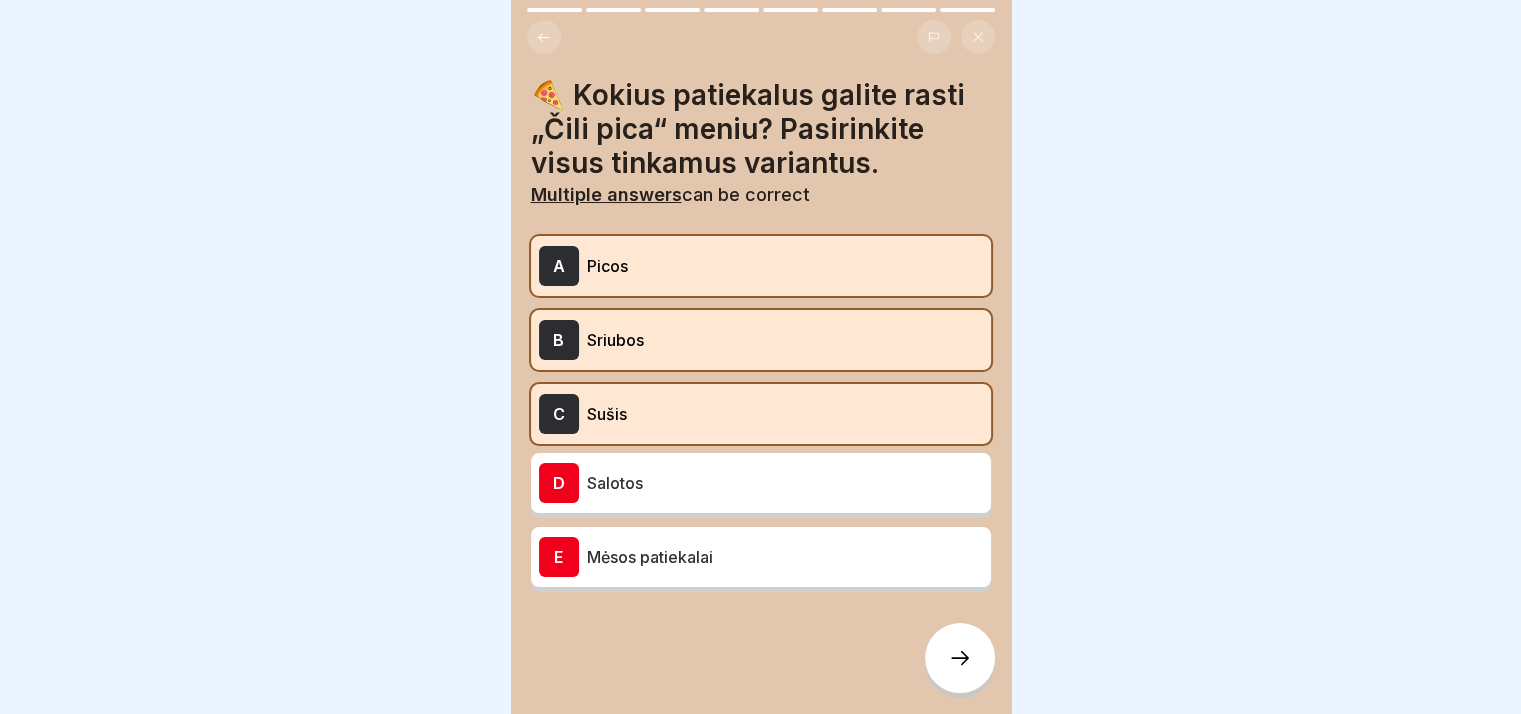 click on "Sušis" at bounding box center [785, 414] 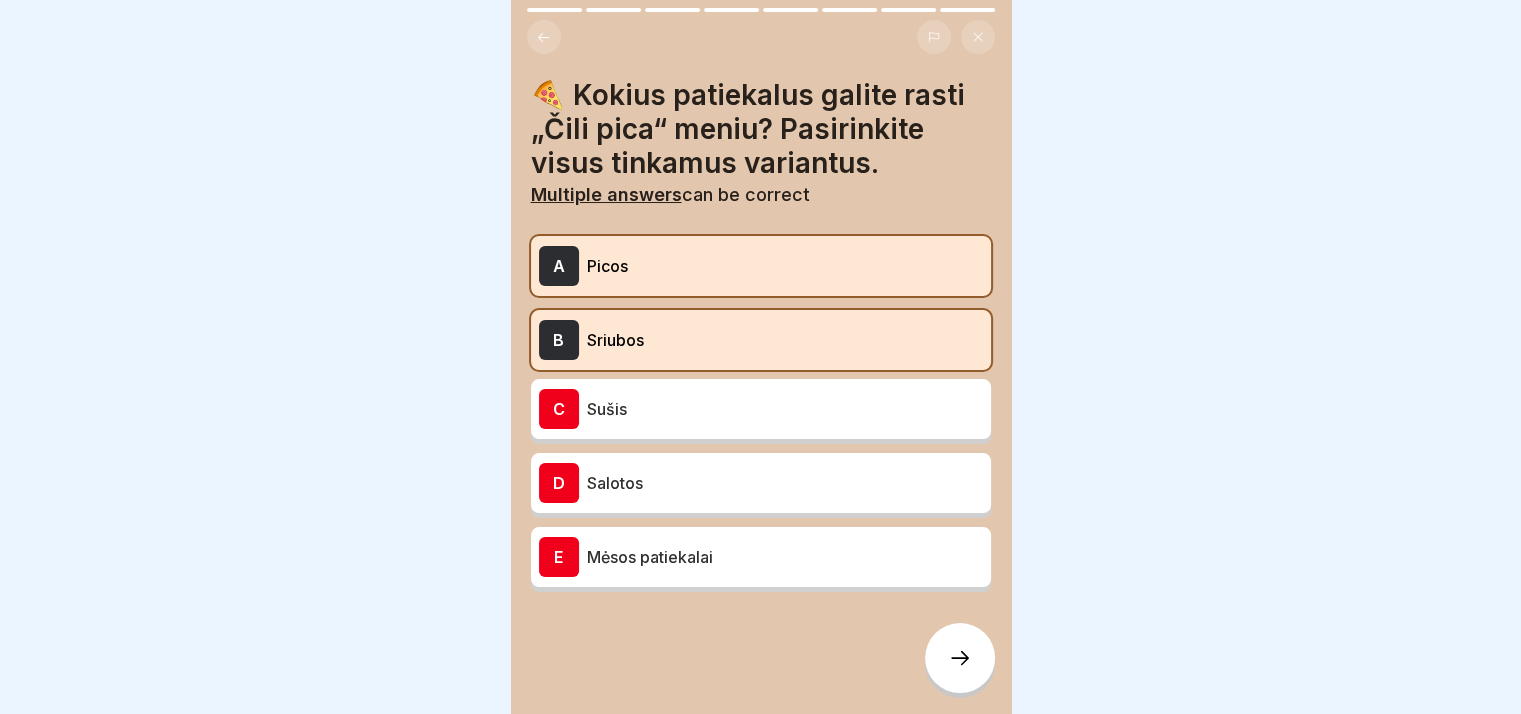 click on "D Salotos" at bounding box center [761, 483] 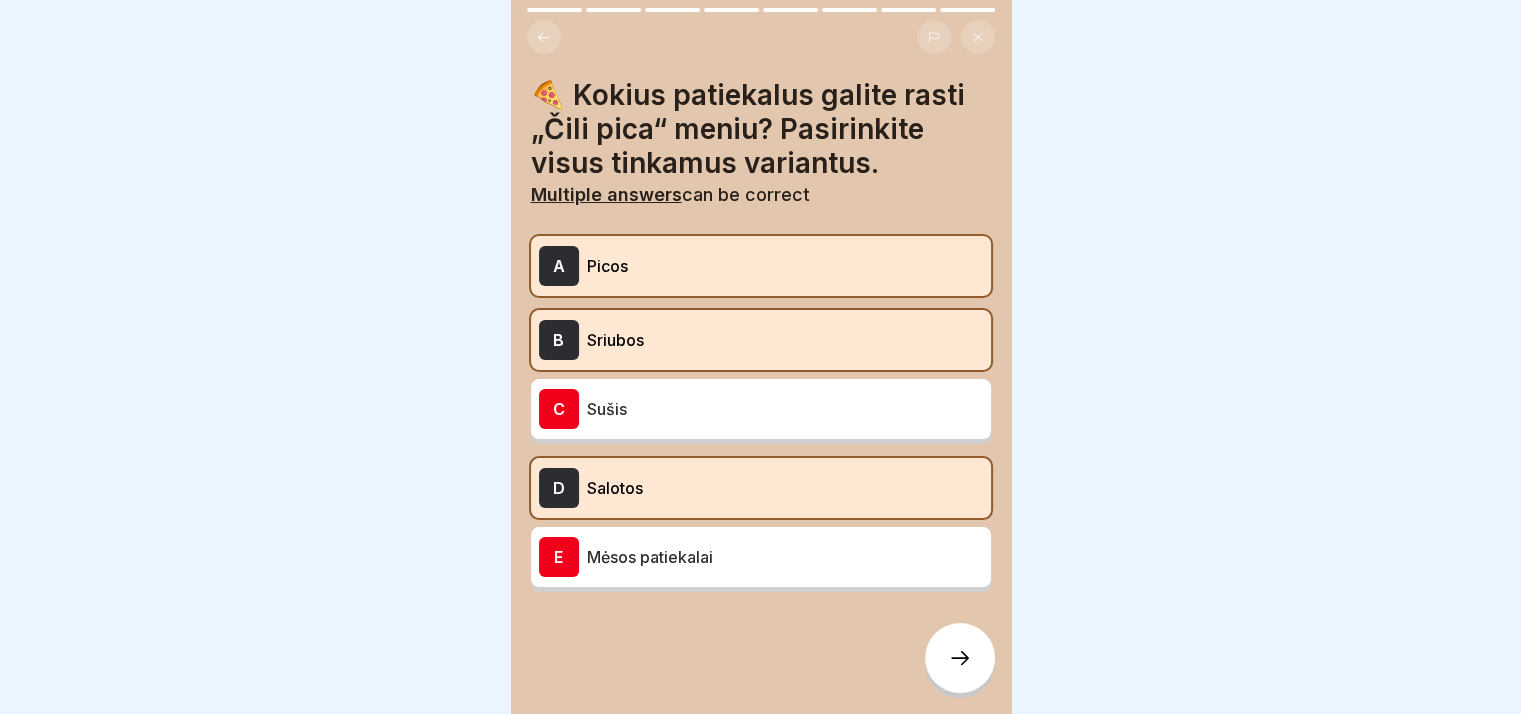 click at bounding box center (761, 652) 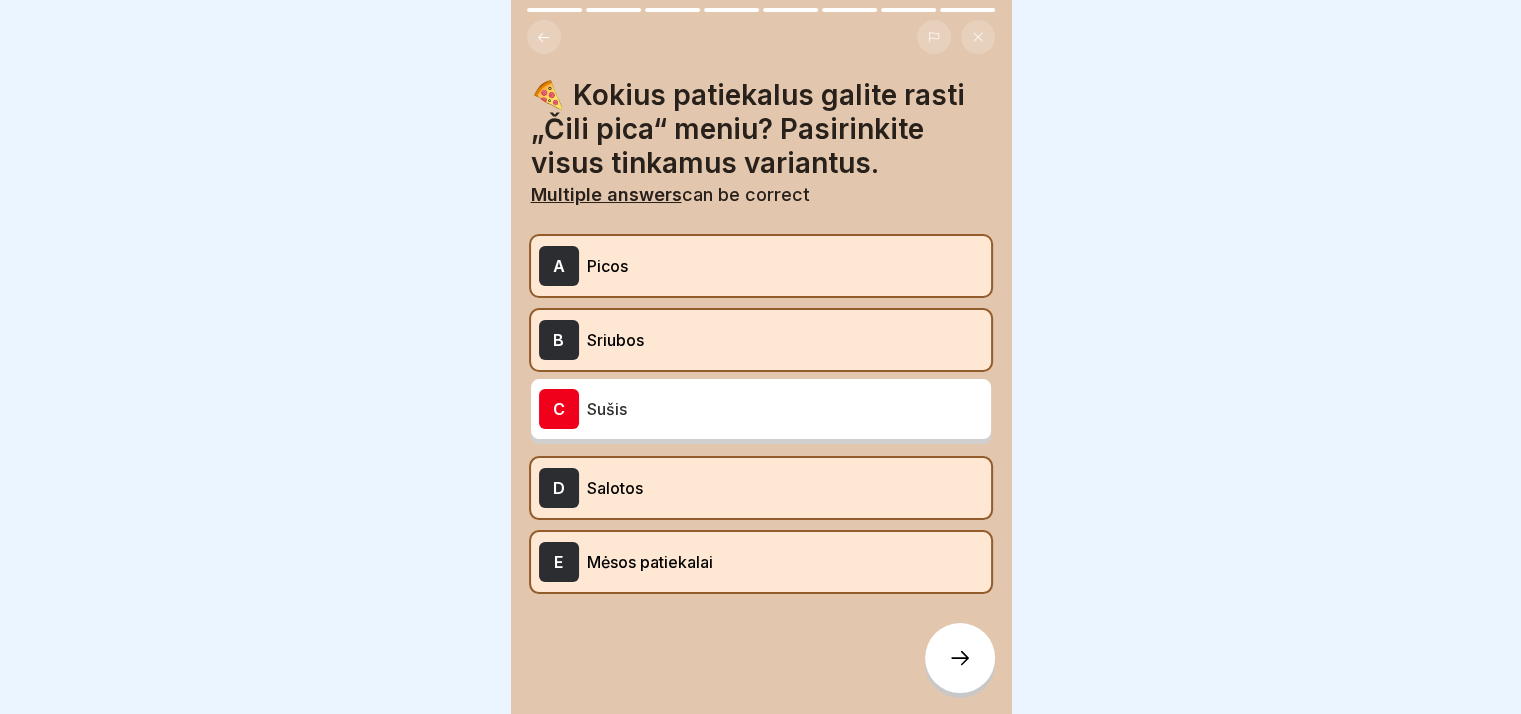 click at bounding box center (960, 658) 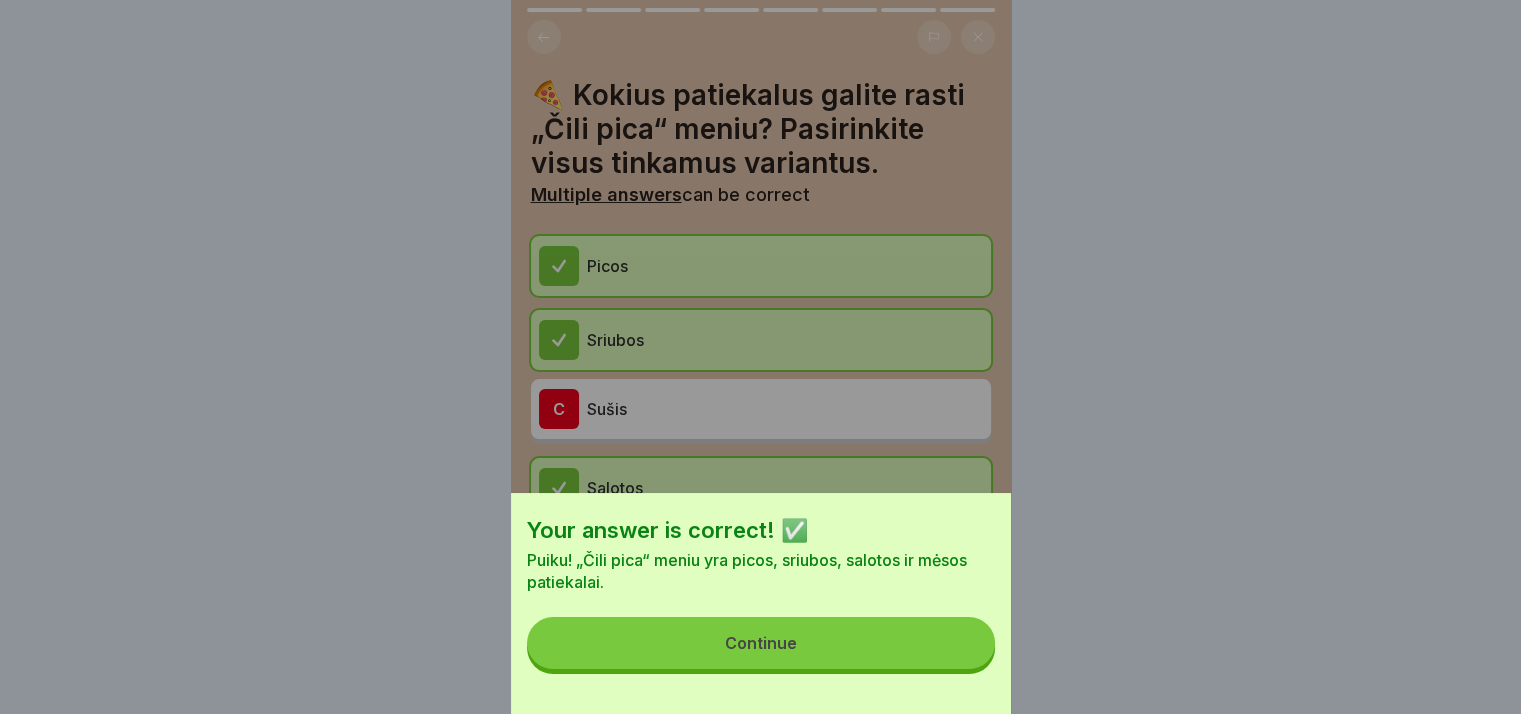 click on "Continue" at bounding box center (761, 643) 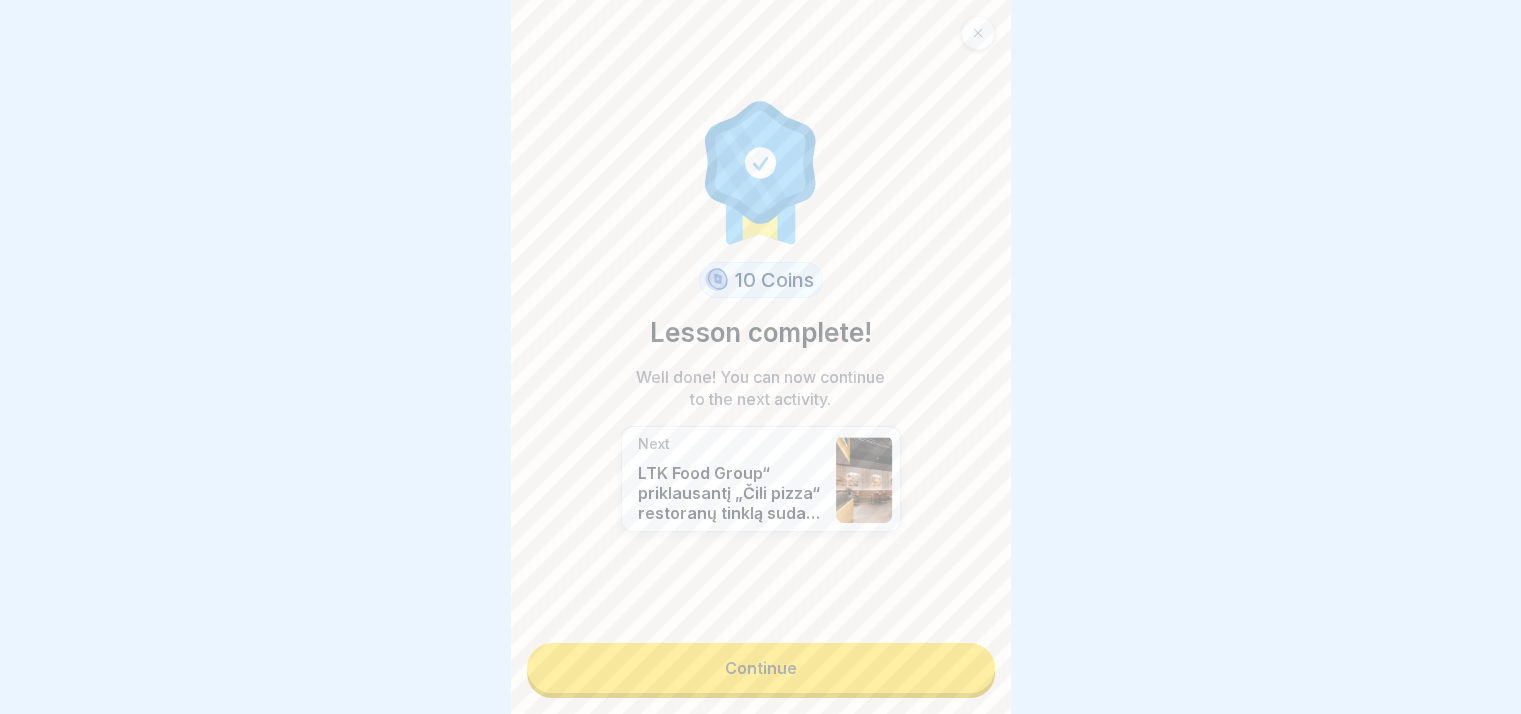 click on "Continue" at bounding box center (761, 668) 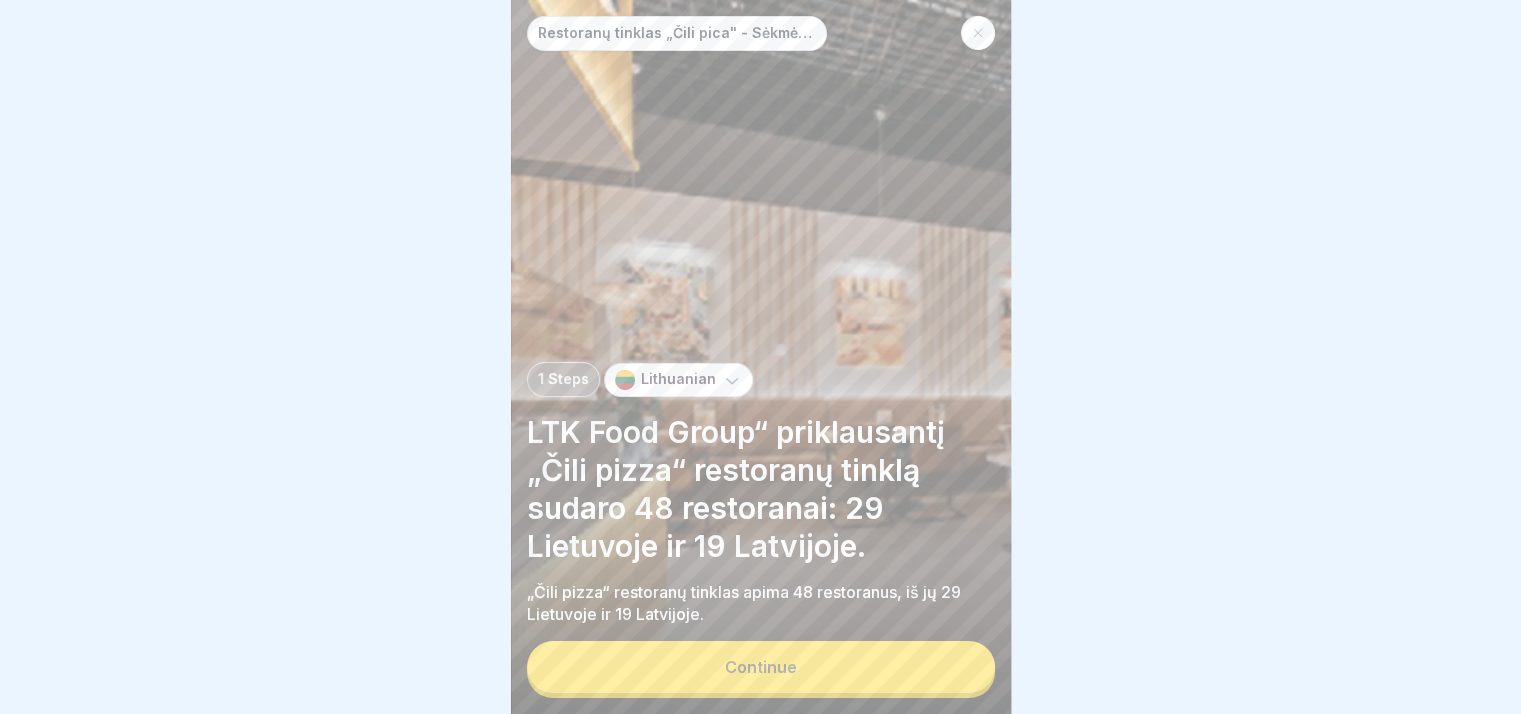 click on "Continue" at bounding box center [761, 667] 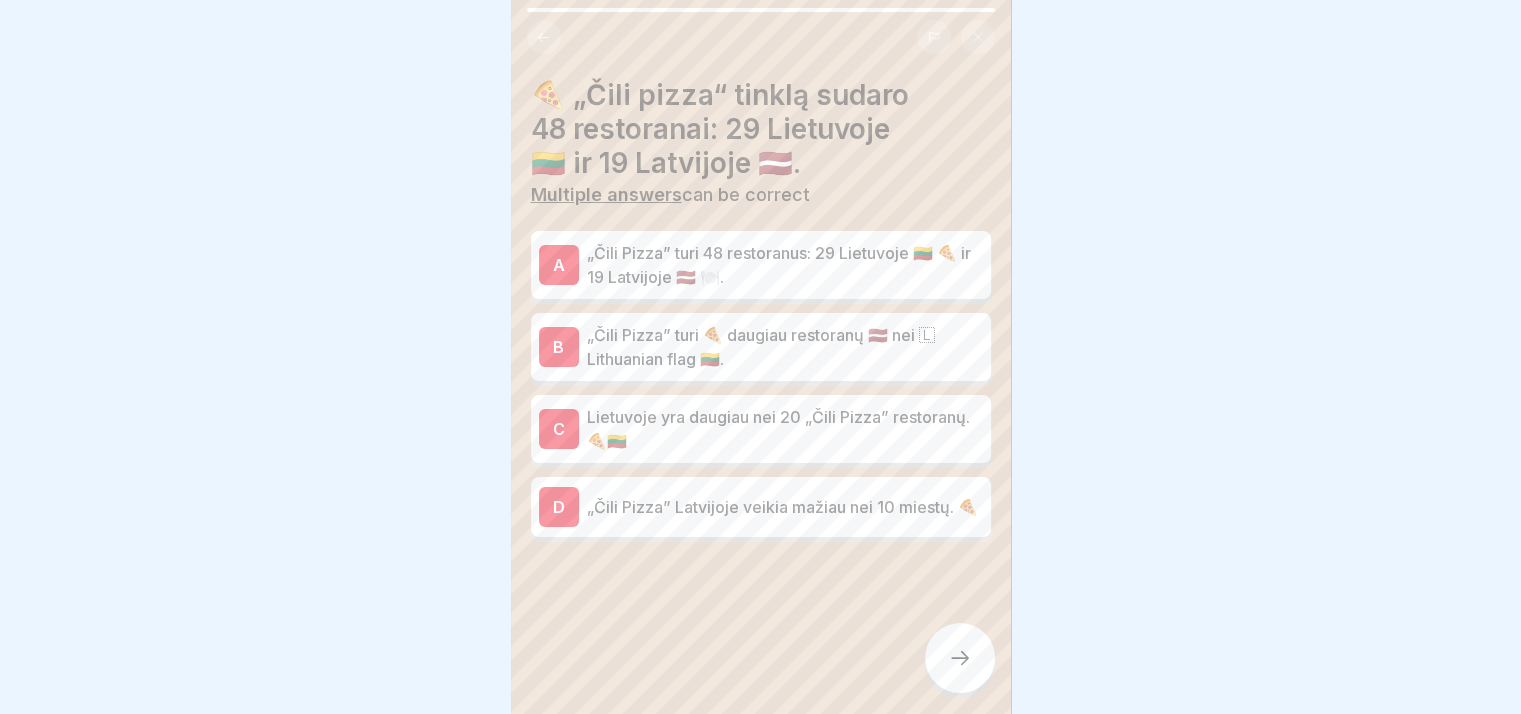 click on "„Čili Pizza” turi 48 restoranus: 29 Lietuvoje 🇱🇹 🍕 ir 19 Latvijoje 🇱🇻 🍽️." at bounding box center (785, 265) 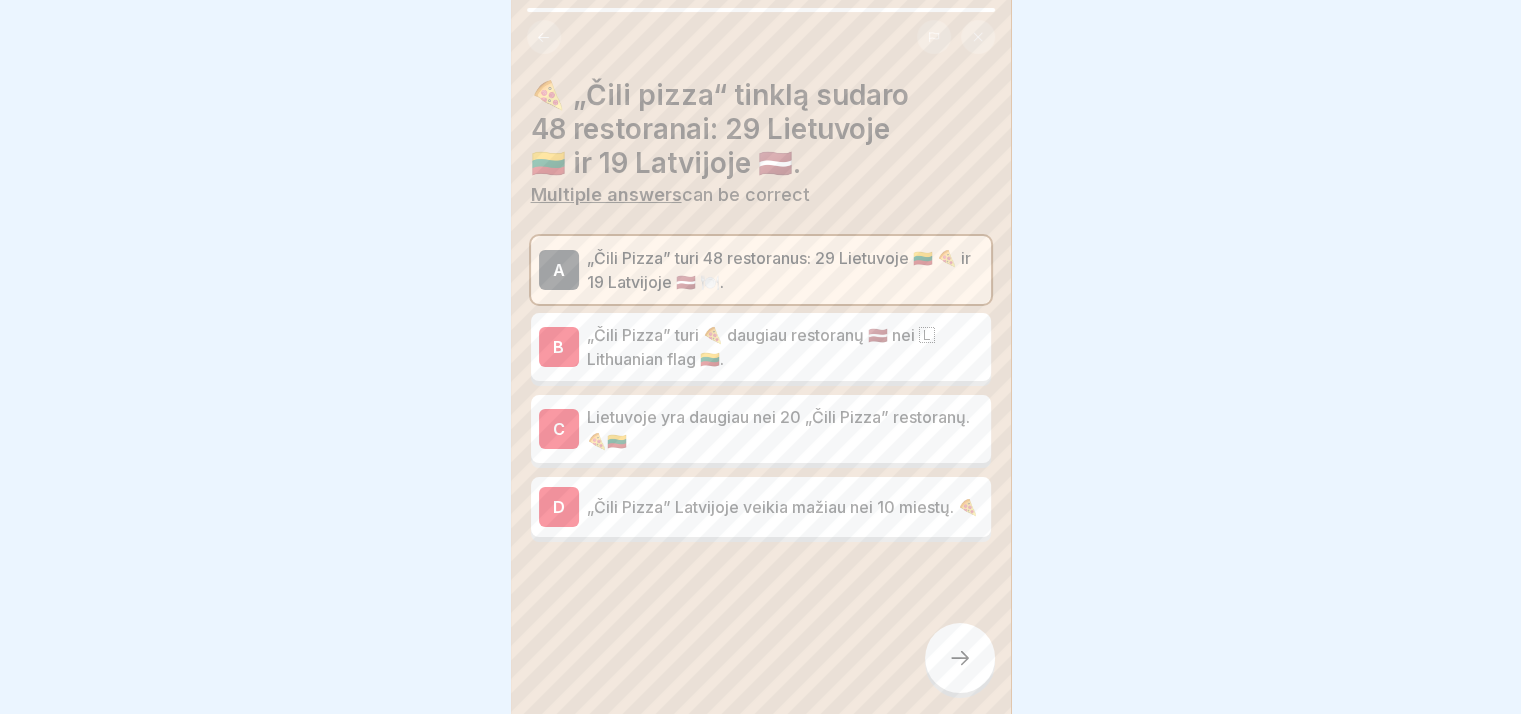 click 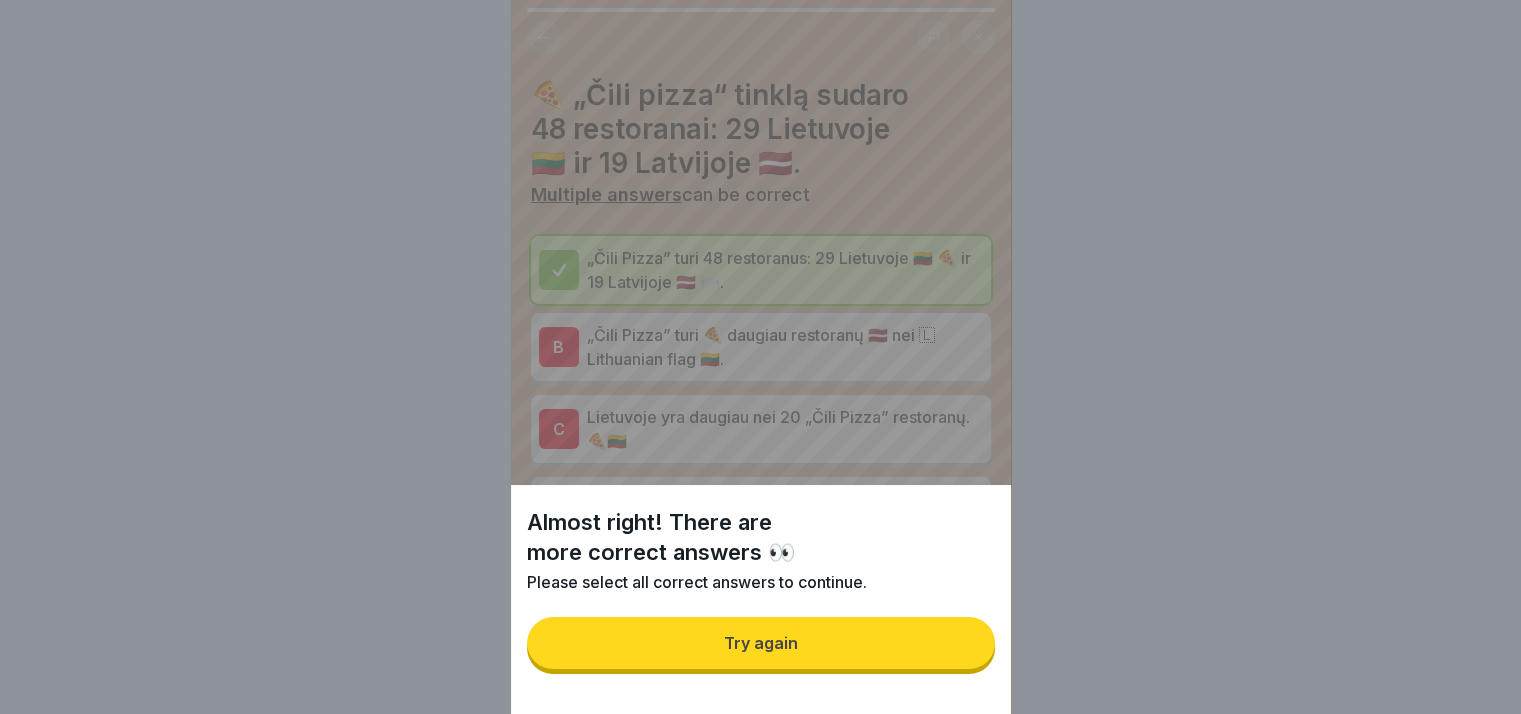 click on "Try again" at bounding box center [761, 643] 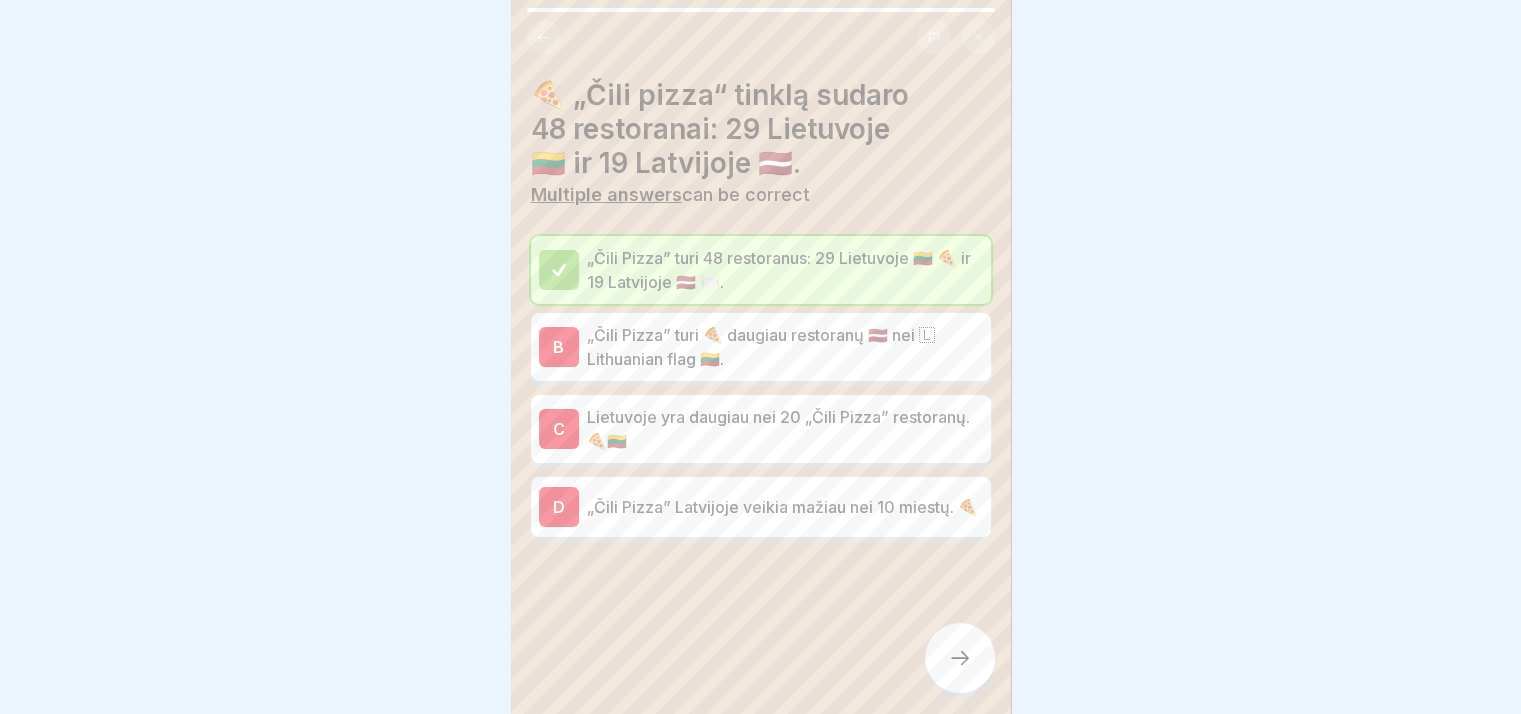 click 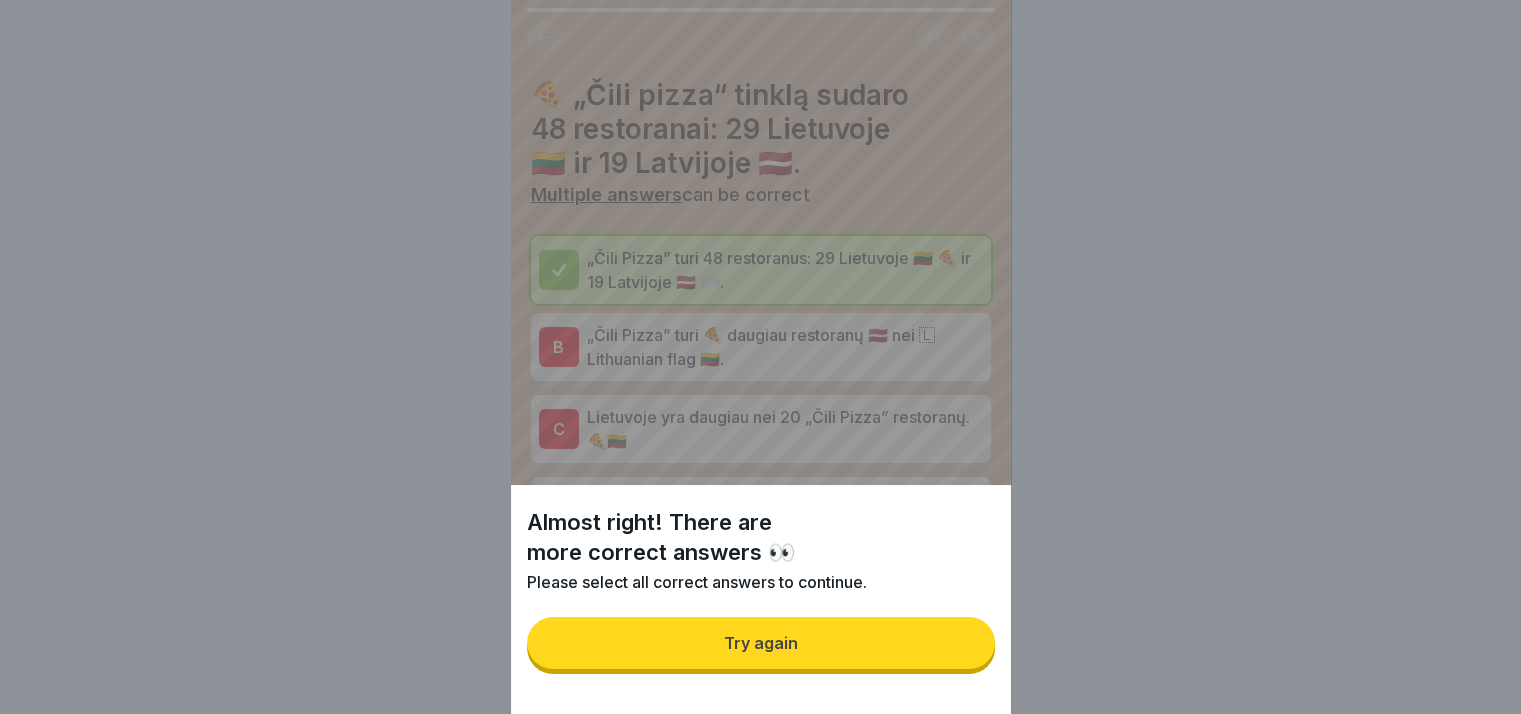 click on "Try again" at bounding box center (761, 643) 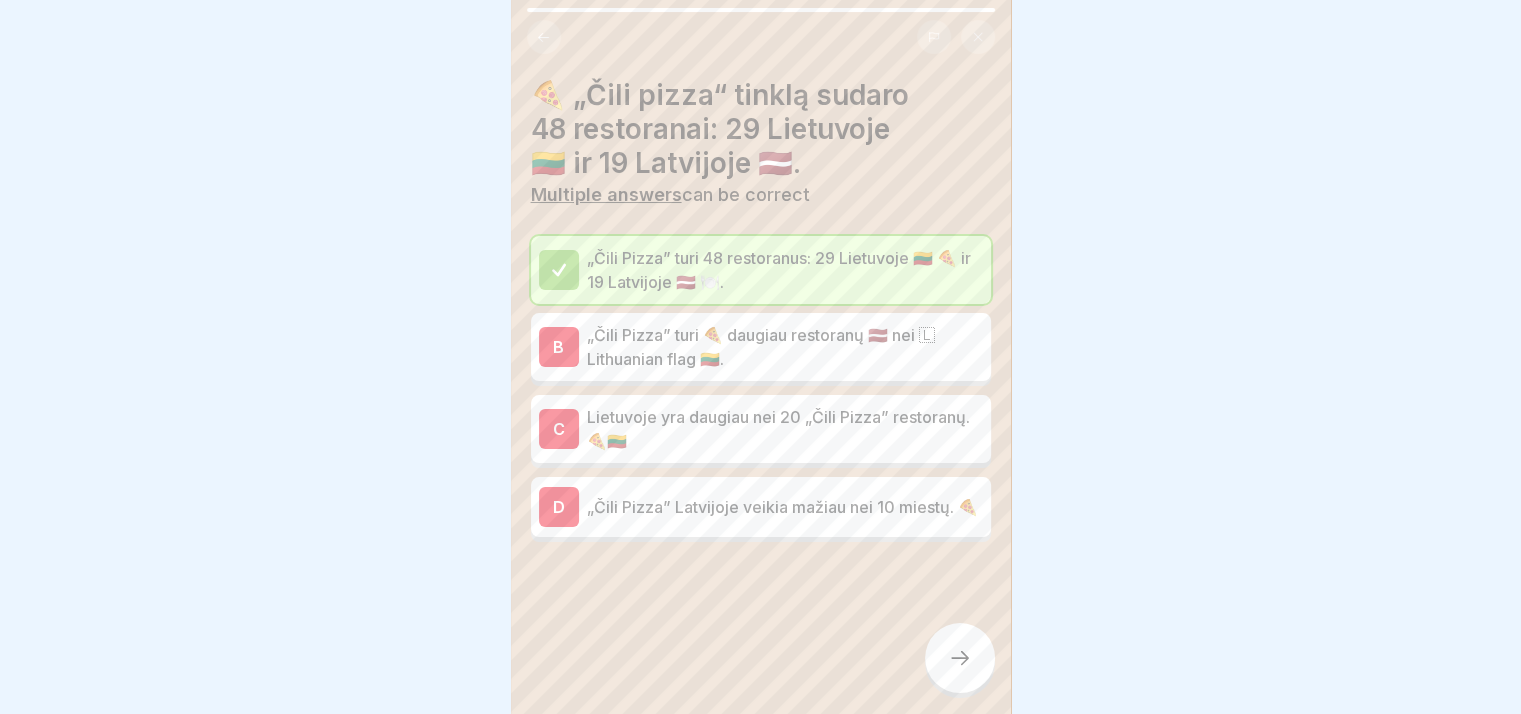 click on "„Čili Pizza” Latvijoje veikia mažiau nei 10 miestų. 🍕" at bounding box center (785, 507) 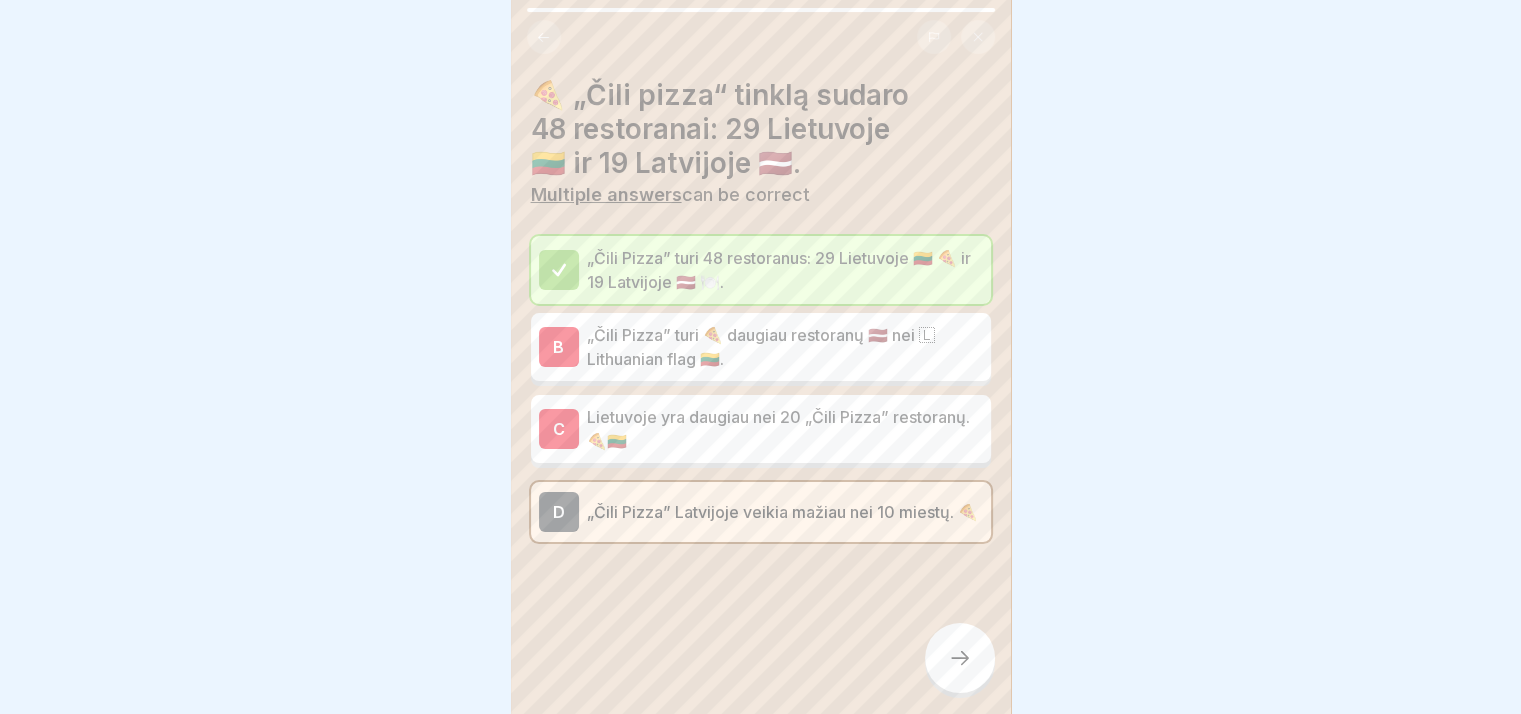 click on "Lietuvoje yra daugiau nei 20 „Čili Pizza” restoranų. 🍕🇱🇹" at bounding box center (785, 429) 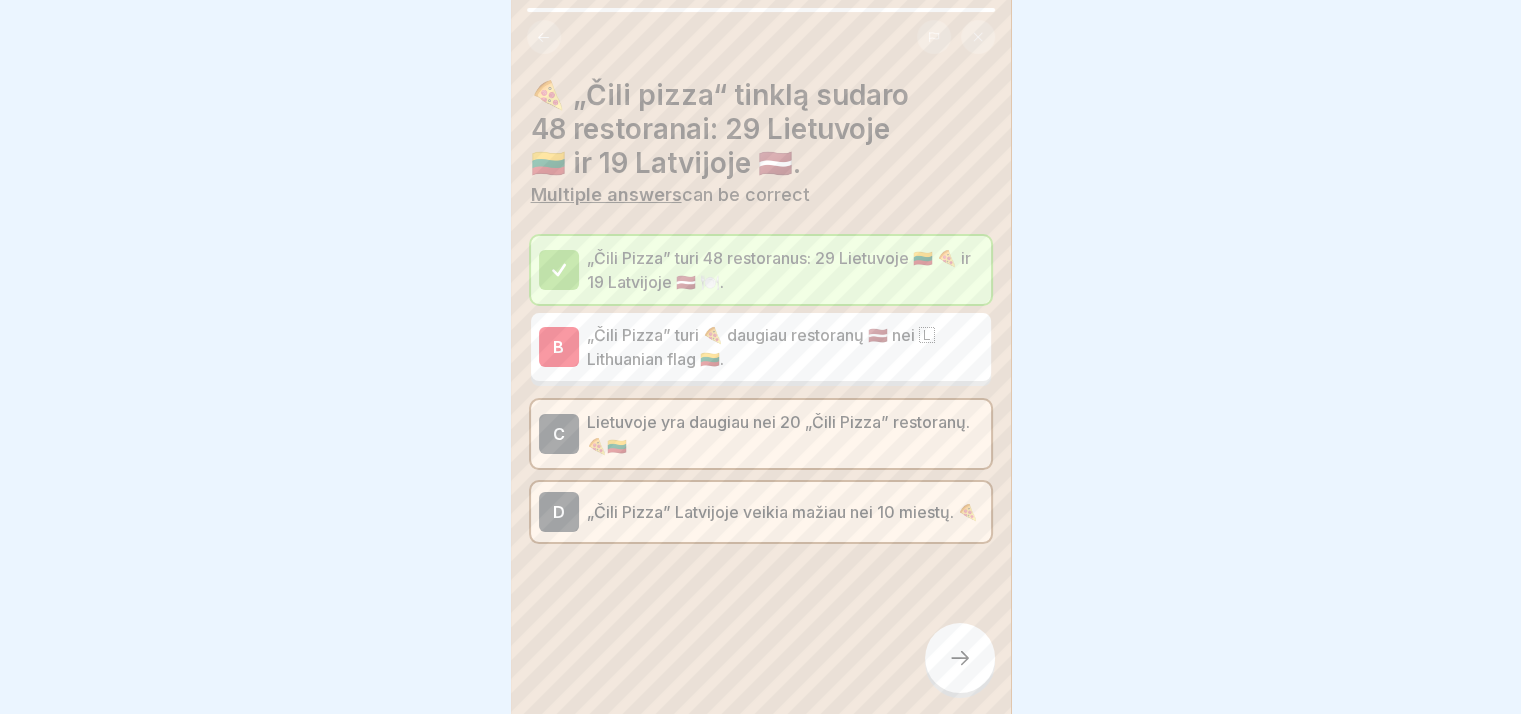 click at bounding box center (960, 658) 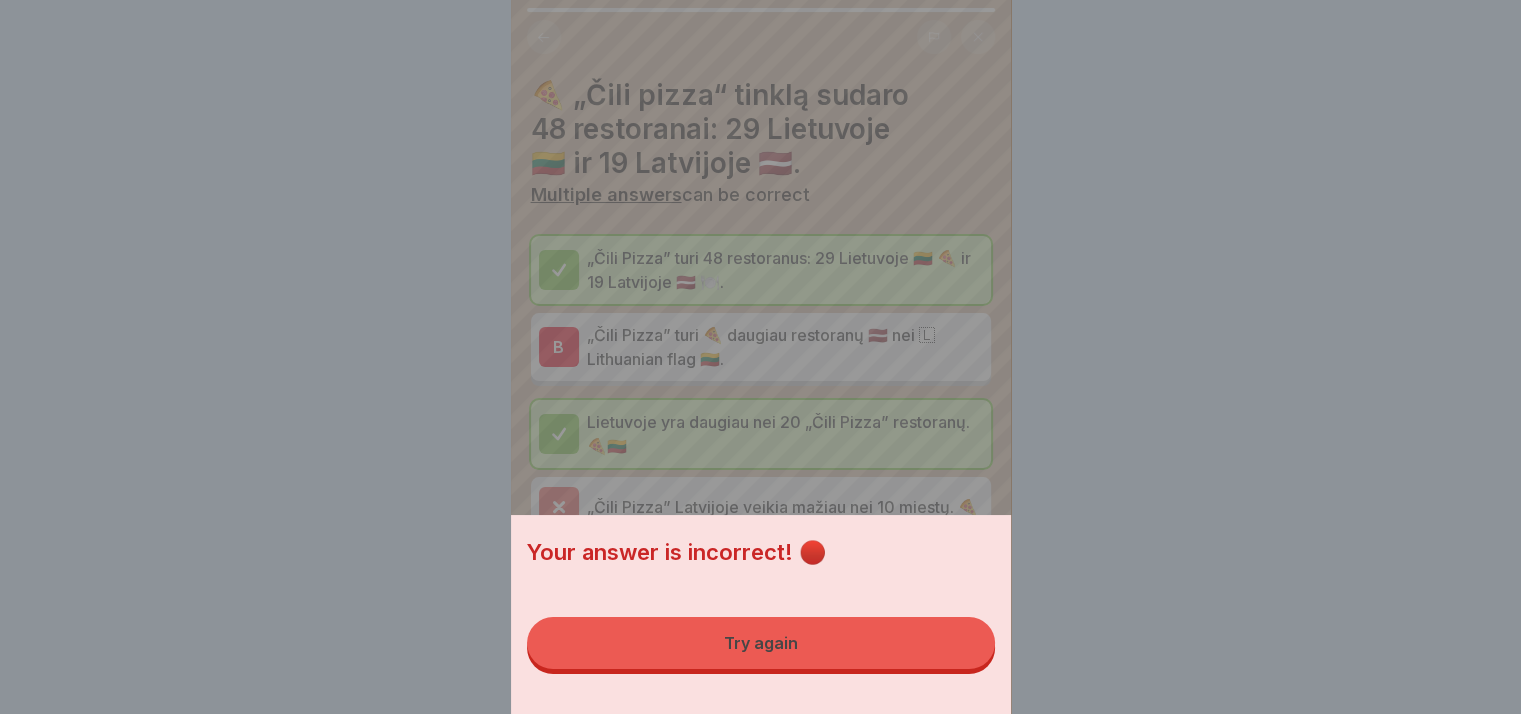 click on "Try again" at bounding box center (761, 643) 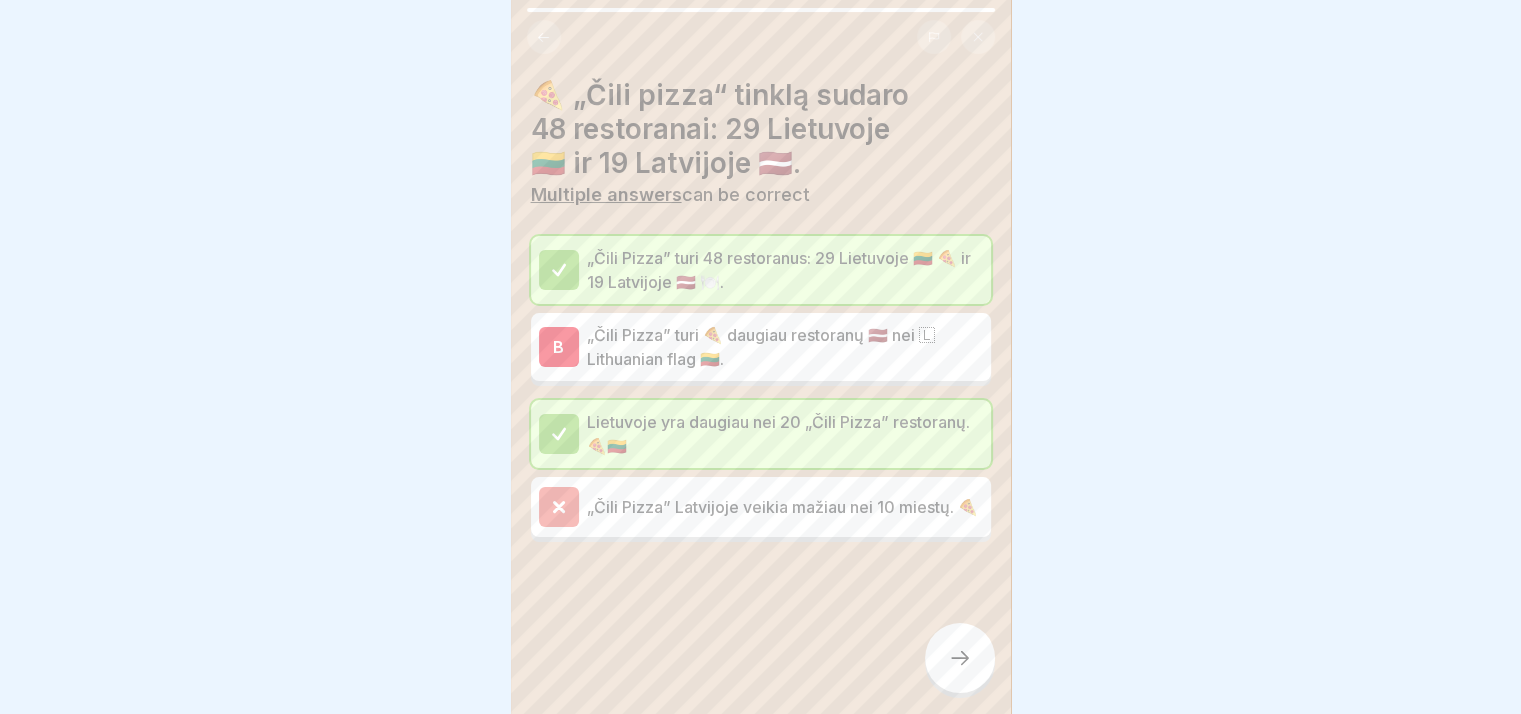 click at bounding box center (960, 658) 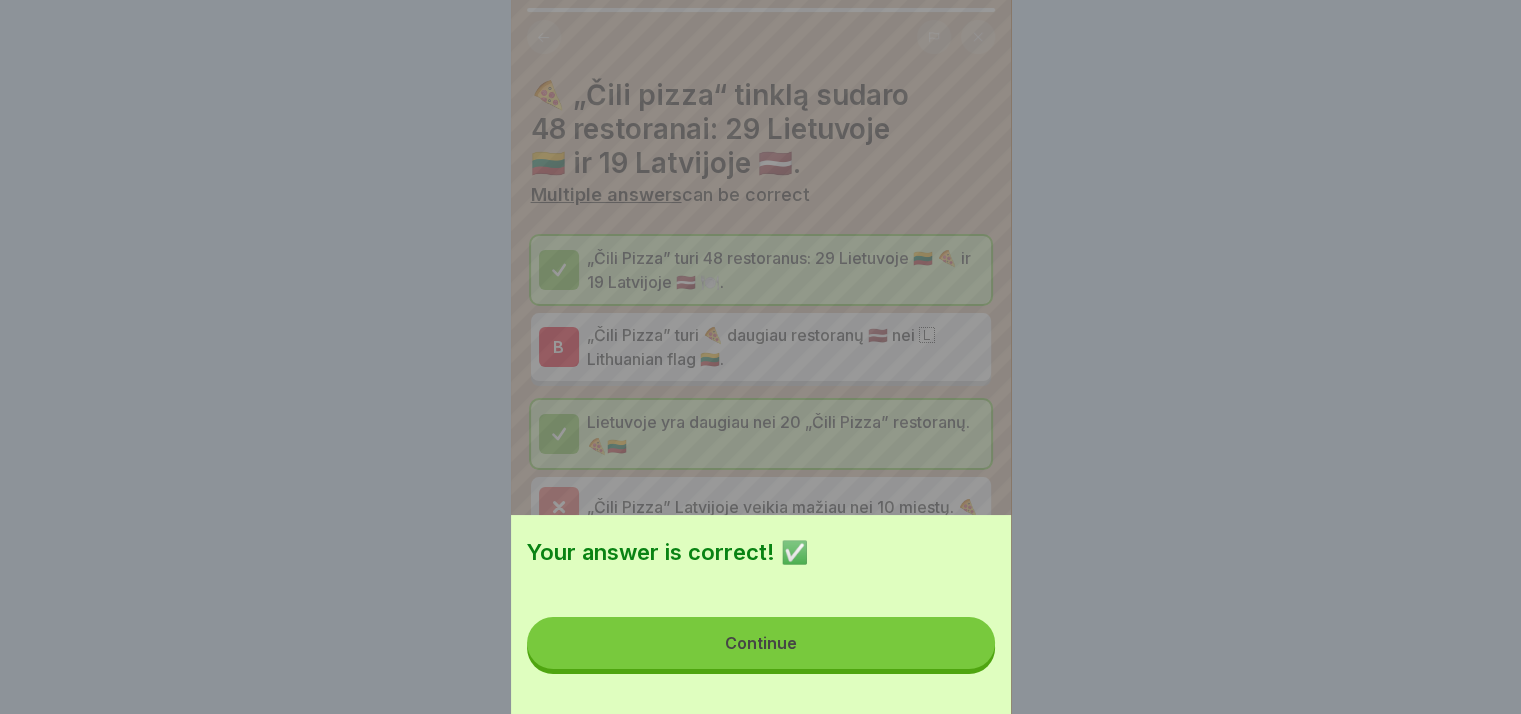 click on "Continue" at bounding box center (761, 643) 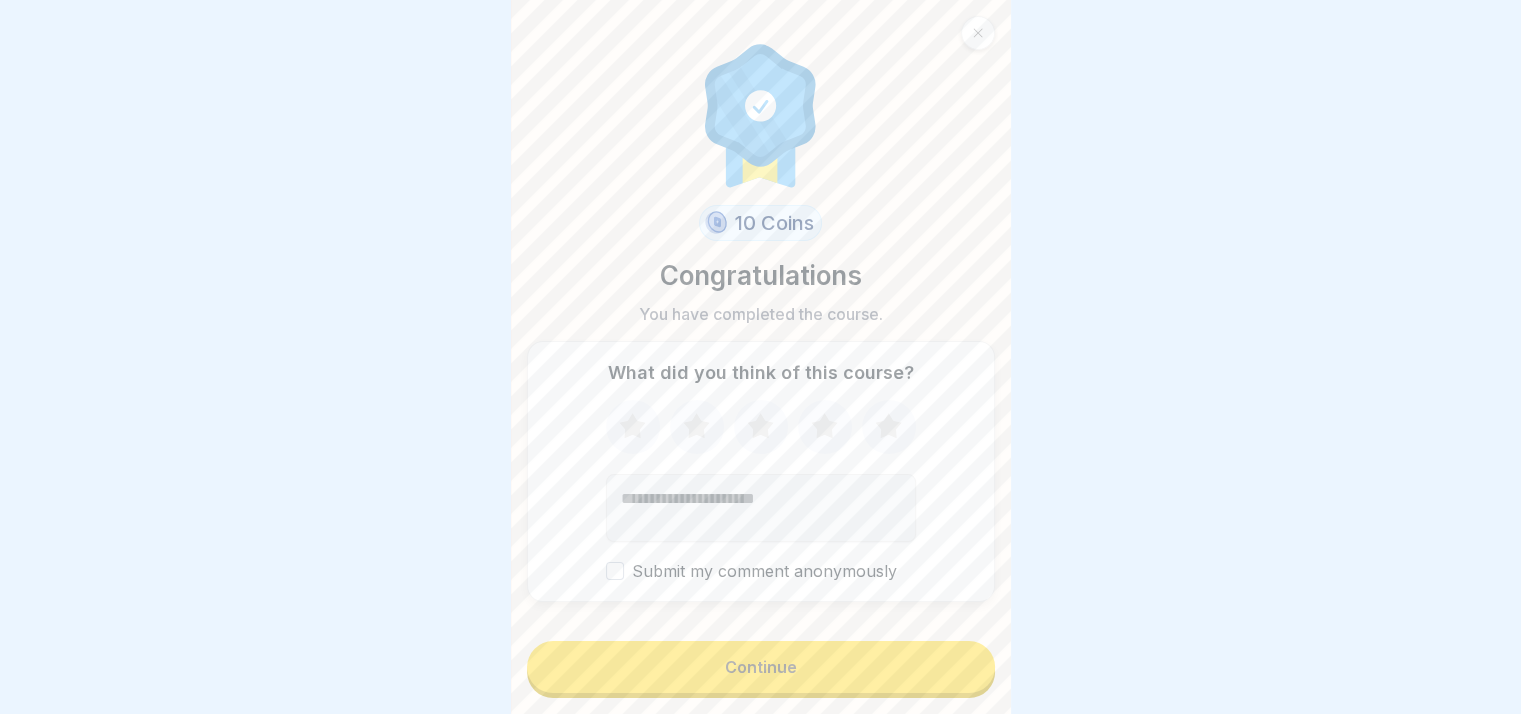 click on "Continue" at bounding box center (761, 667) 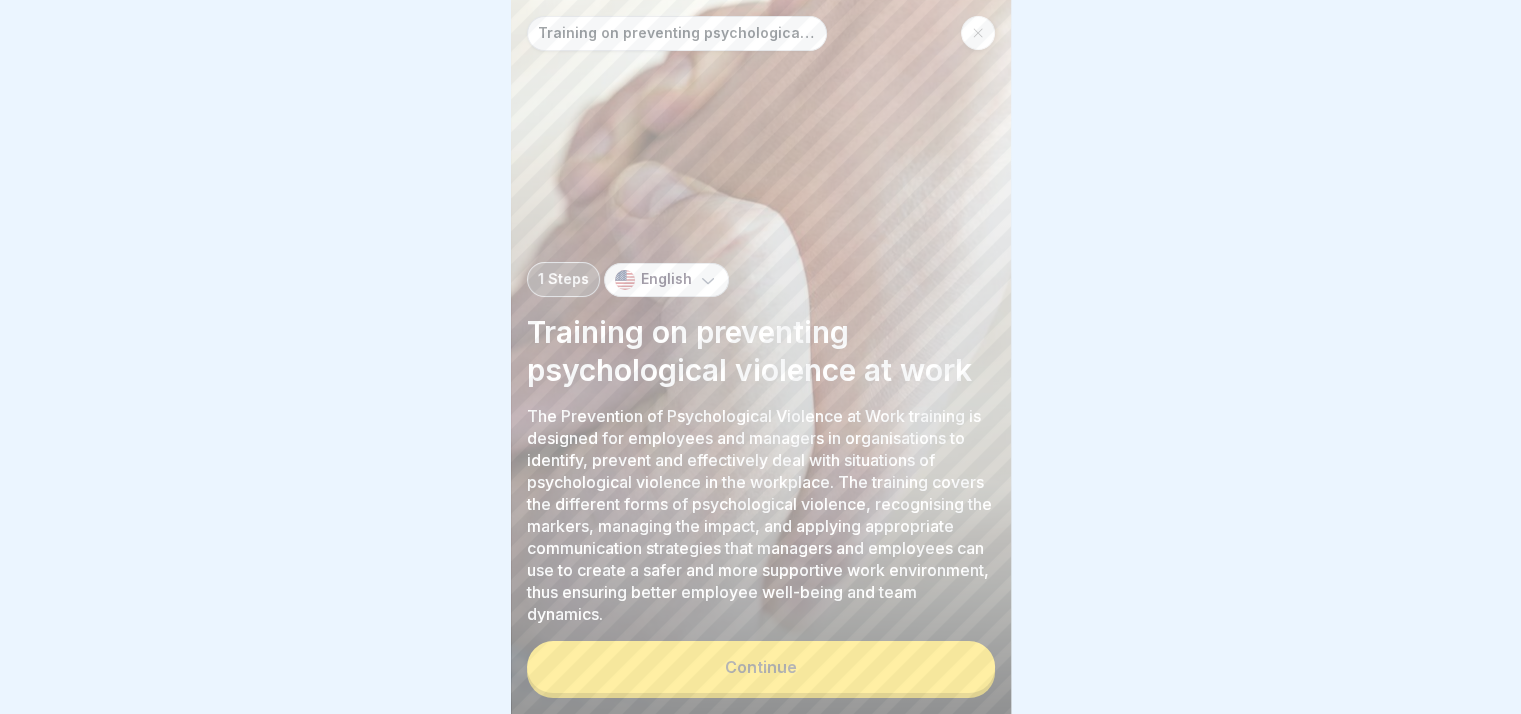 click on "Continue" at bounding box center [761, 667] 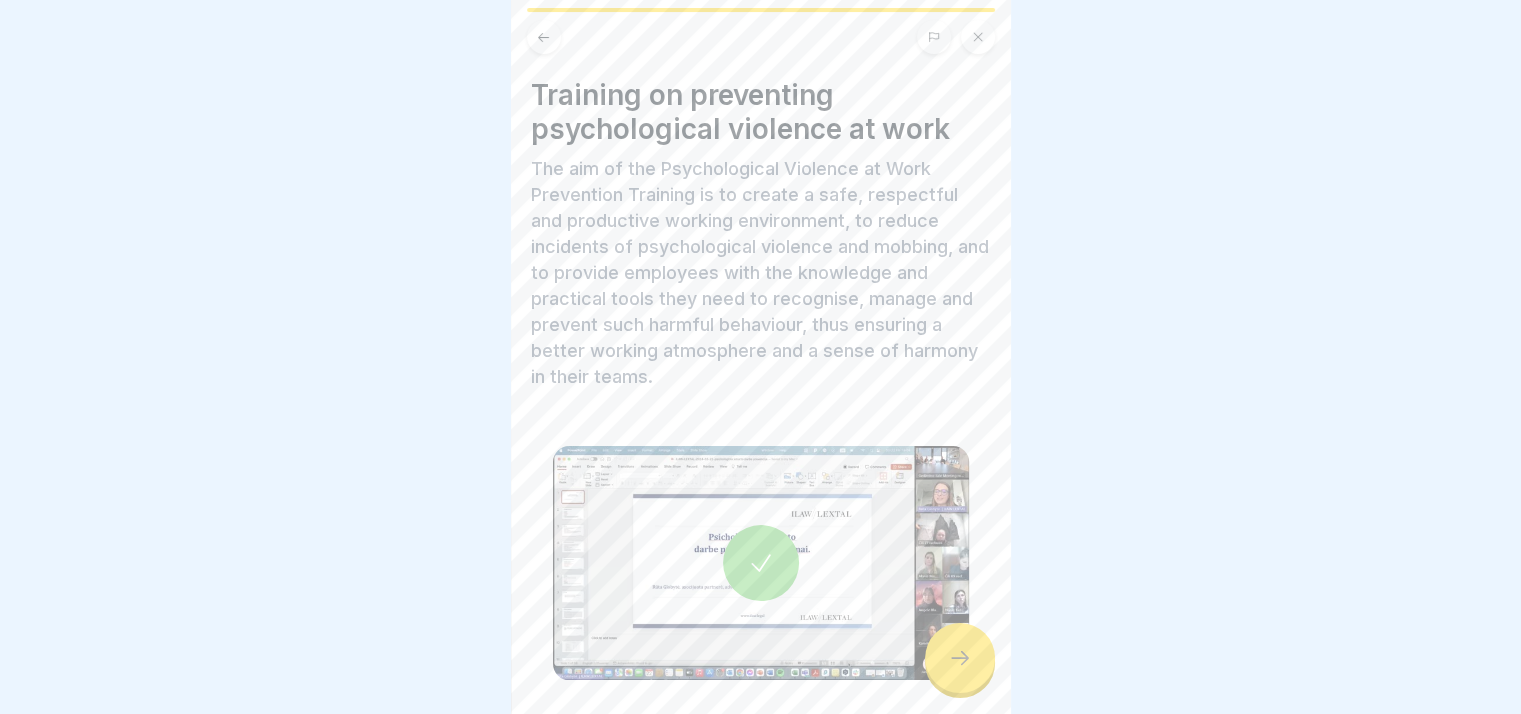 click at bounding box center [960, 658] 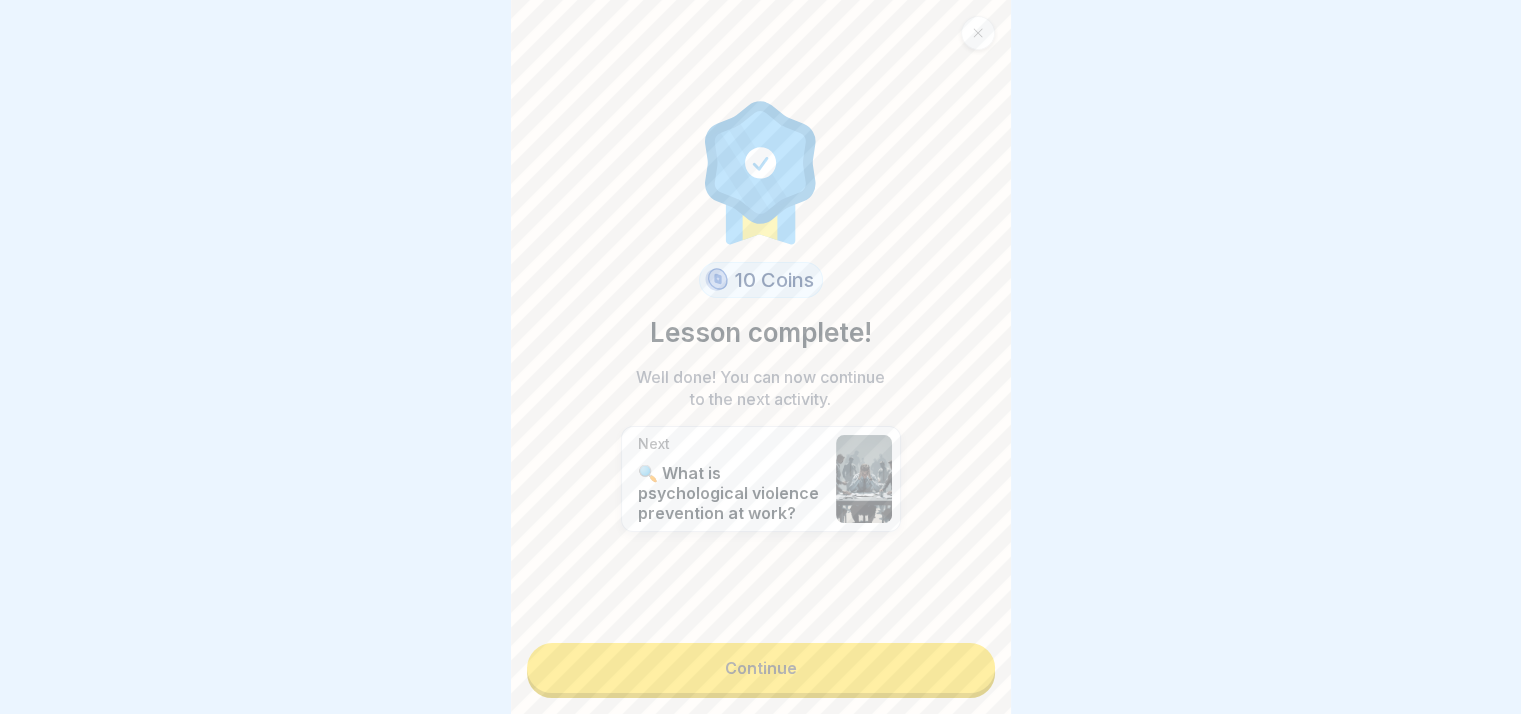 click on "Continue" at bounding box center [761, 668] 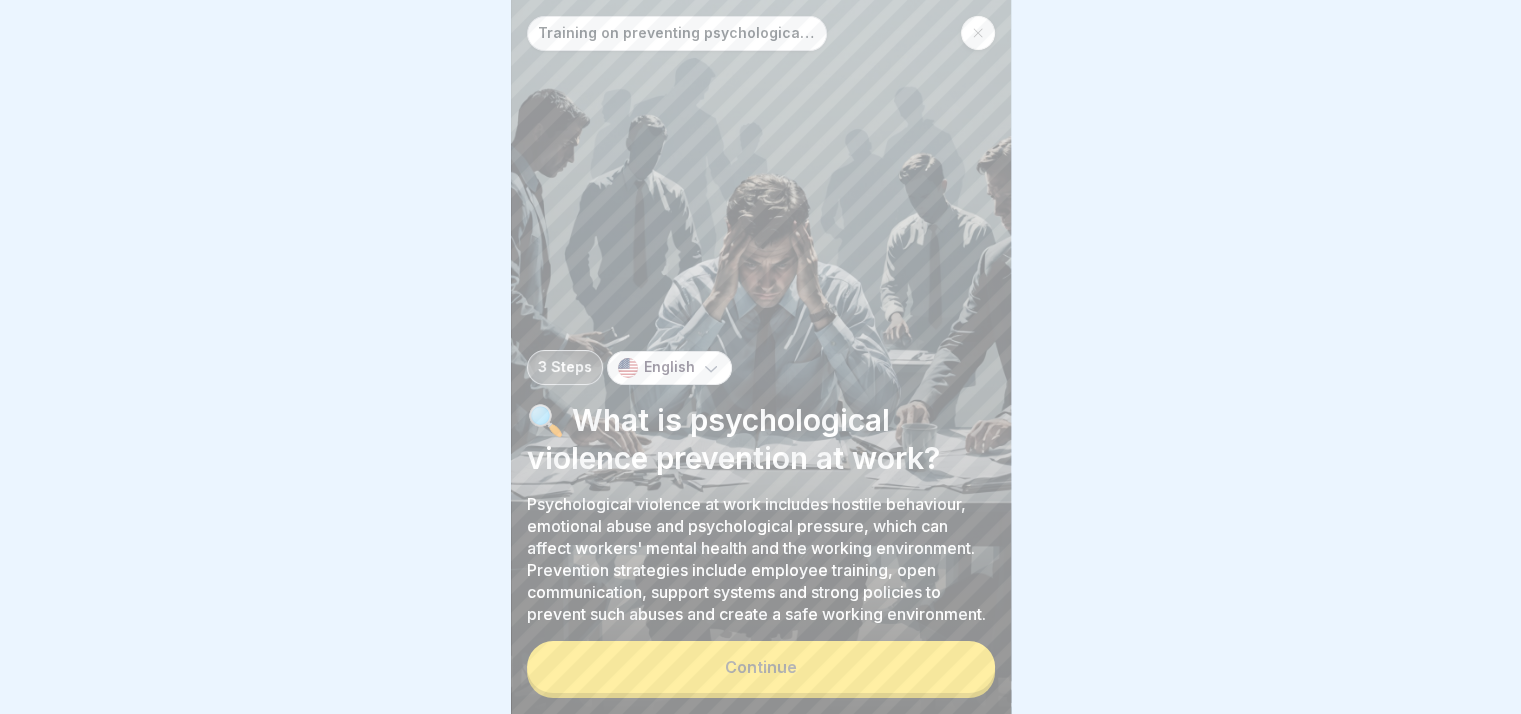 click on "Continue" at bounding box center (761, 667) 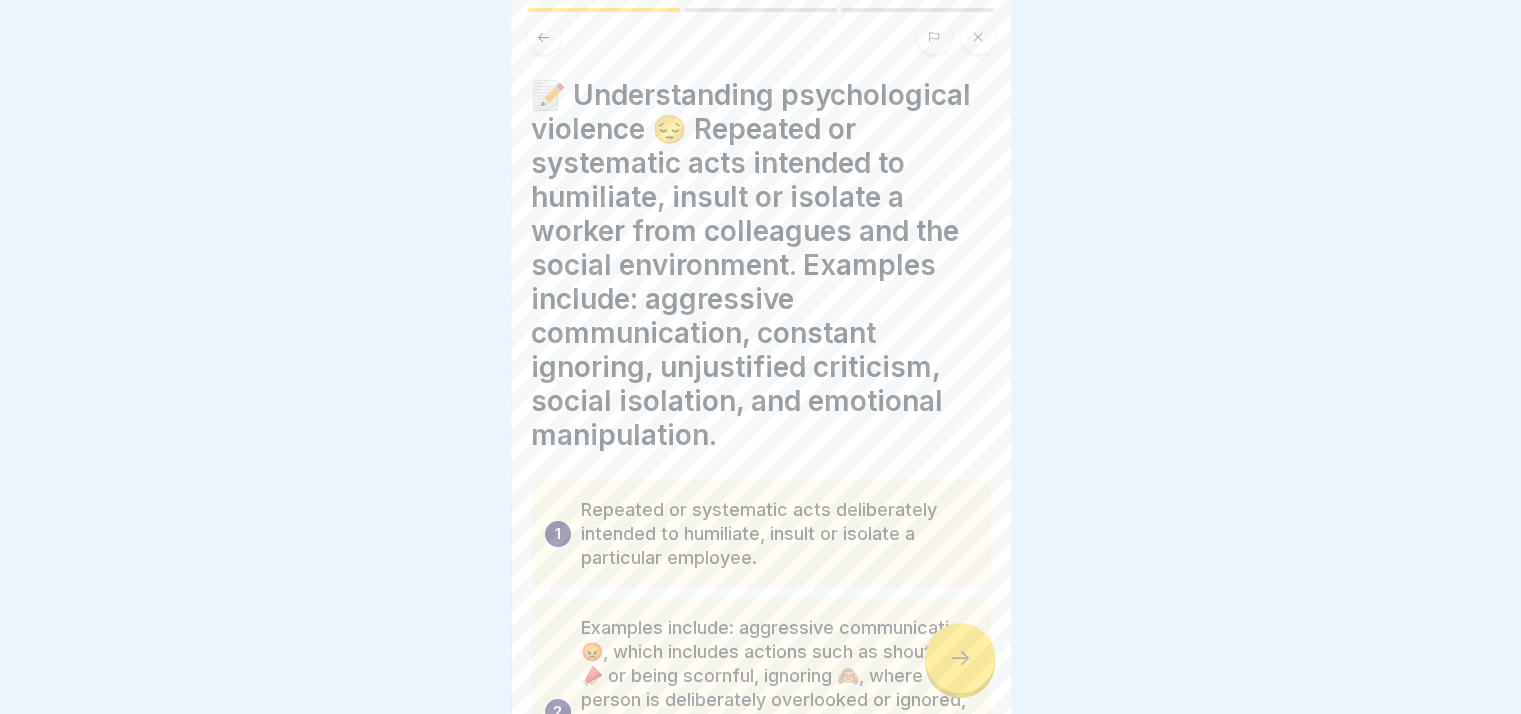 click at bounding box center [960, 658] 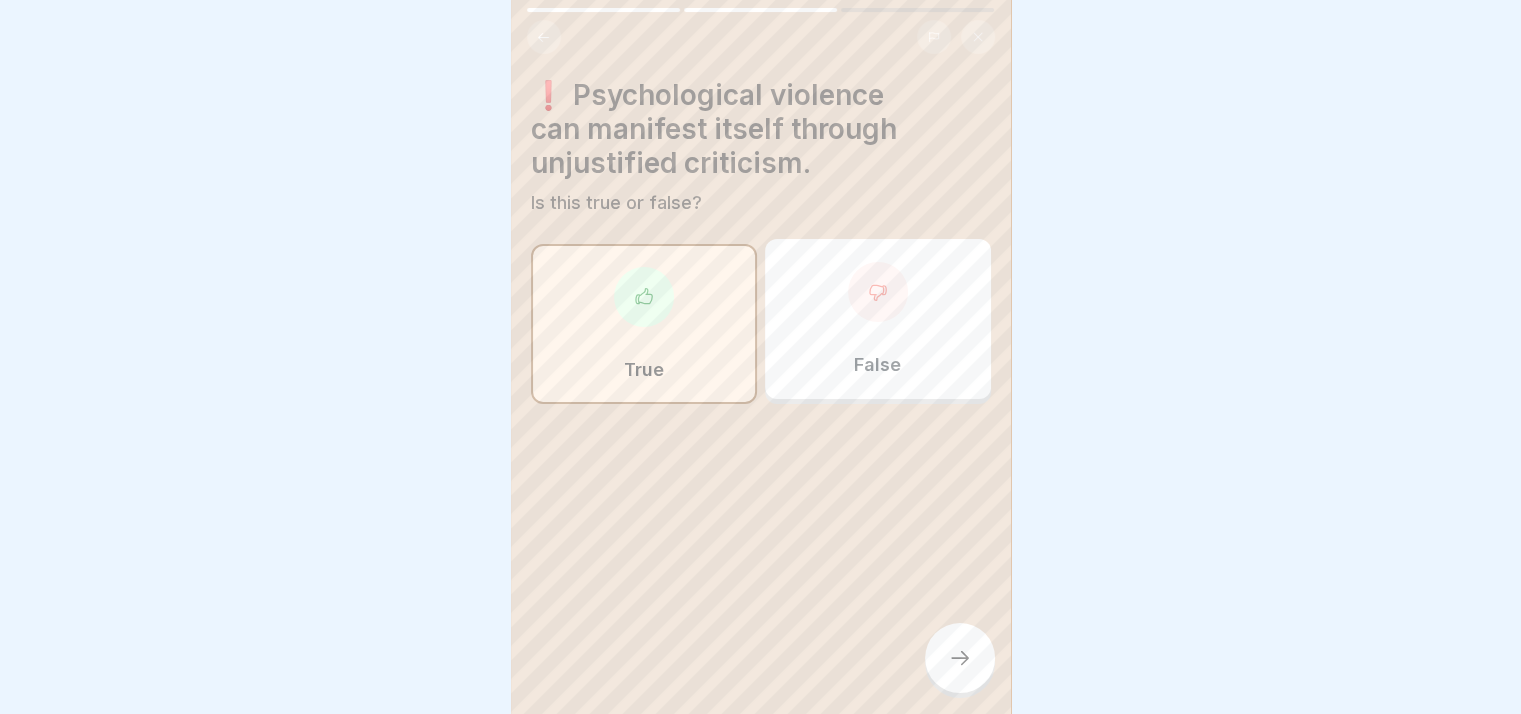 click at bounding box center [960, 658] 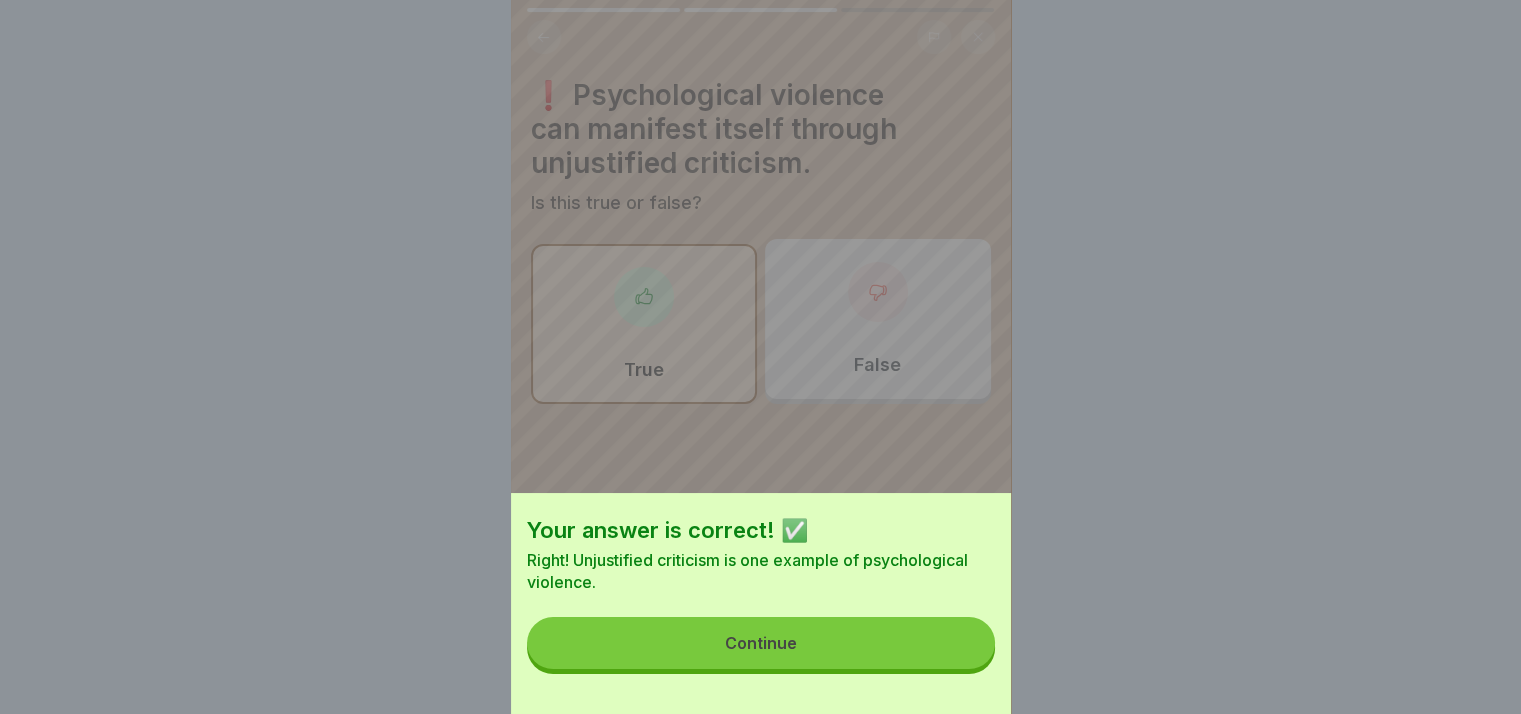 drag, startPoint x: 920, startPoint y: 661, endPoint x: 726, endPoint y: 491, distance: 257.94574 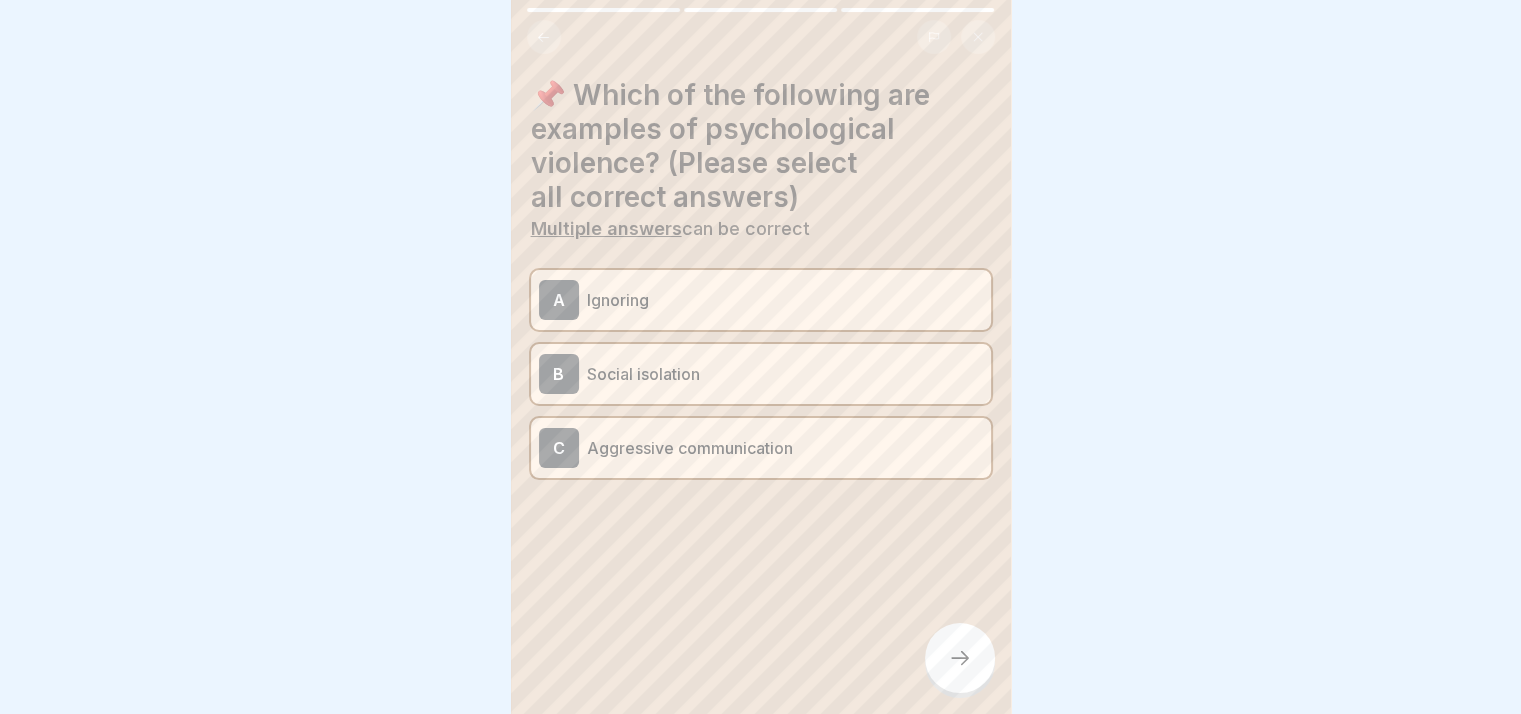 click on "A Ignoring" at bounding box center (761, 300) 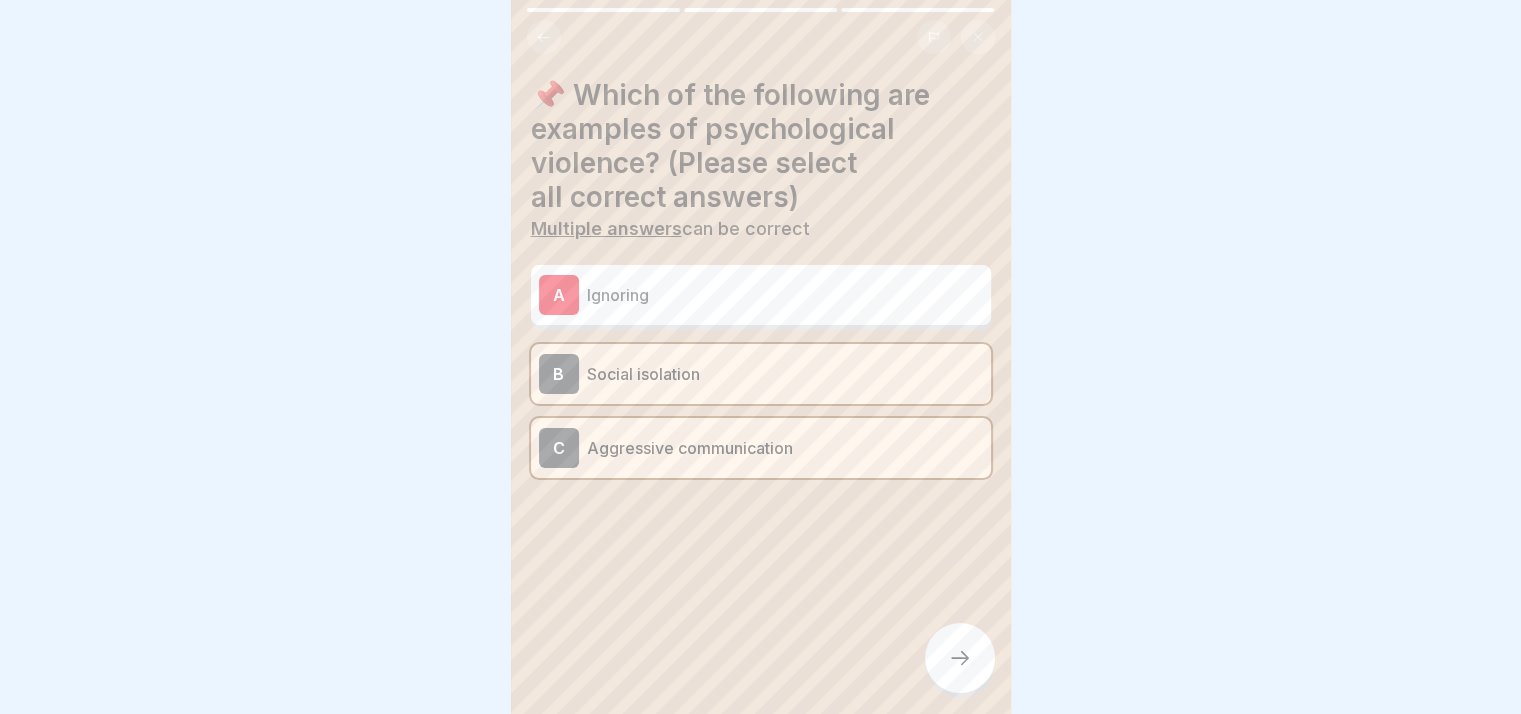 click on "📌 Which of the following are examples of psychological violence? (Please select all correct answers) Multiple answers  can be correct A Ignoring B Social isolation C Aggressive communication" at bounding box center [761, 357] 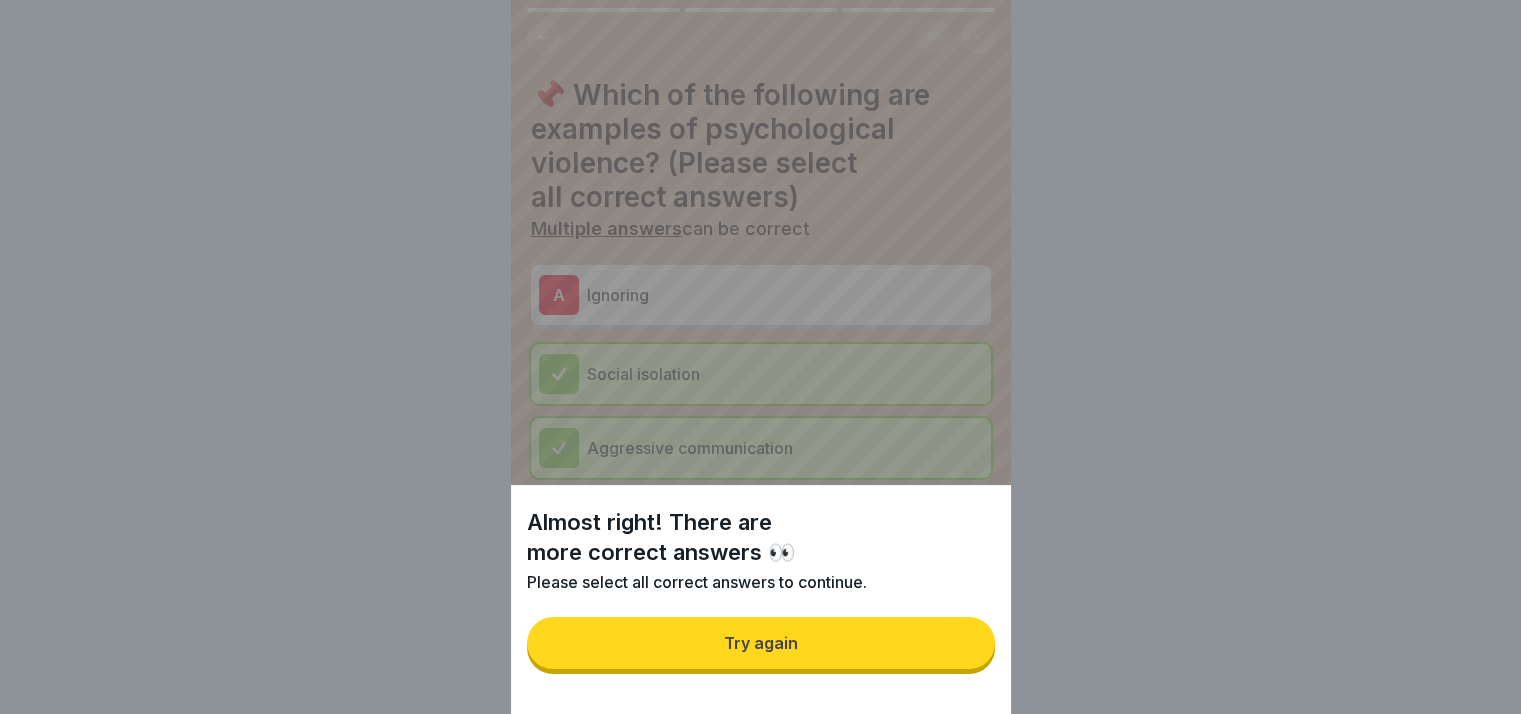 click on "Try again" at bounding box center (761, 643) 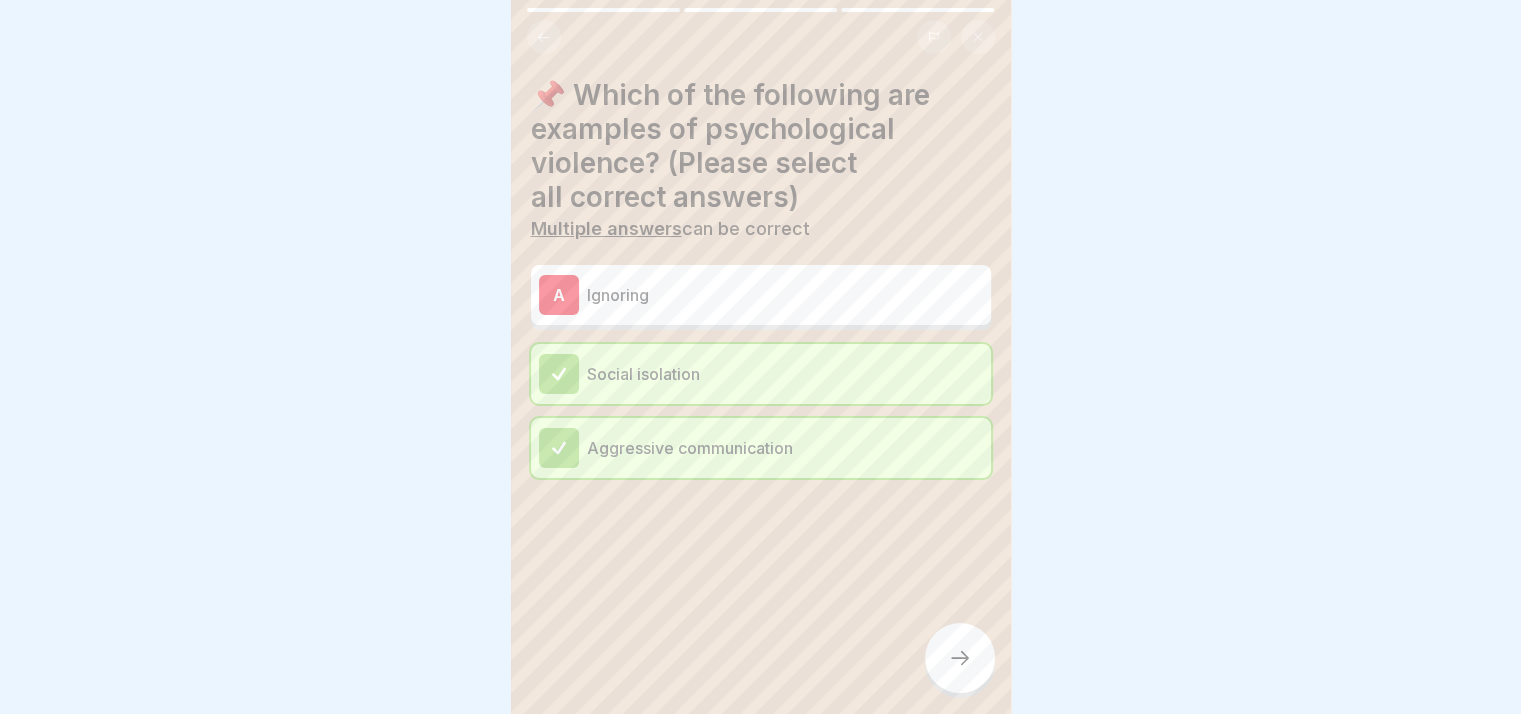 click at bounding box center [960, 658] 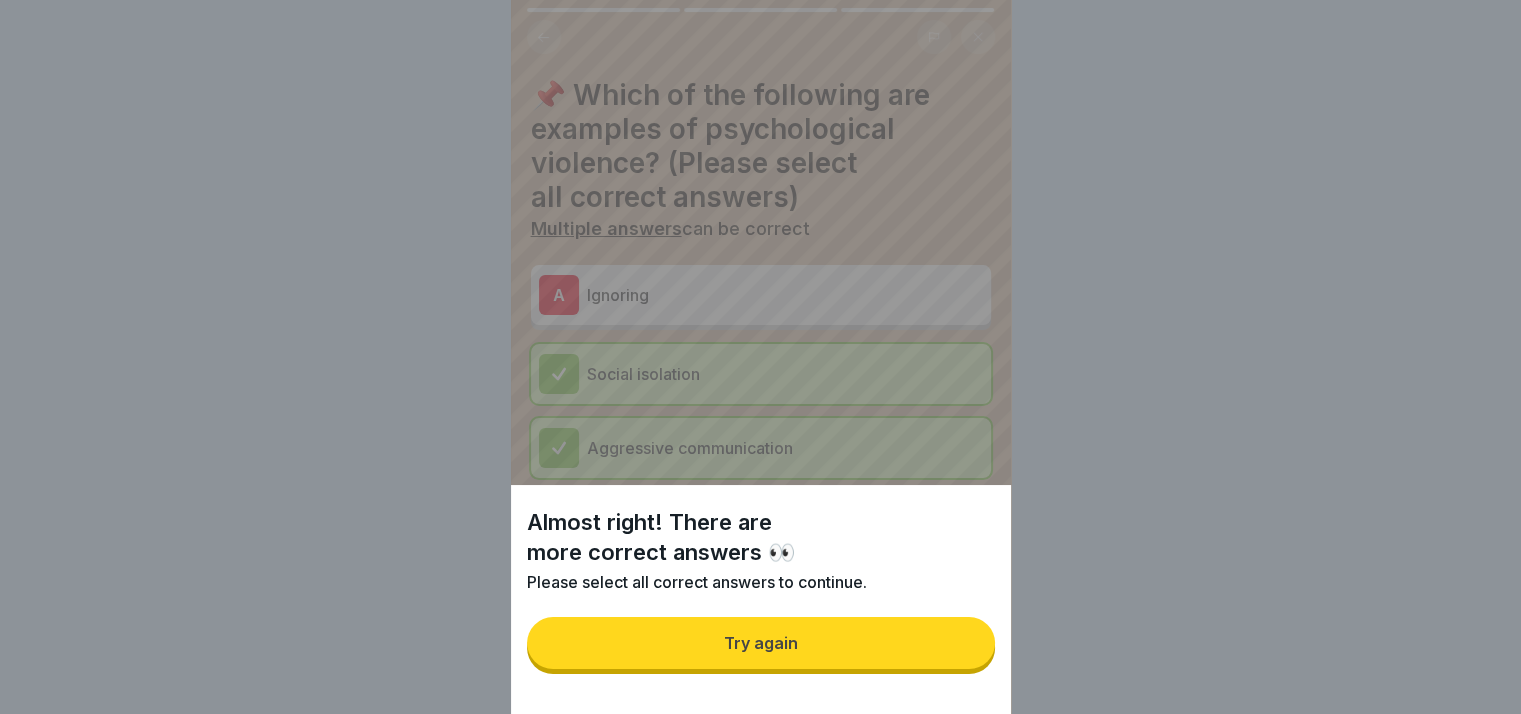 click on "Try again" at bounding box center (761, 643) 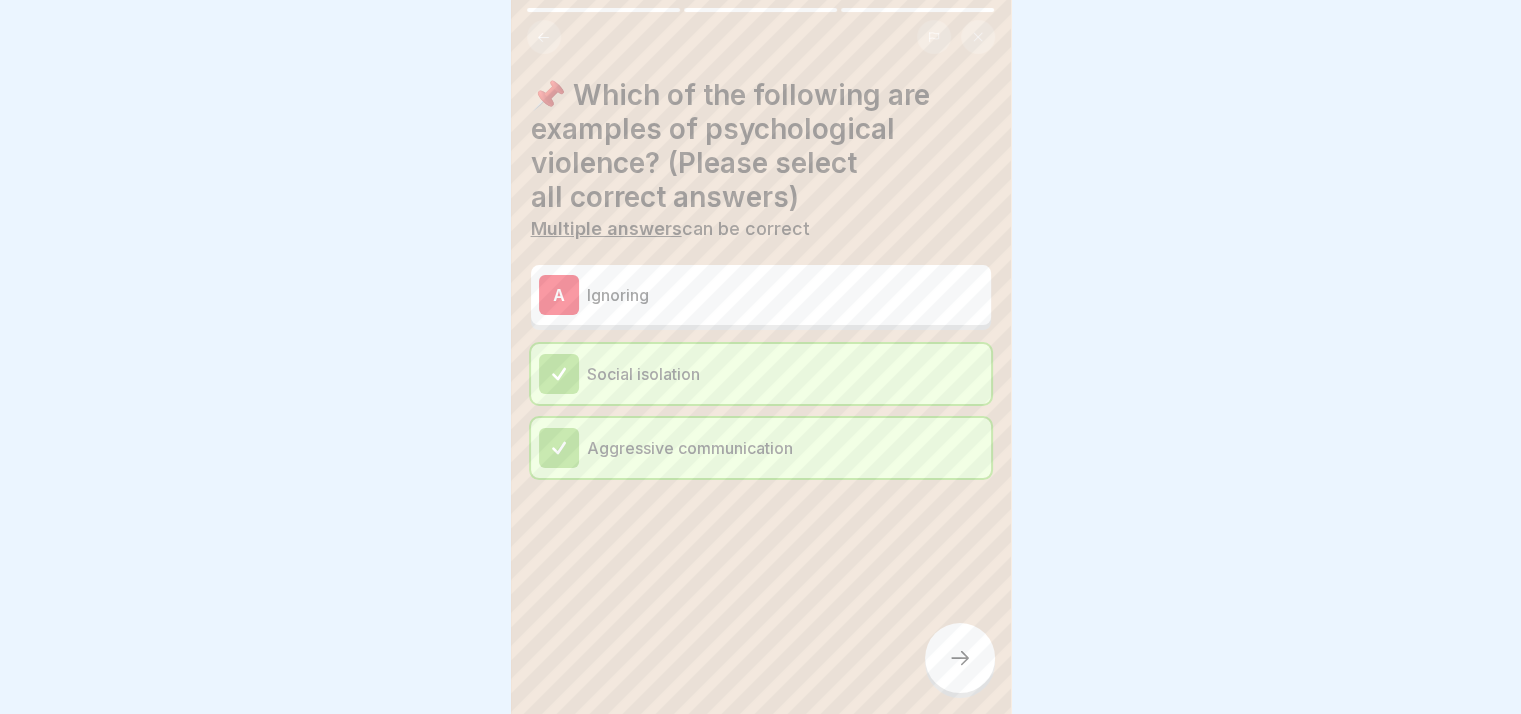 click on "A Ignoring Social isolation Aggressive communication" at bounding box center [761, 374] 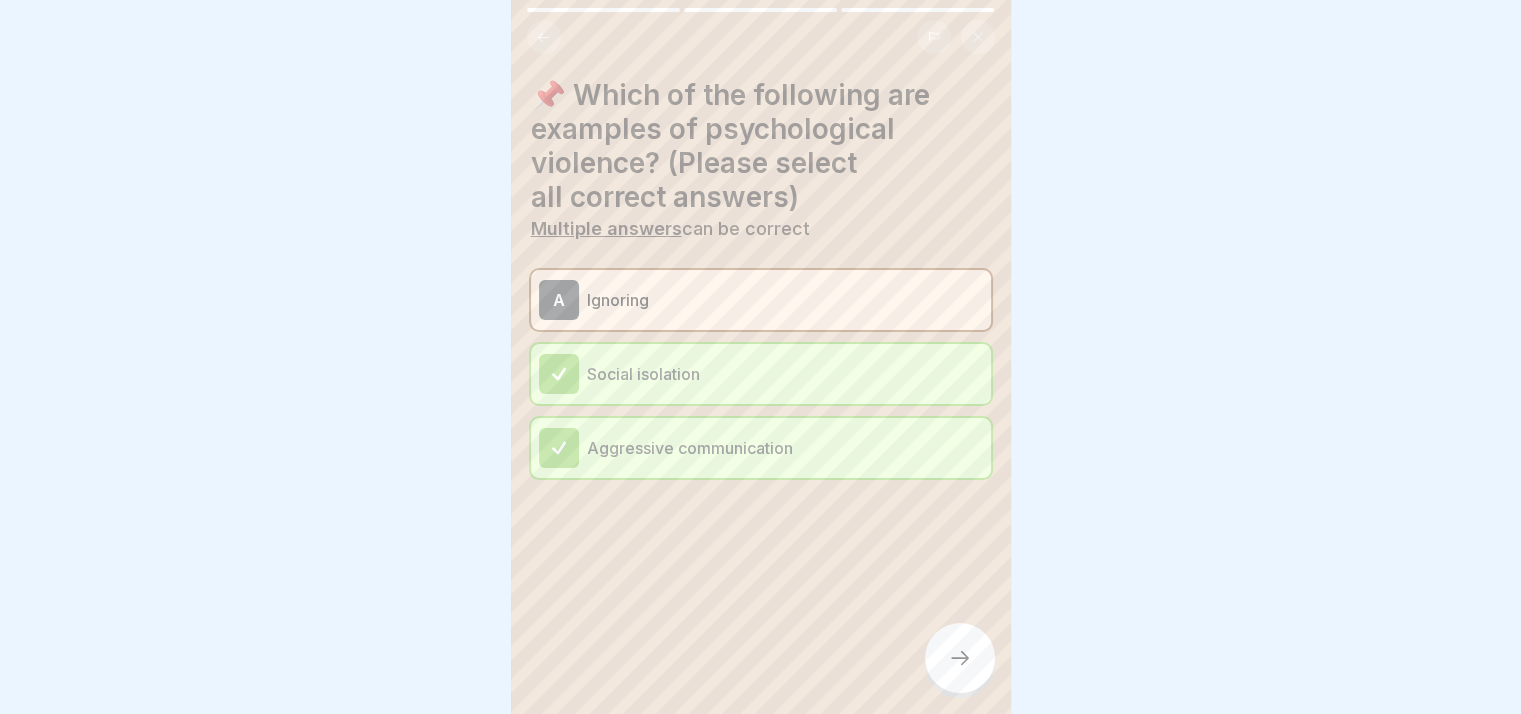 click 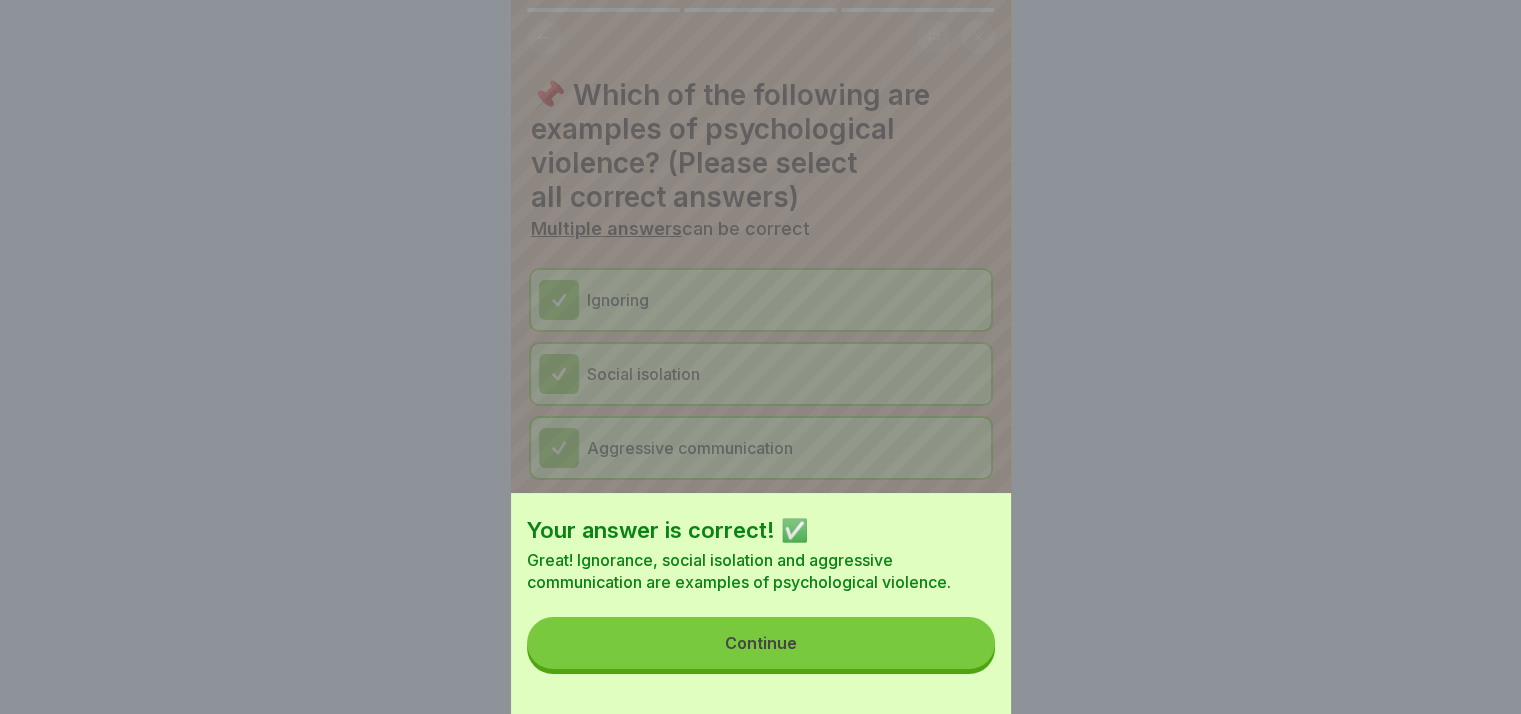 click on "Continue" at bounding box center (761, 643) 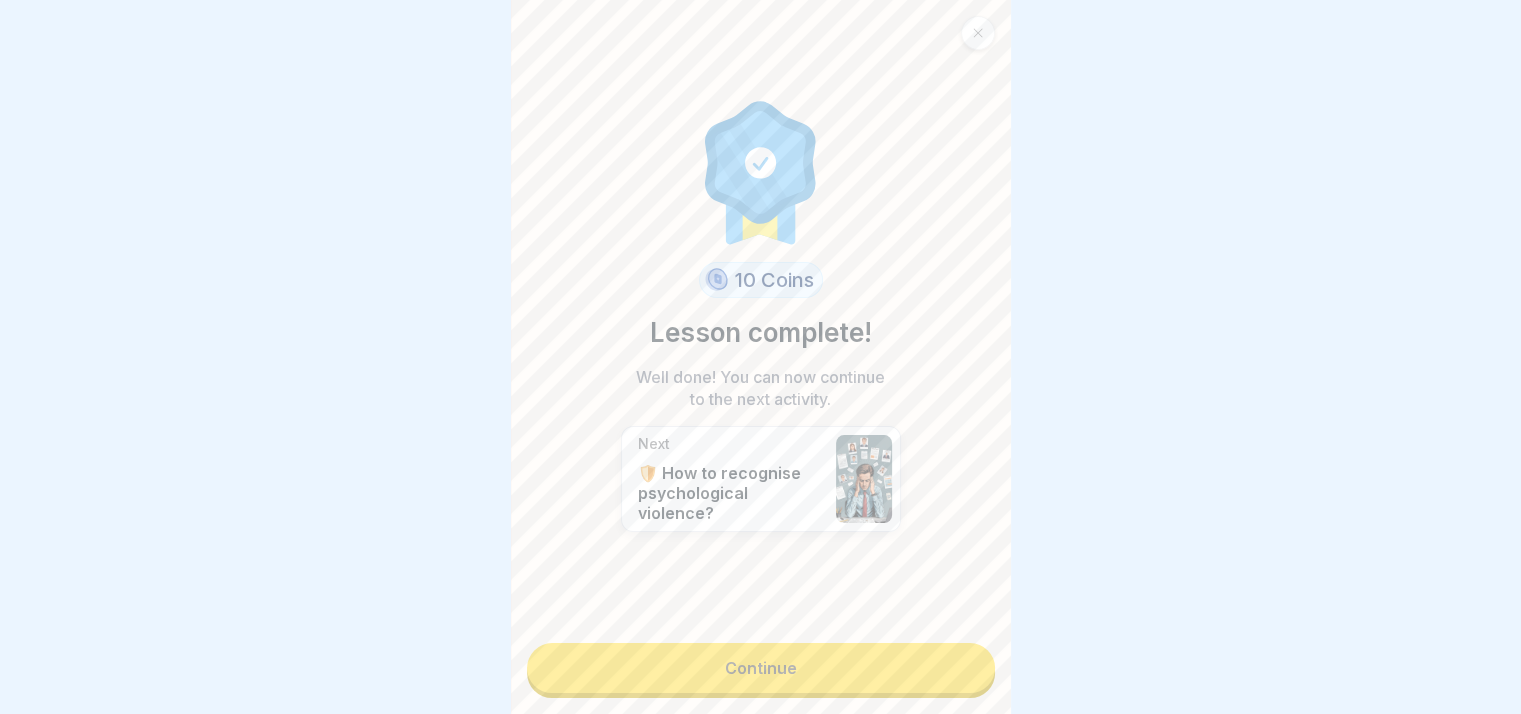click on "Continue" at bounding box center [761, 668] 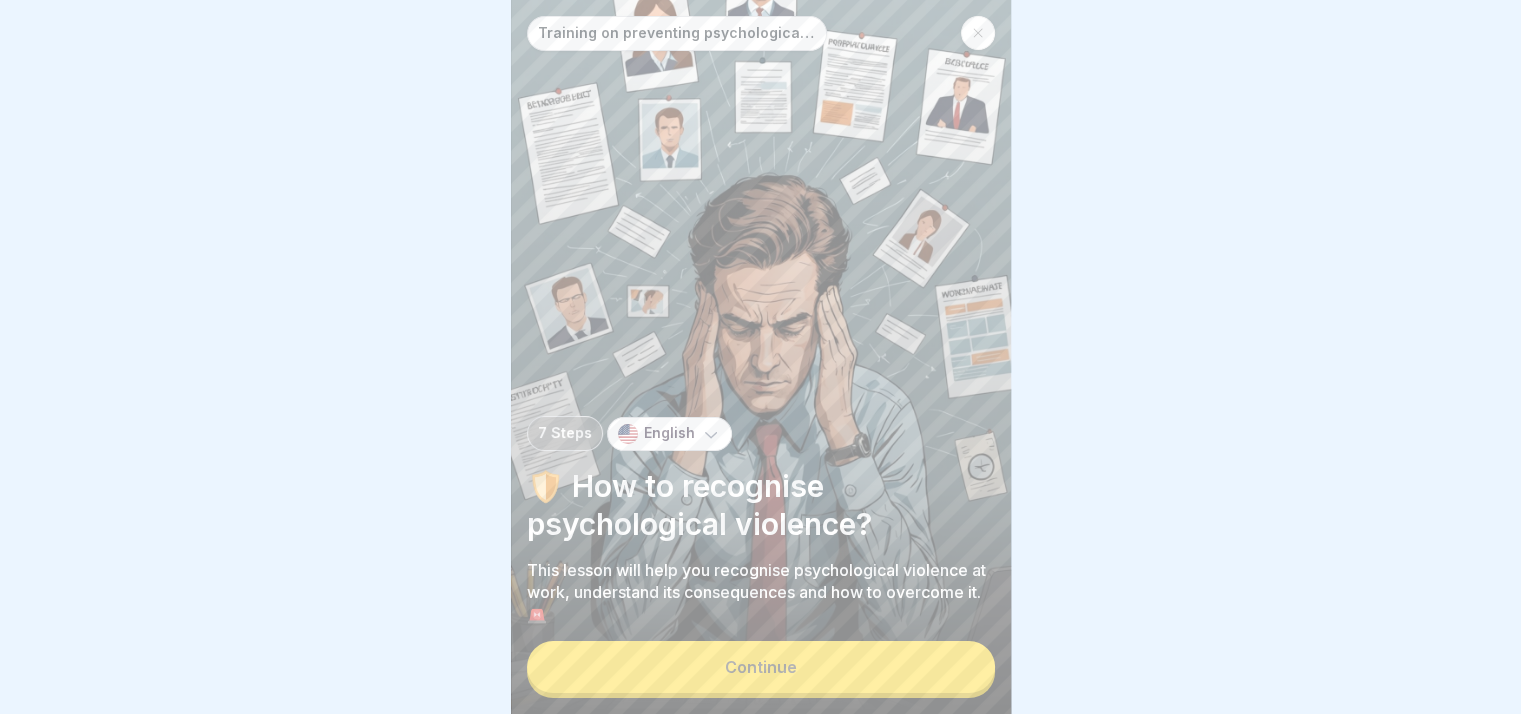 click on "Continue" at bounding box center (761, 667) 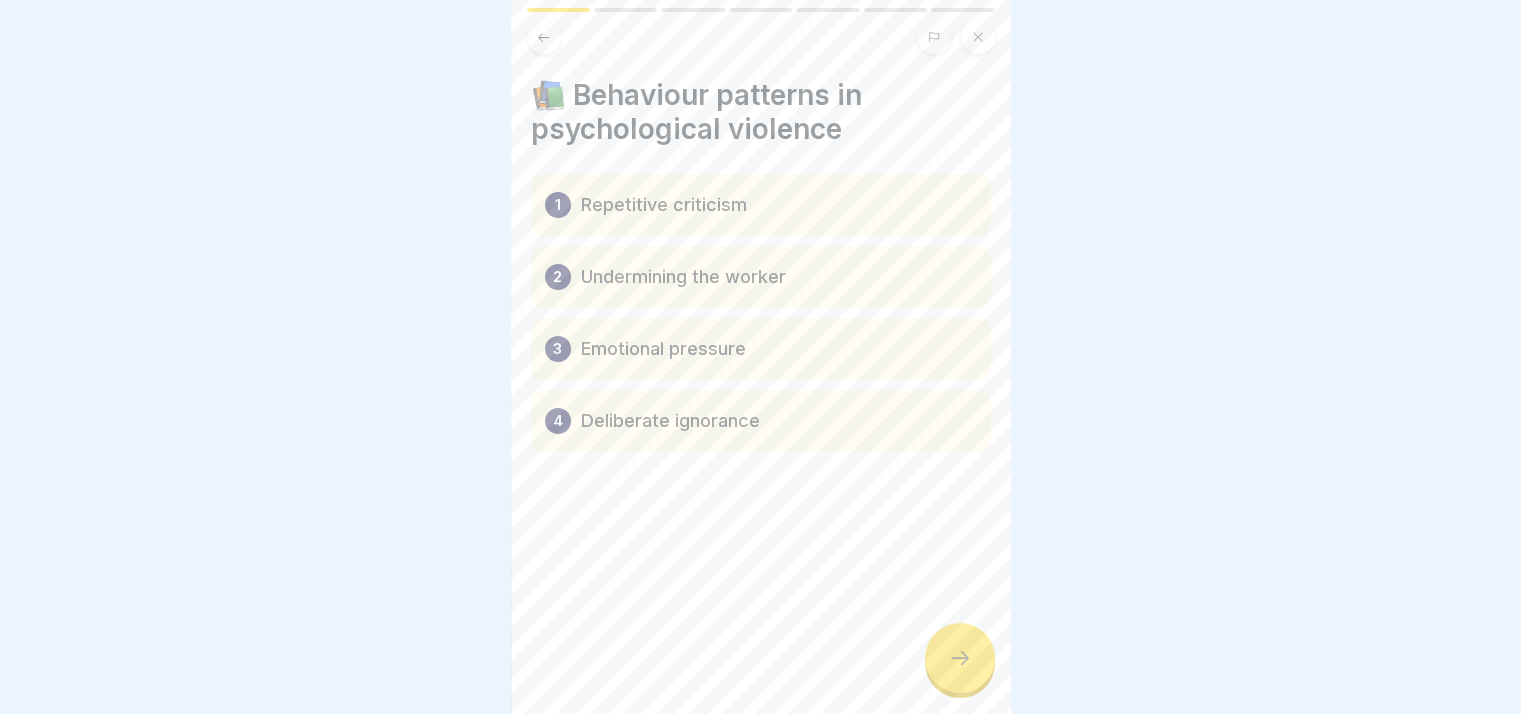click on "Training on preventing psychological violence at work 7 Steps English 🛡️ How to recognise psychological violence? This lesson will help you recognise psychological violence at work, understand its consequences and how to overcome it. 🚨 Continue 📚 Behaviour patterns in psychological violence 1 Repetitive criticism 2 Undermining the worker 3 Emotional pressure 4 Deliberate ignorance 🧠 Psychological reactions to violence 1 Anxiety 2 Reduced productivity 3 Sleep disorders 4 Symptoms of stress 👨‍⚕️ Physical signs 1 Frequent headaches 2 Exhaustion 3 Loss of appetite 🤝 Social aspects 1 Separation from the team 2 Avoidance of communication 3 Reduced enthusiasm for work 🔍 Psychological violence can cause physical symptoms such as headaches and exhaustion. Is this true or false? True False 🔗 What are the behavioural patterns of psychological violence? Multiple answers  can be correct A Repetitive criticism B Supportive communication C Undermining the worker D Emotional pressure A B C D" at bounding box center (761, 357) 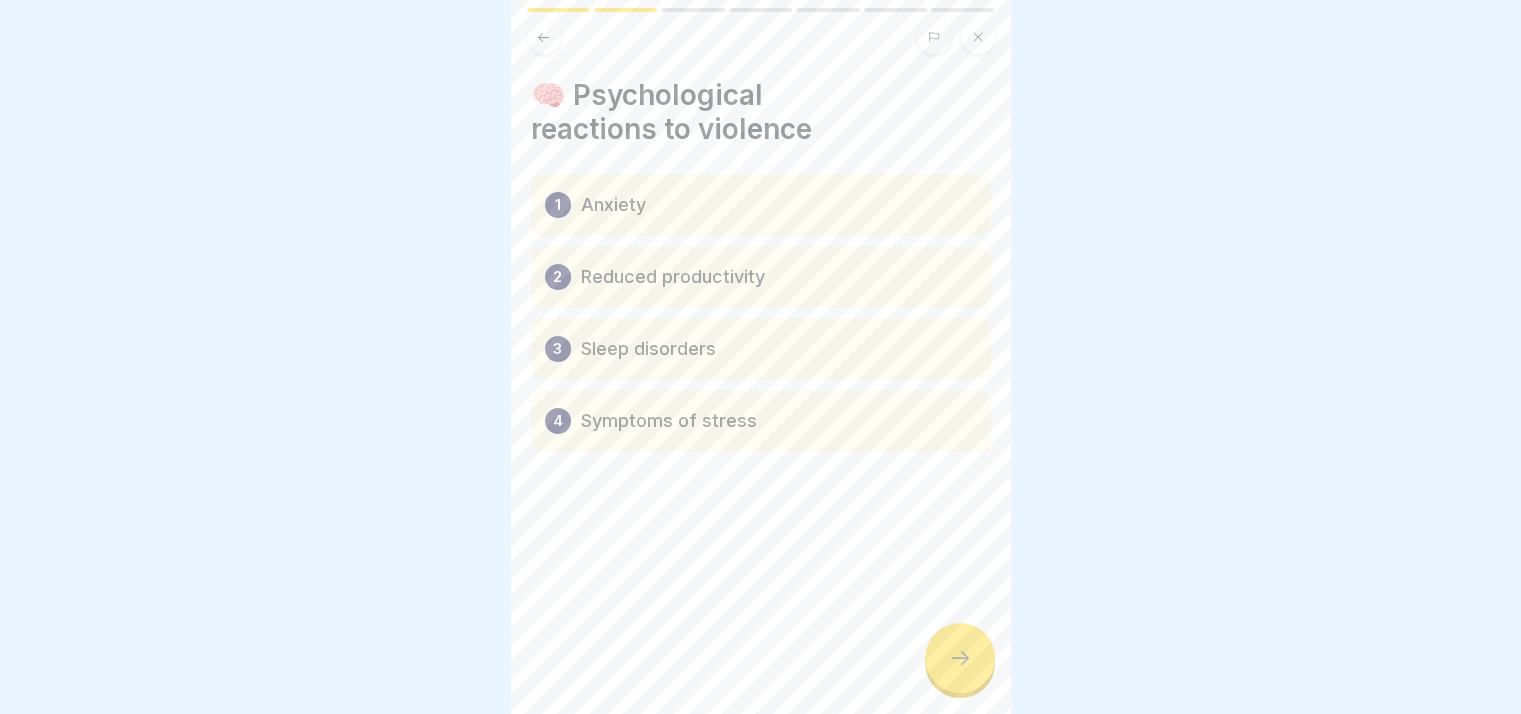 click at bounding box center [960, 658] 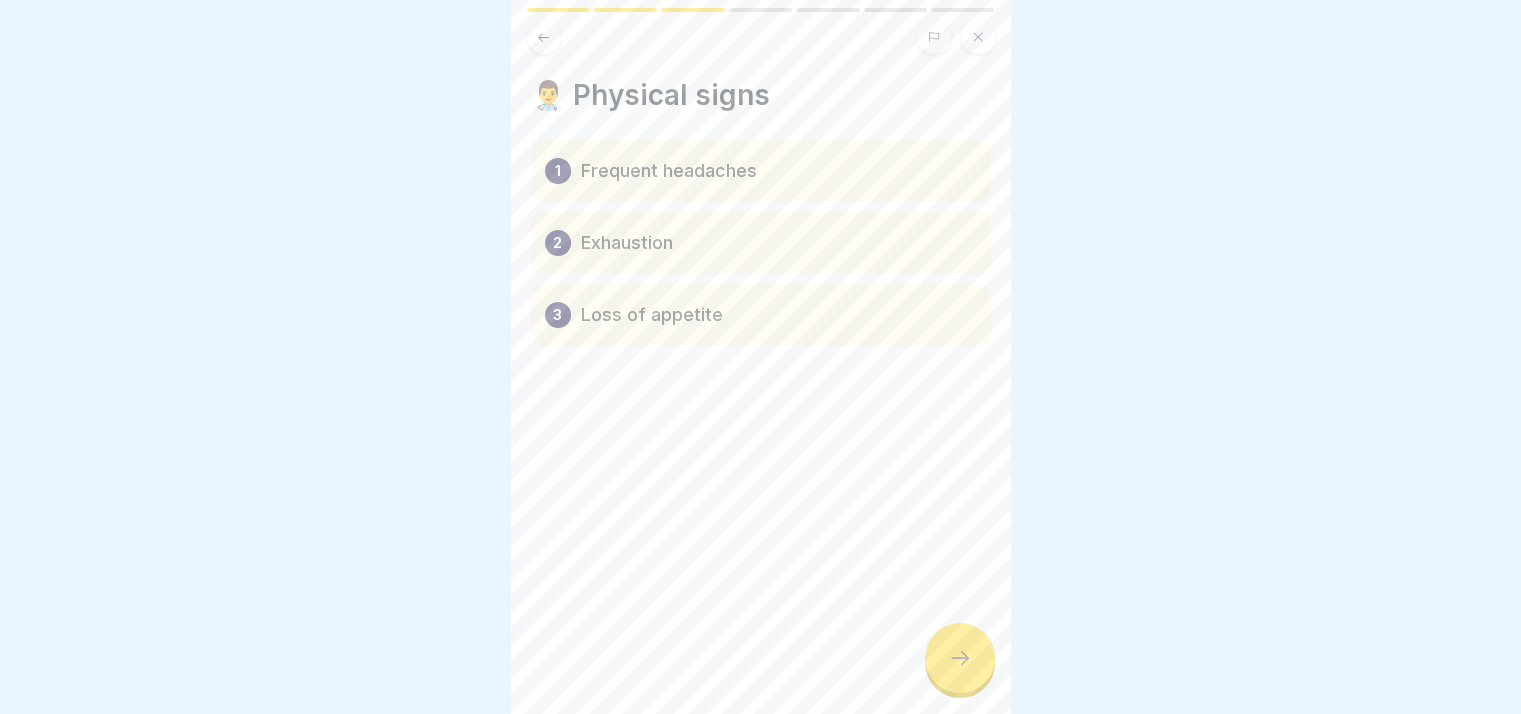 click at bounding box center [960, 658] 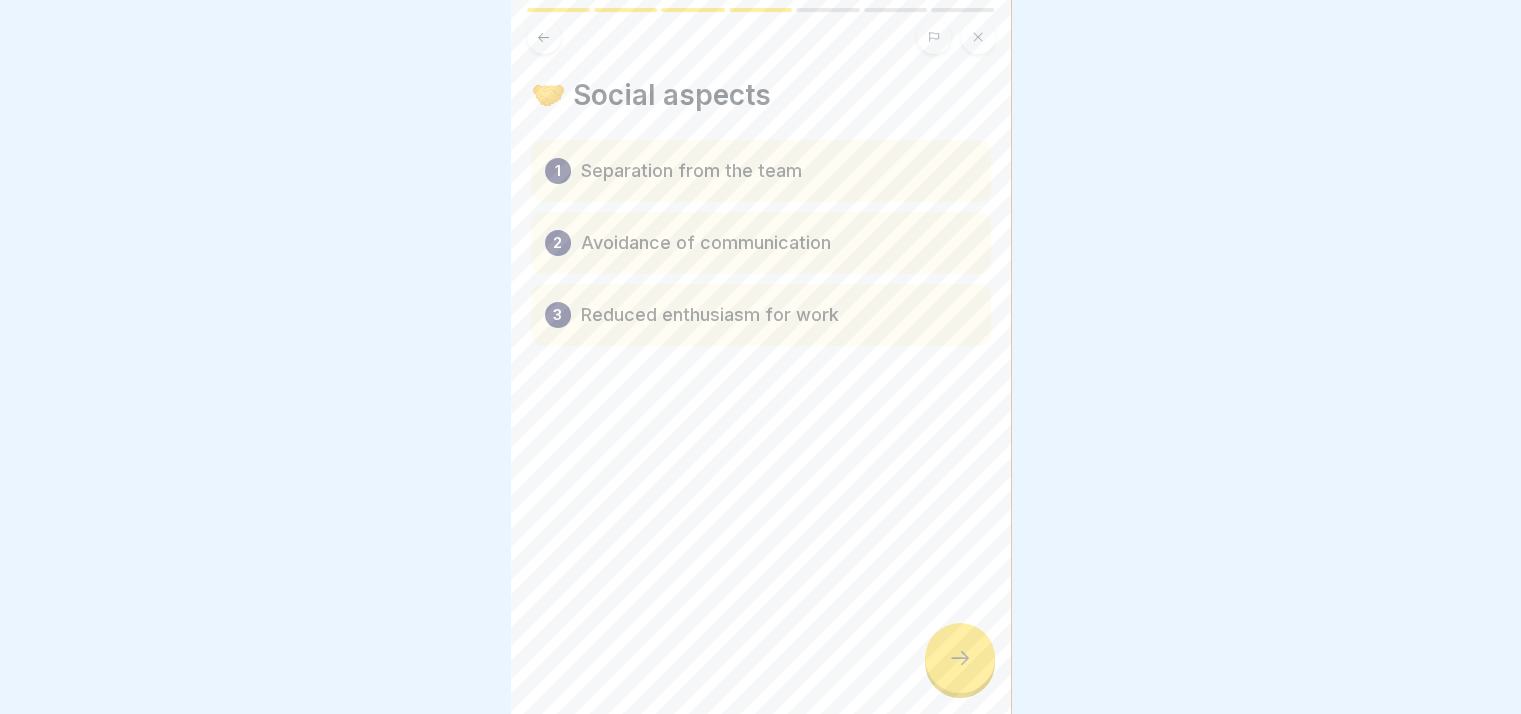 click 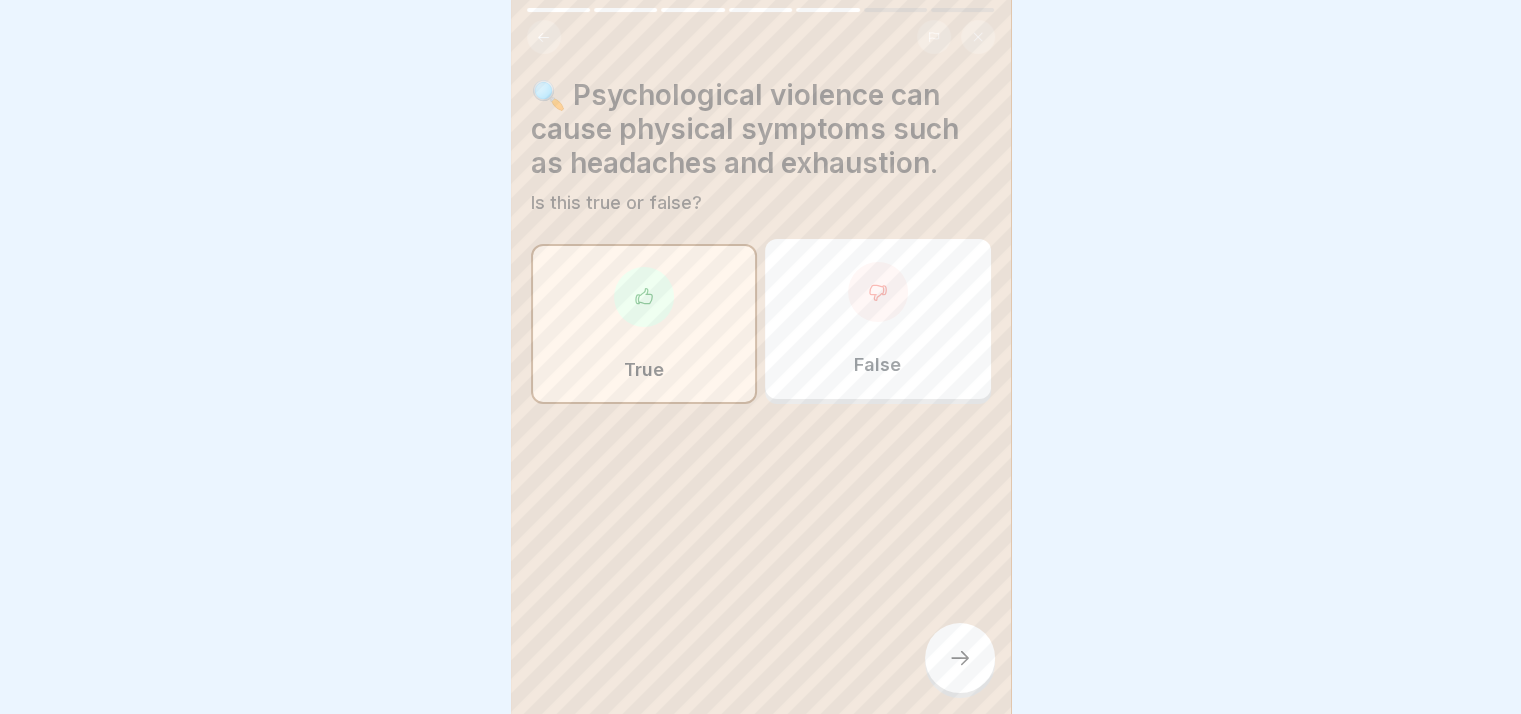 click 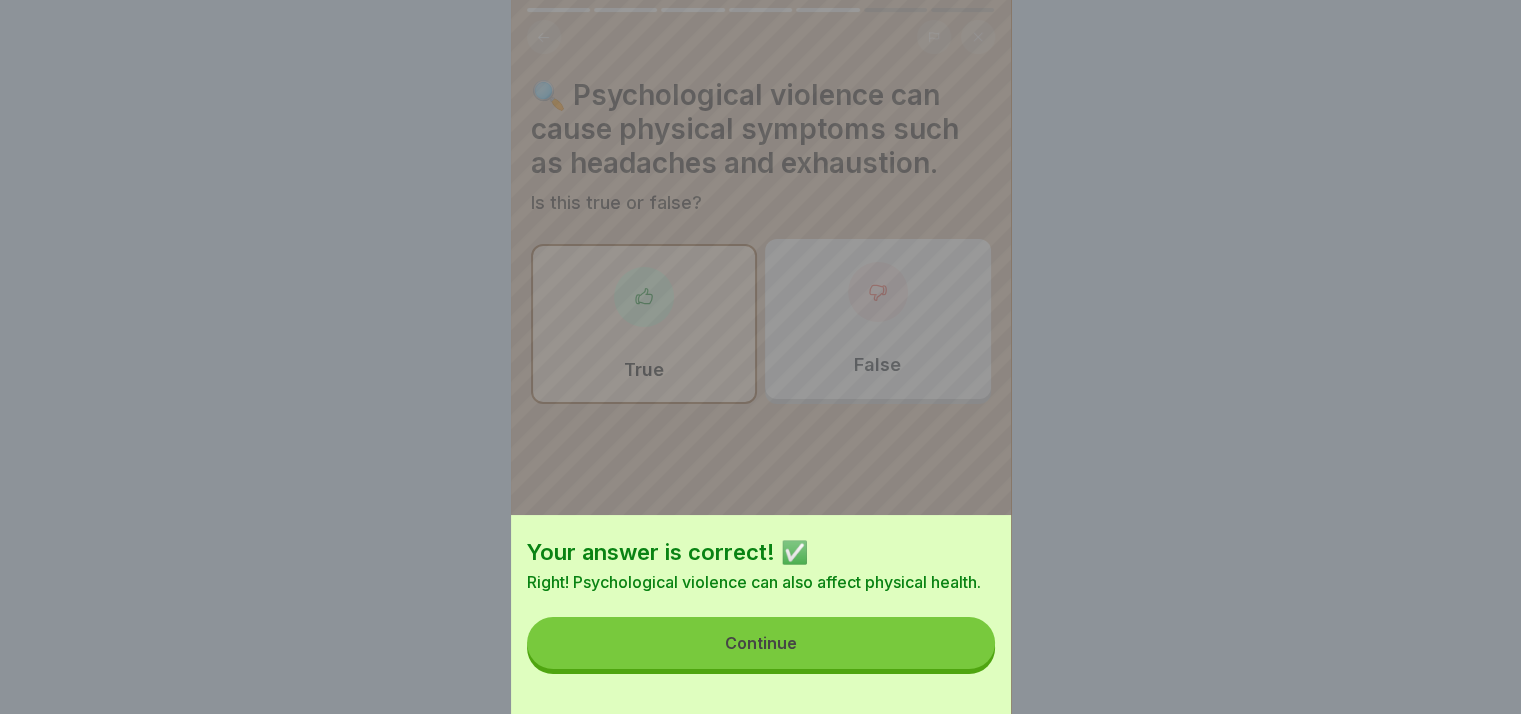 drag, startPoint x: 604, startPoint y: 247, endPoint x: 608, endPoint y: 257, distance: 10.770329 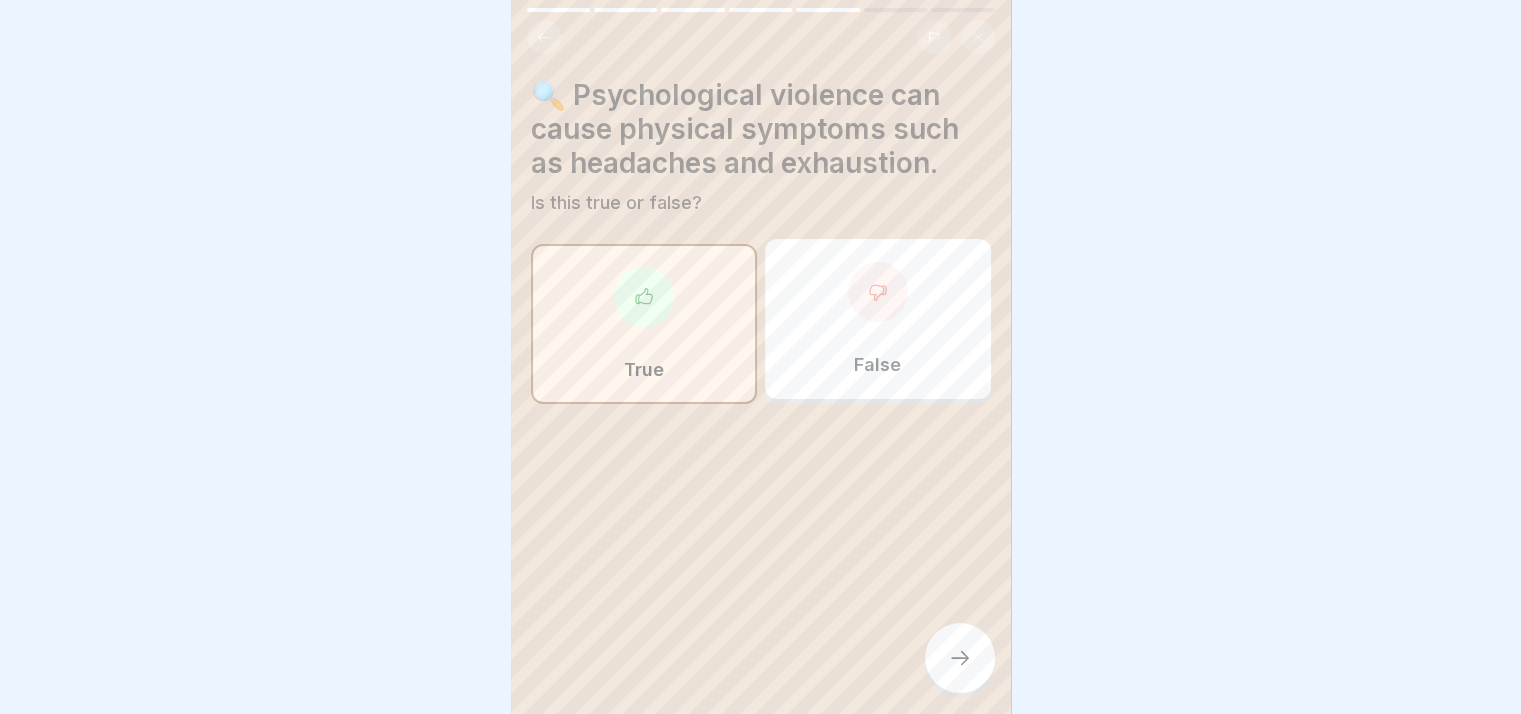 click on "True" at bounding box center [644, 324] 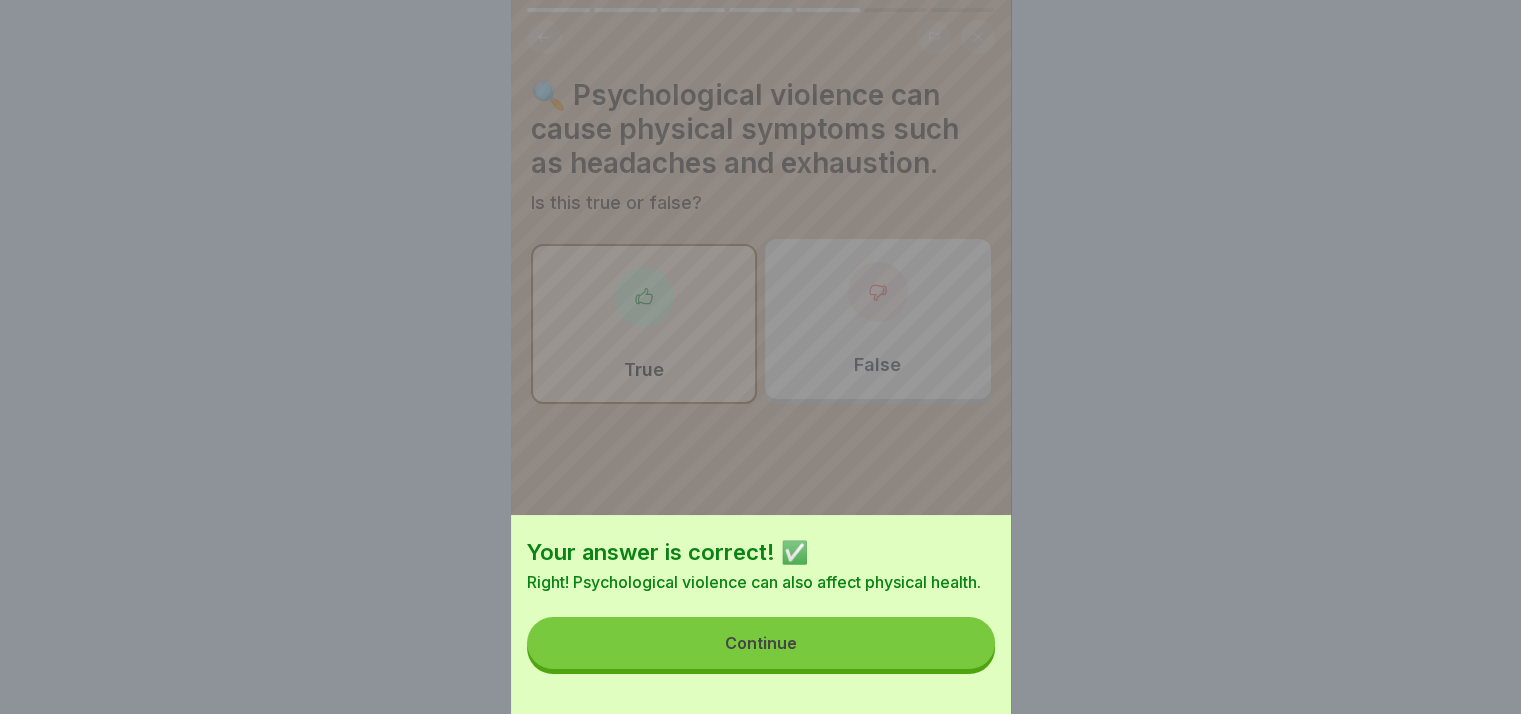 click on "Your answer is correct! ✅ Right! Psychological violence can also affect physical health.   Continue" at bounding box center (761, 614) 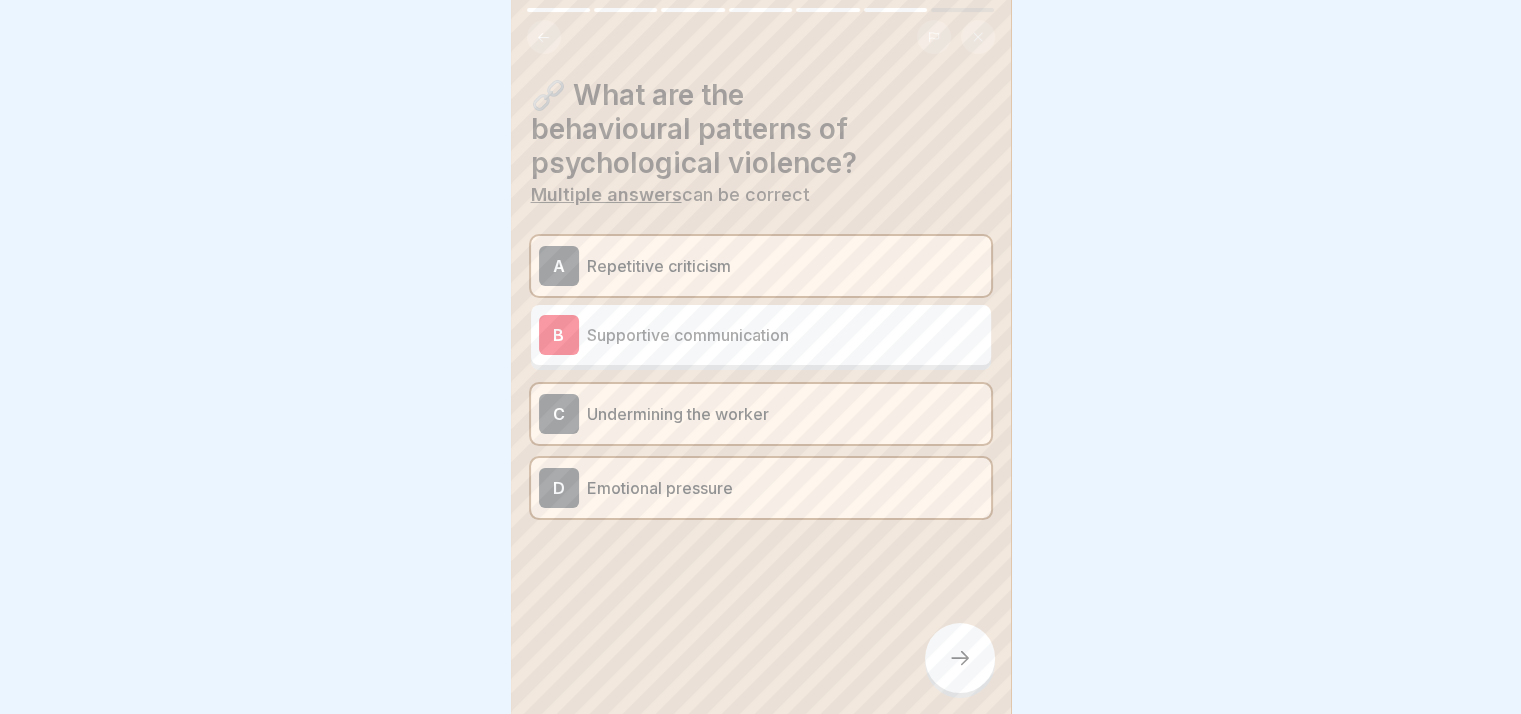 click 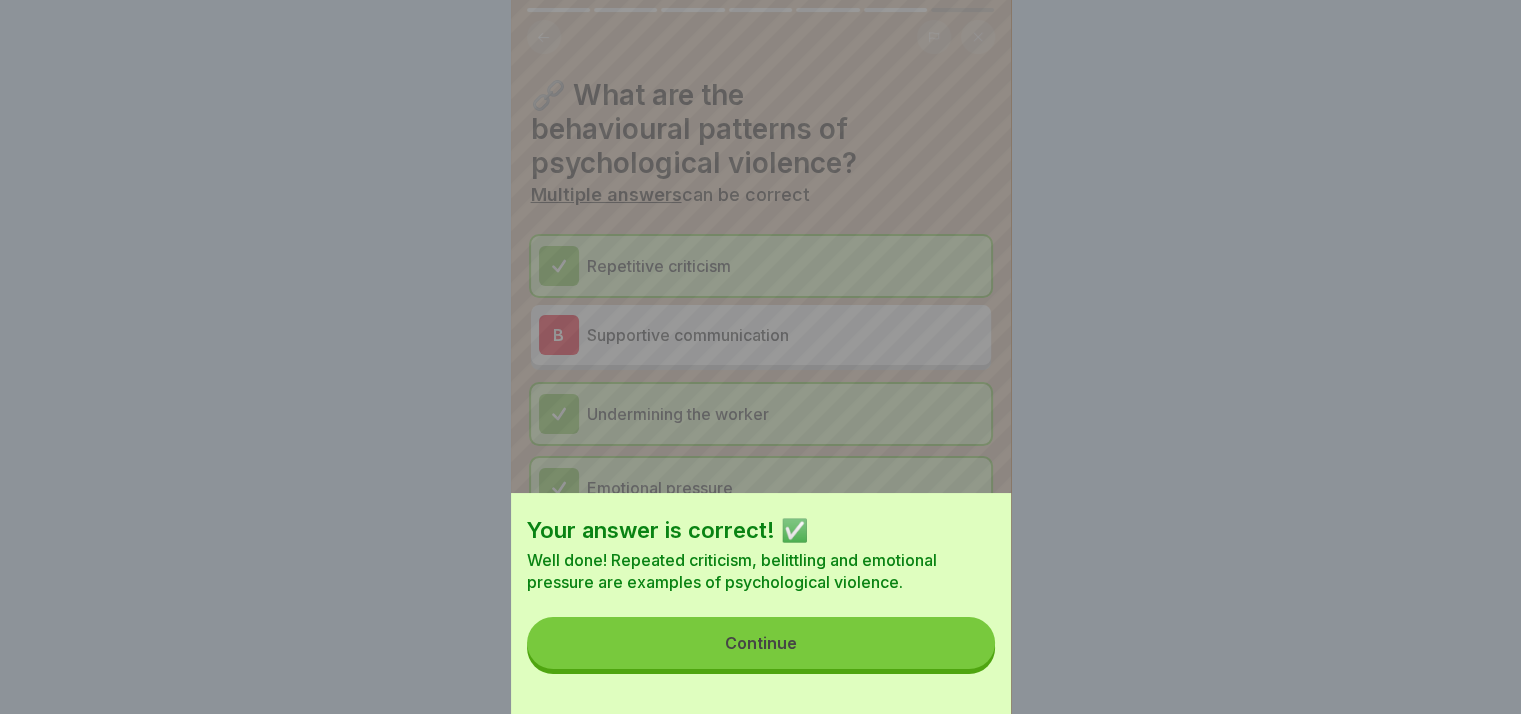 click on "Continue" at bounding box center (761, 643) 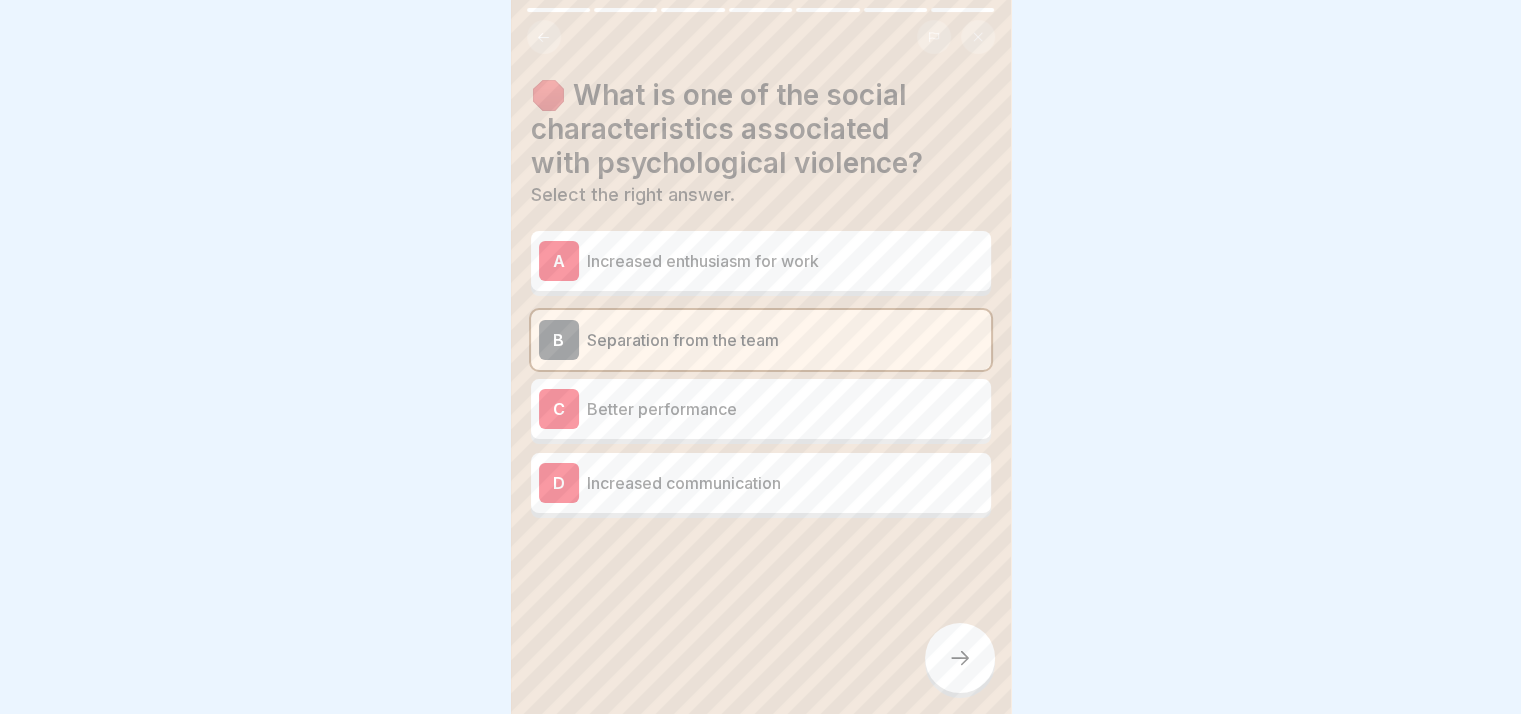 click 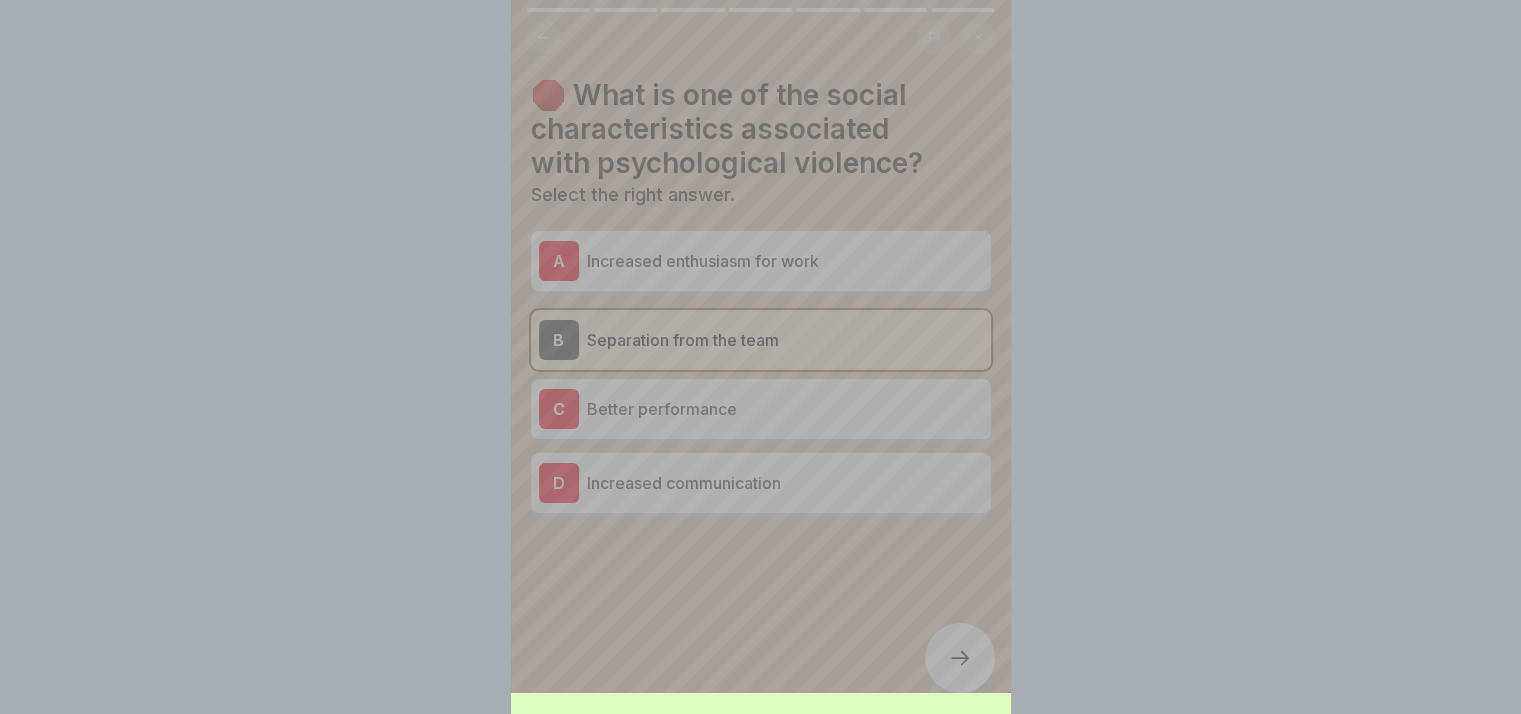 click on "Your answer is correct! ✅ Right! Separation from the team is one of the social characteristics.   Continue" at bounding box center (761, 557) 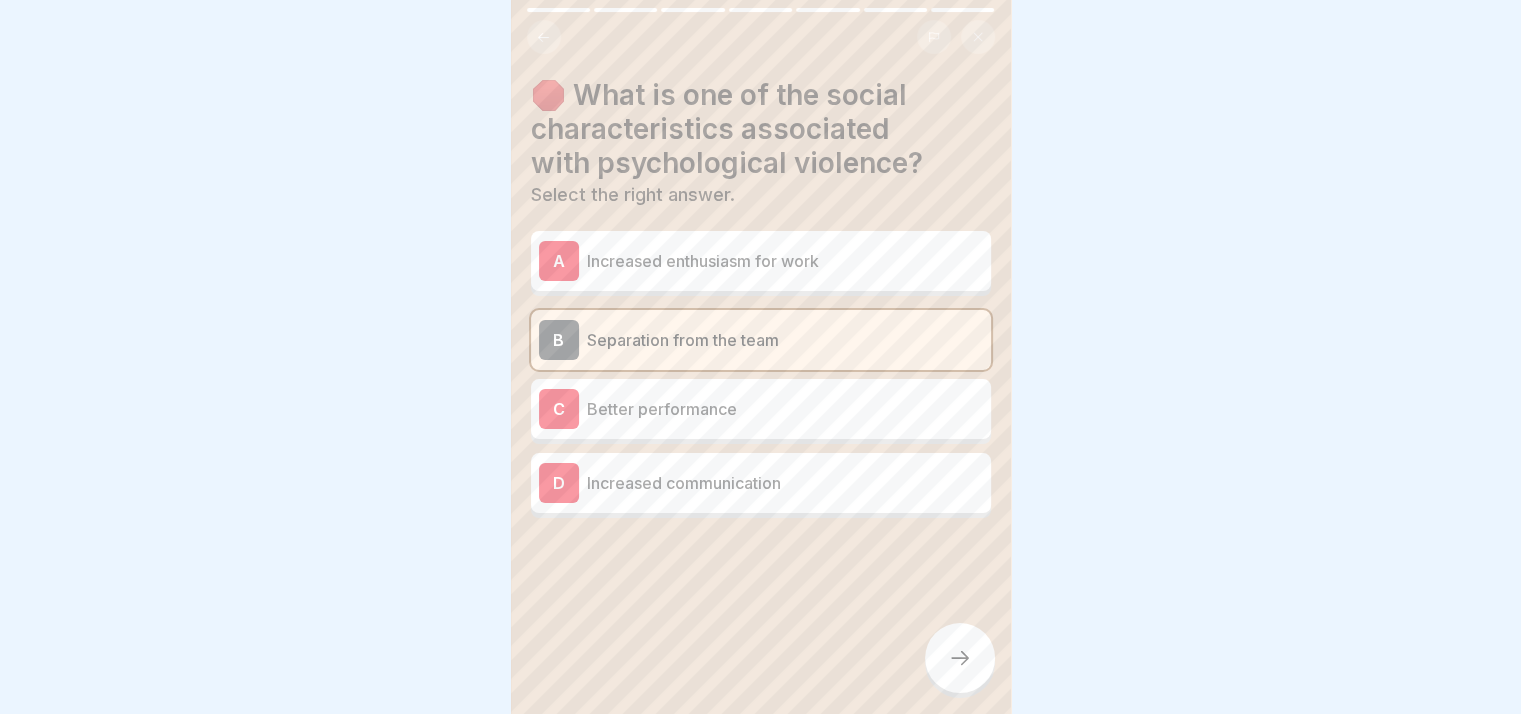 click on "Better performance" at bounding box center [785, 409] 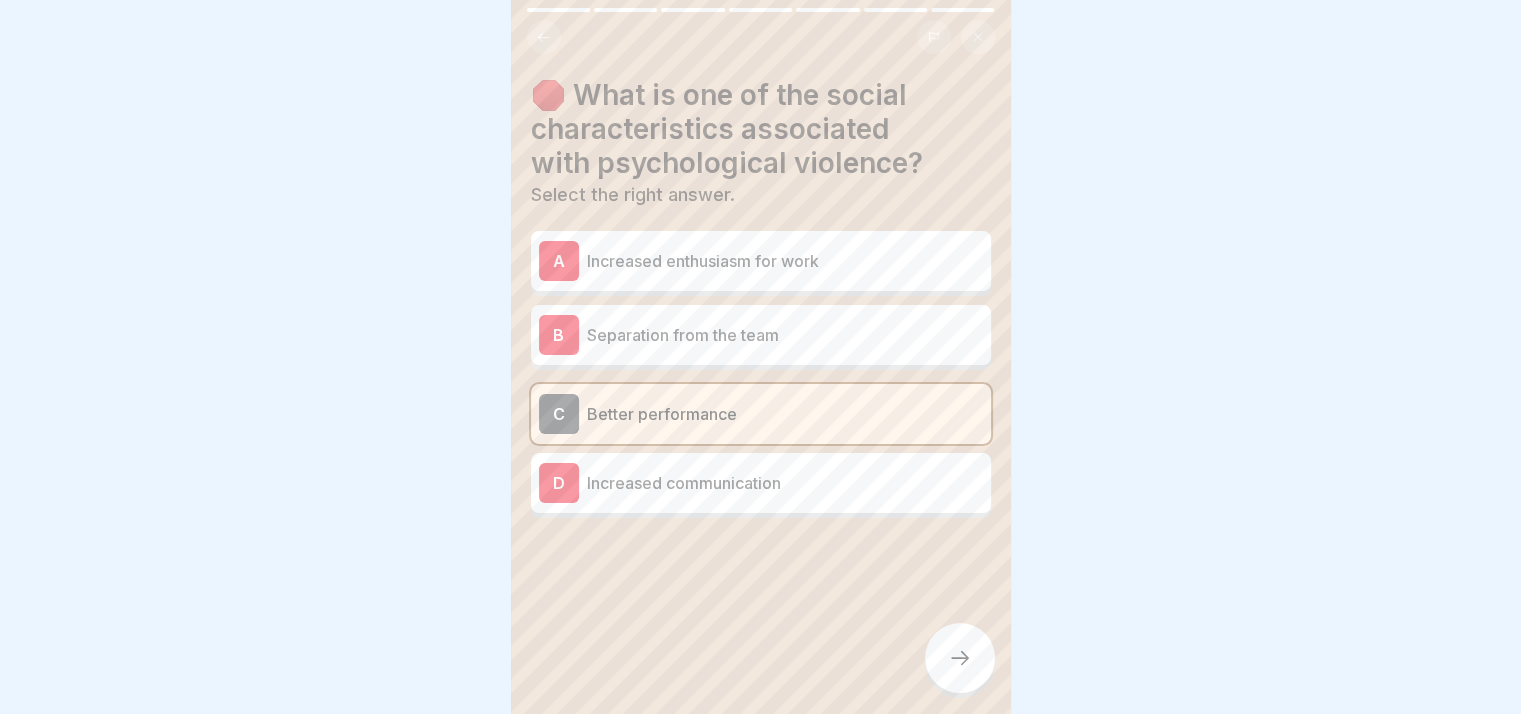 click at bounding box center [960, 658] 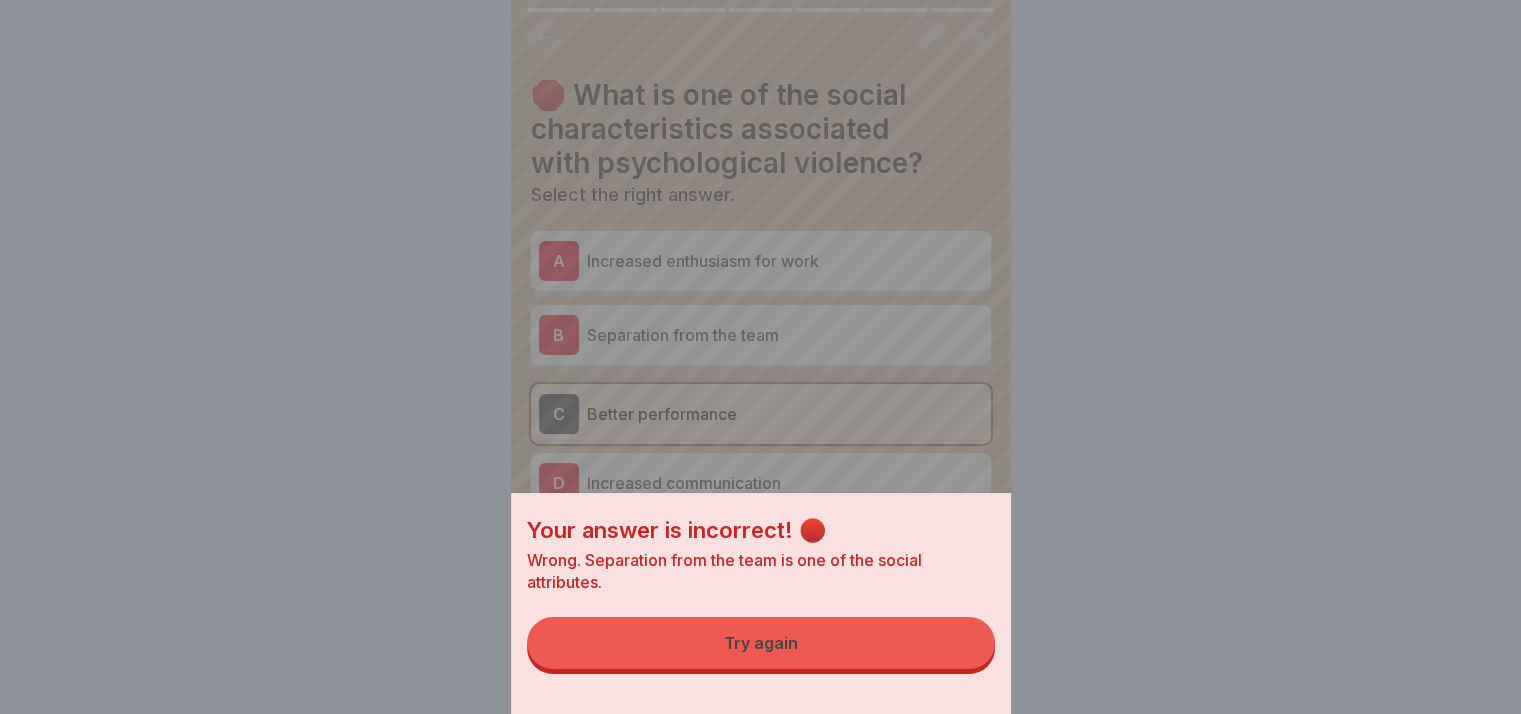 click on "Your answer is incorrect! 🔴 Wrong. Separation from the team is one of the social attributes.   Try again" at bounding box center [761, 603] 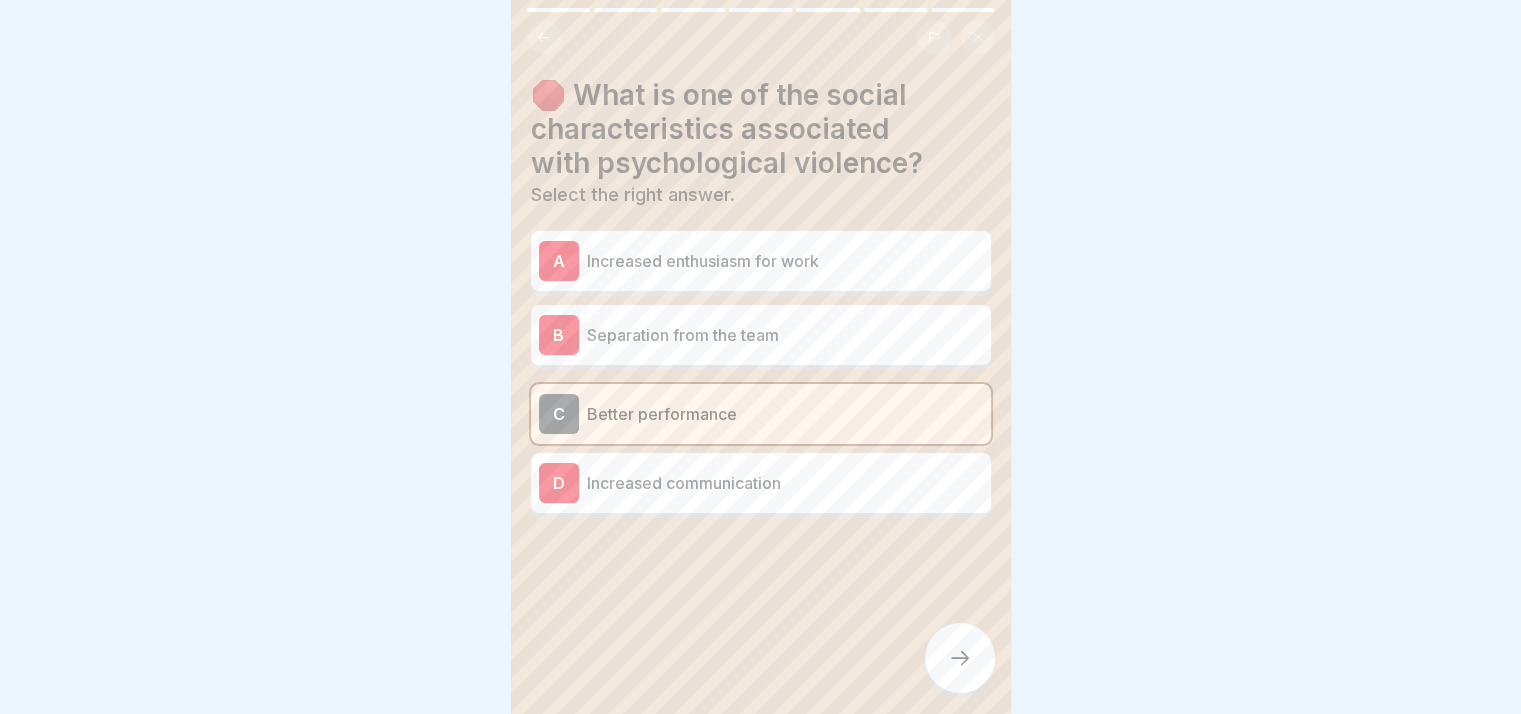 click on "B Separation from the team" at bounding box center (761, 335) 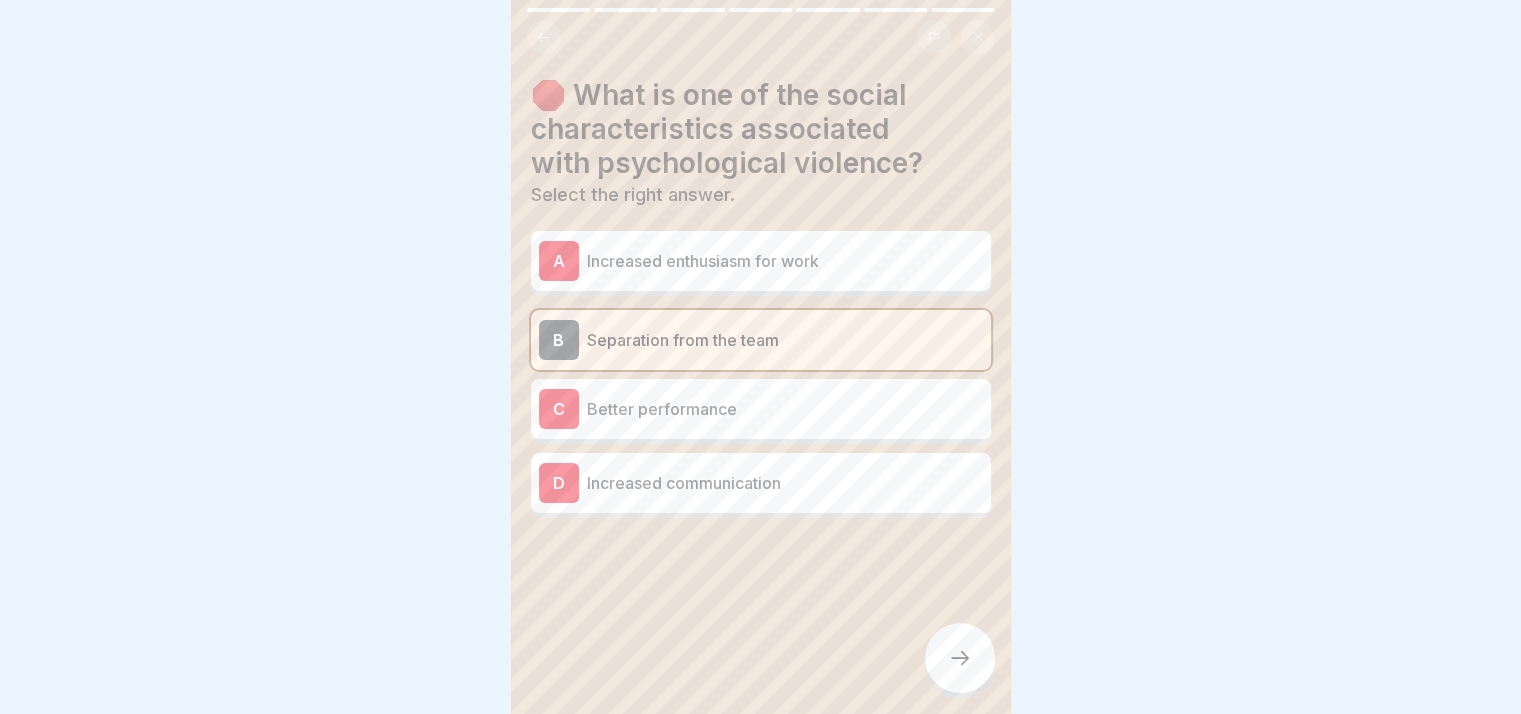 click on "🛑 What is one of the social characteristics associated with psychological violence? Select the right answer. A Increased enthusiasm for work B Separation from the team C Better performance D Increased communication" at bounding box center [761, 357] 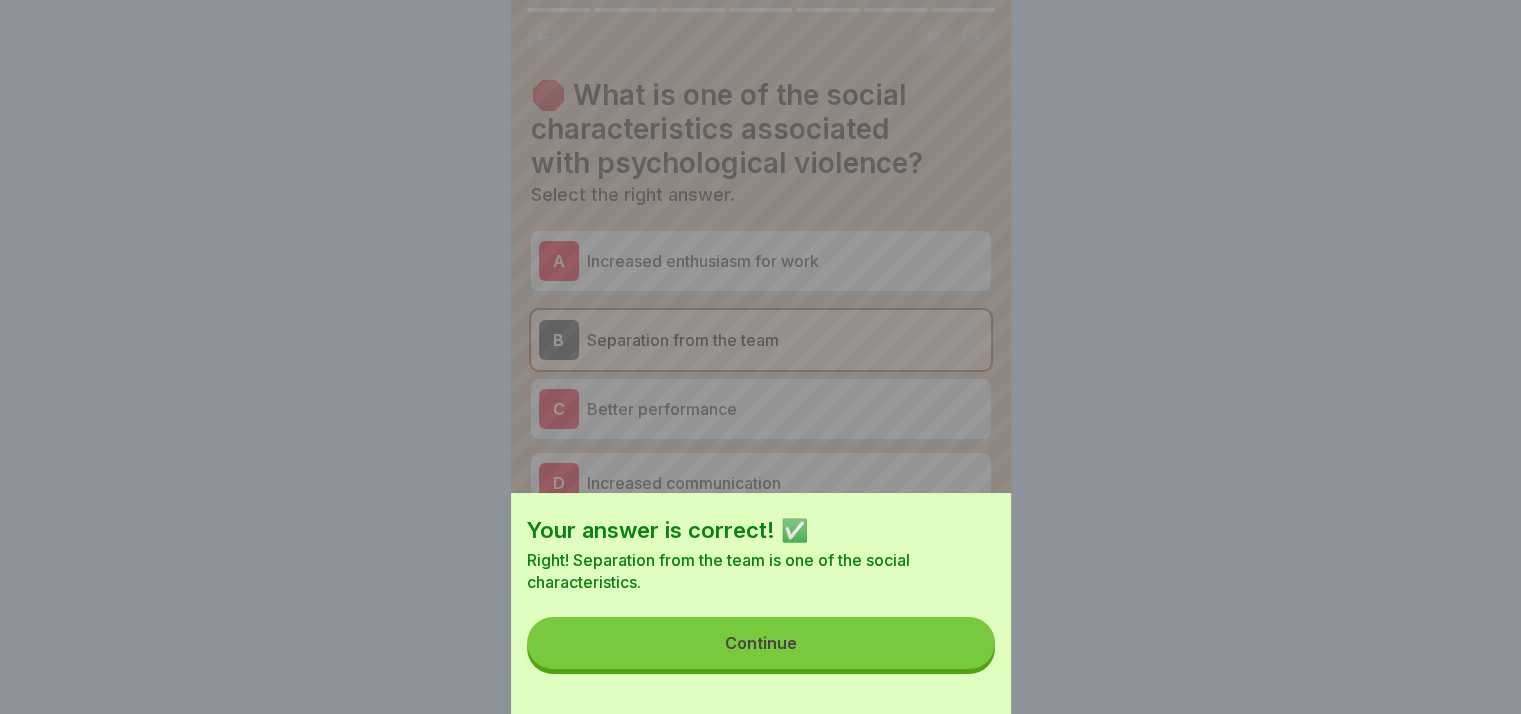click on "Continue" at bounding box center [761, 643] 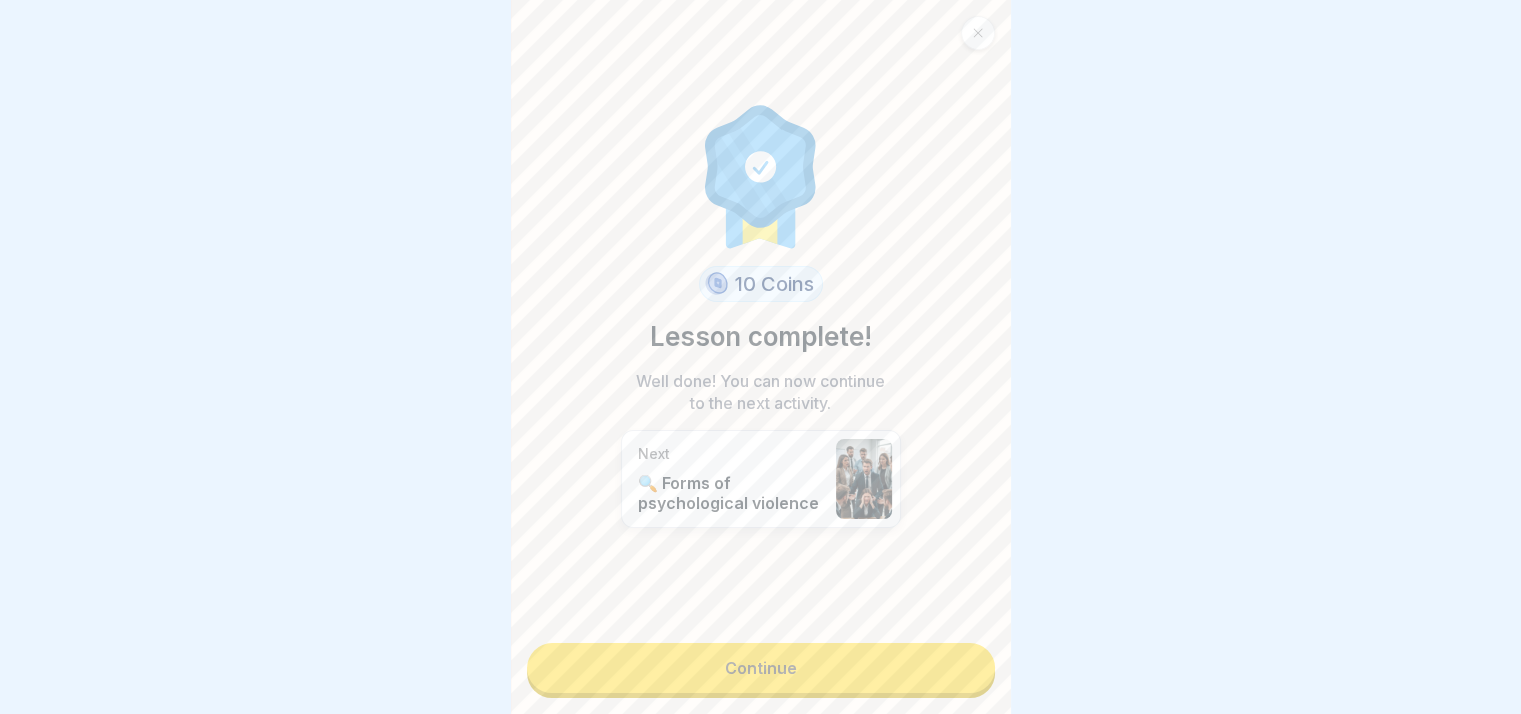click on "Continue" at bounding box center [761, 668] 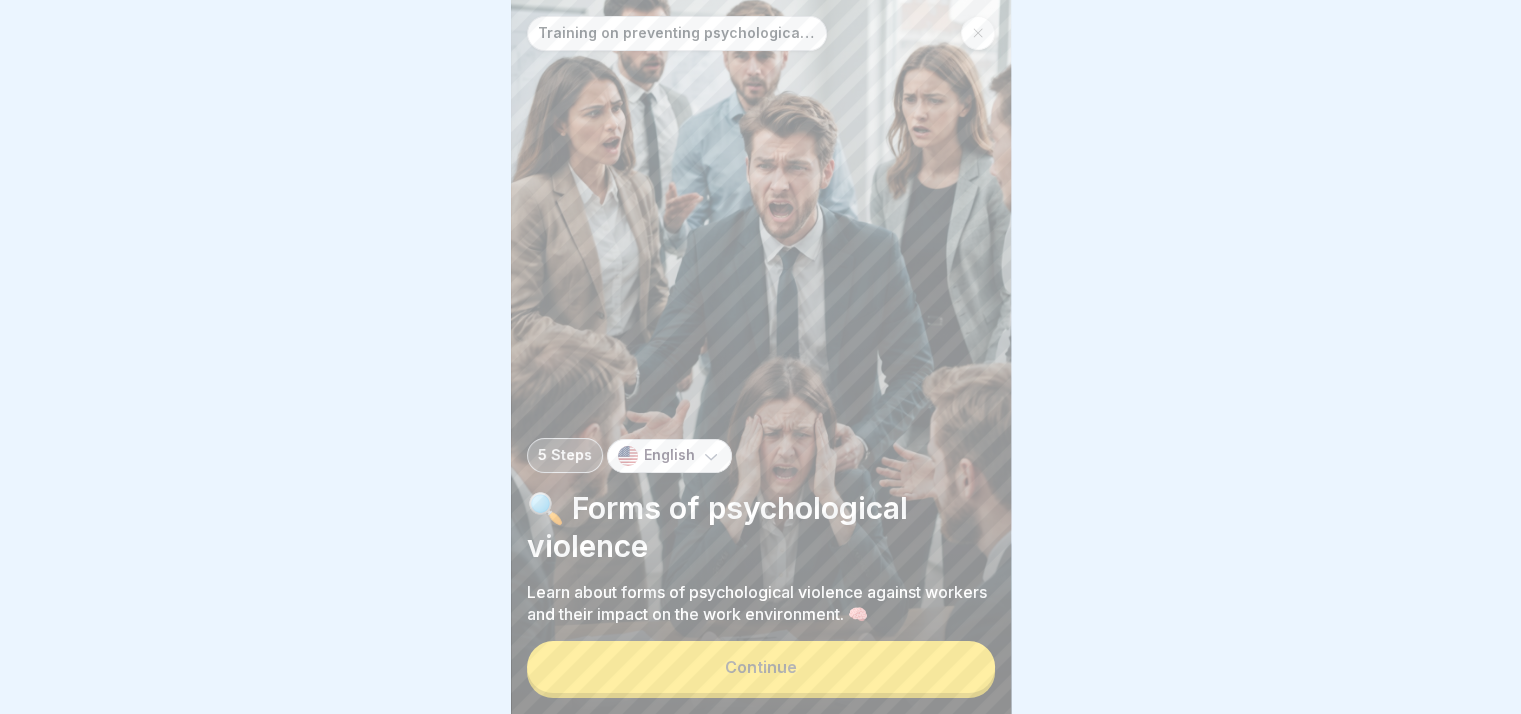 click on "Continue" at bounding box center [761, 667] 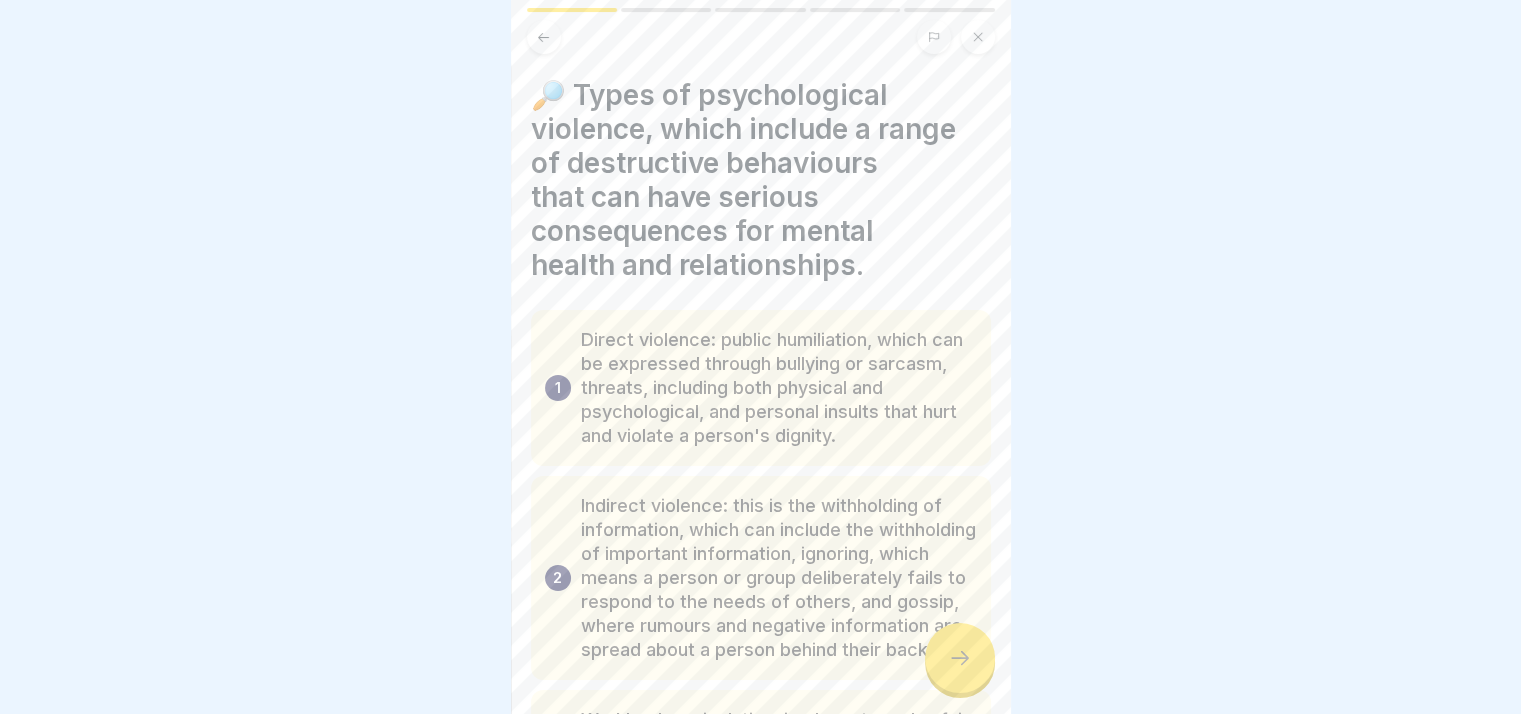 click at bounding box center [960, 658] 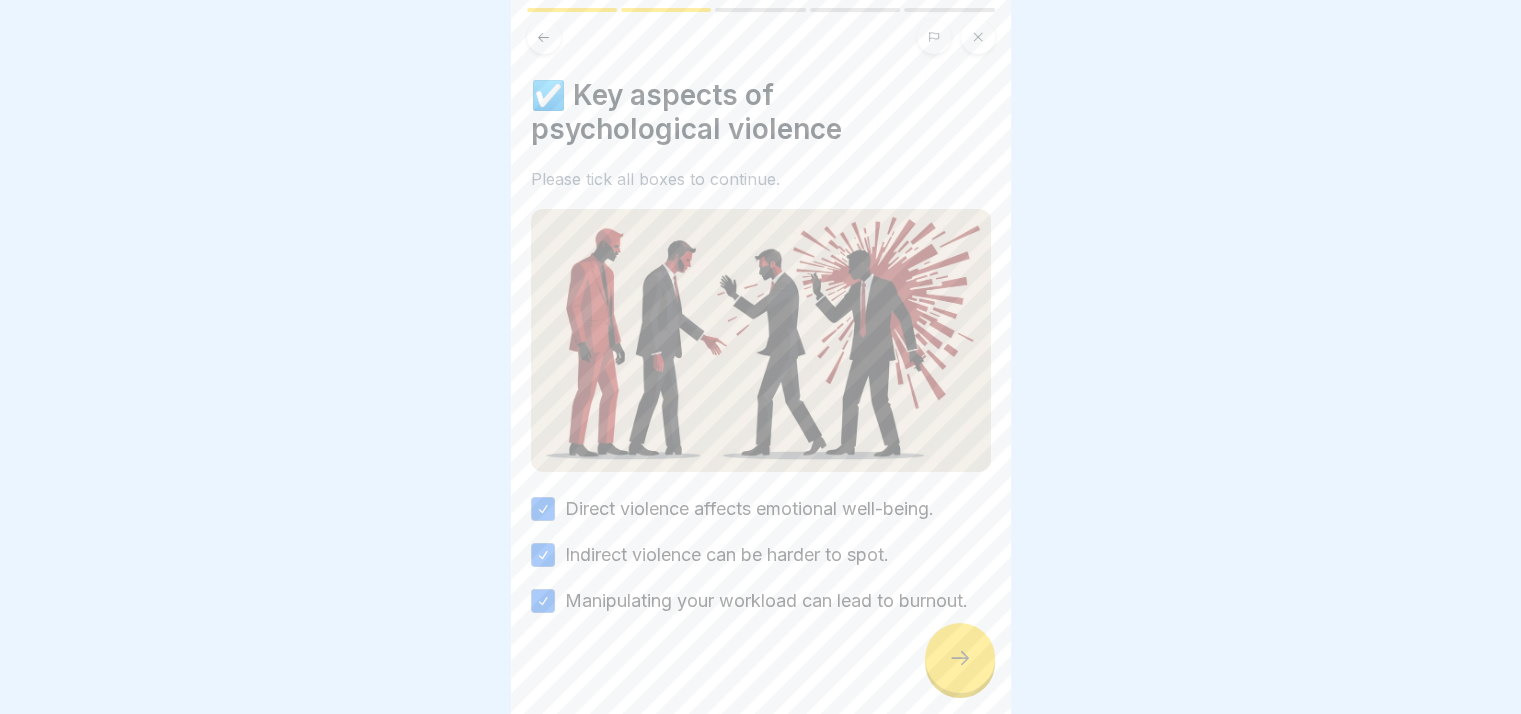 click at bounding box center (960, 658) 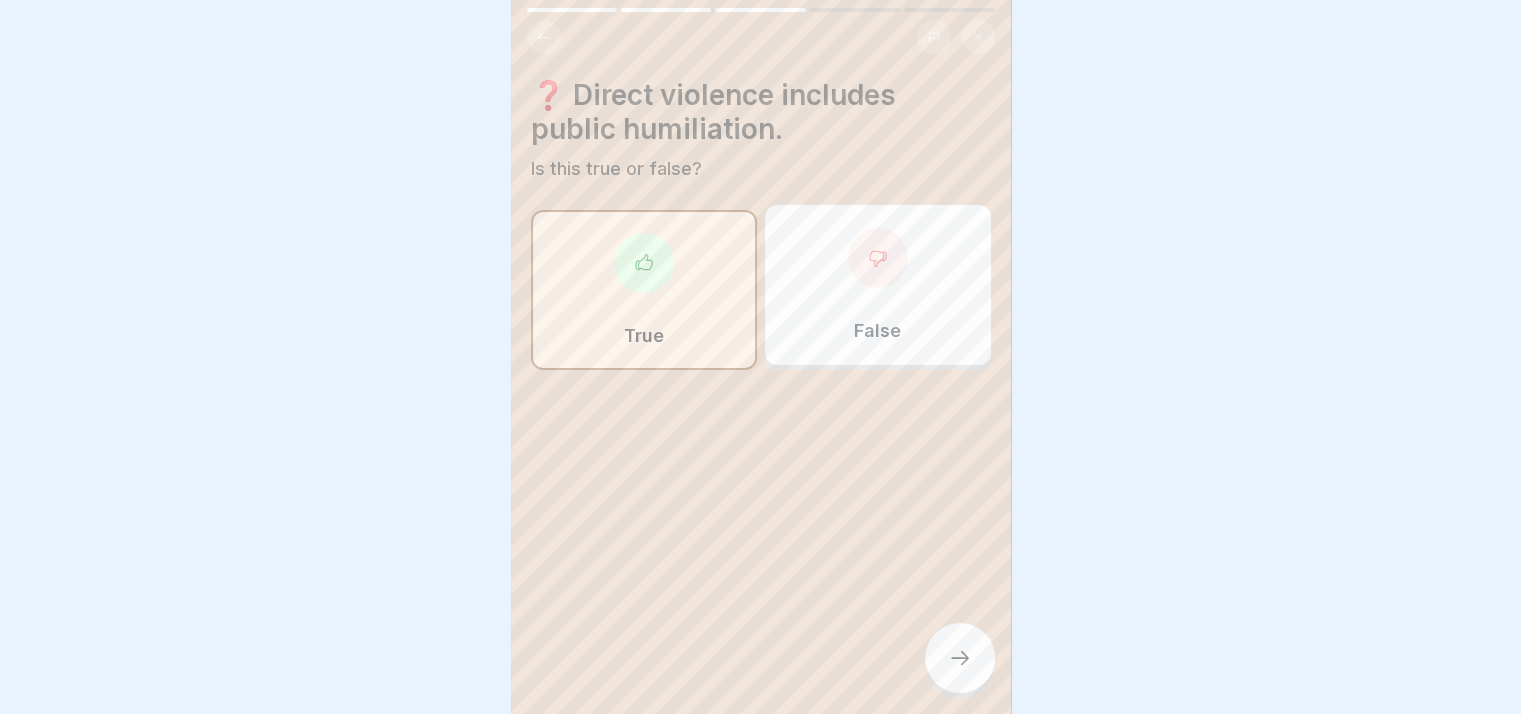 click on "Your answer is correct! ✅ Right! Direct violence includes public humiliation.   Continue" at bounding box center [761, 1028] 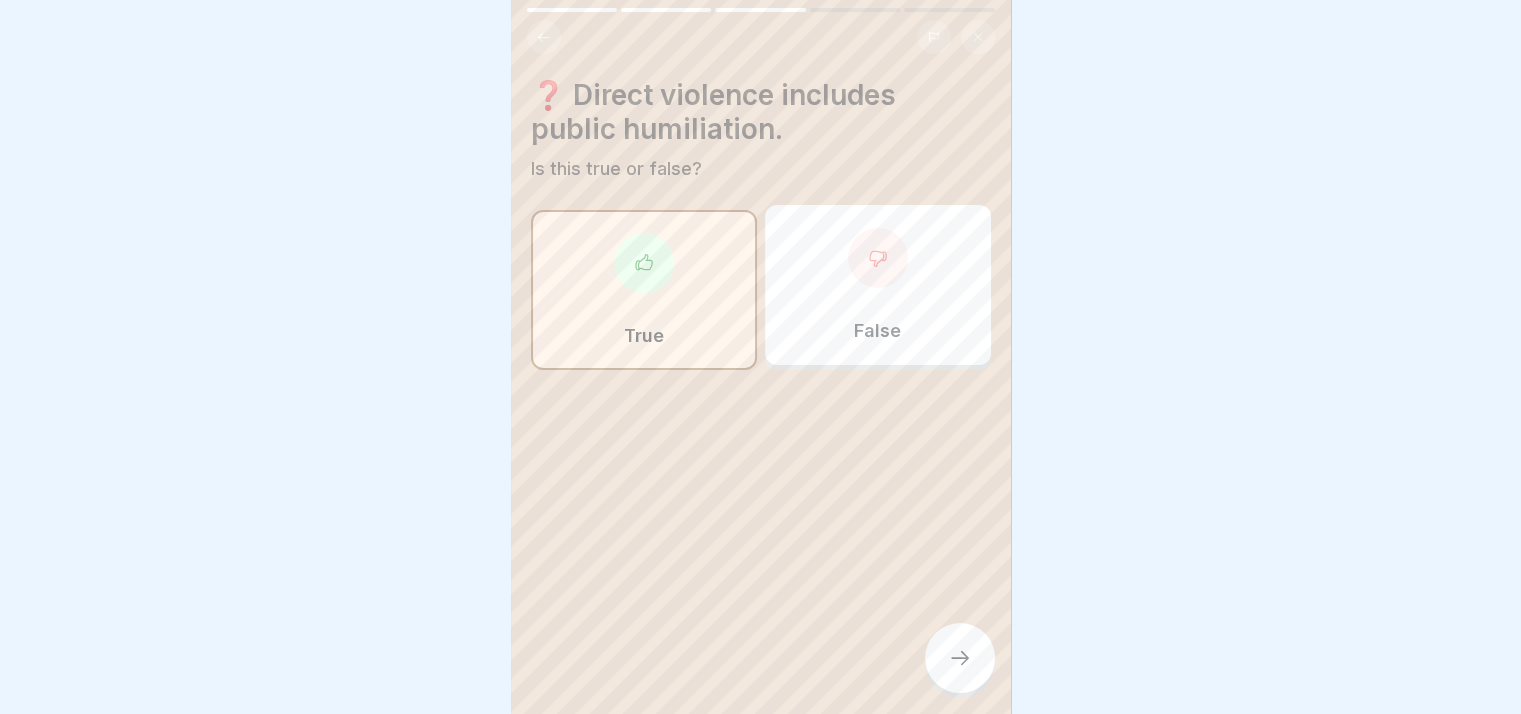 click on "True" at bounding box center (644, 290) 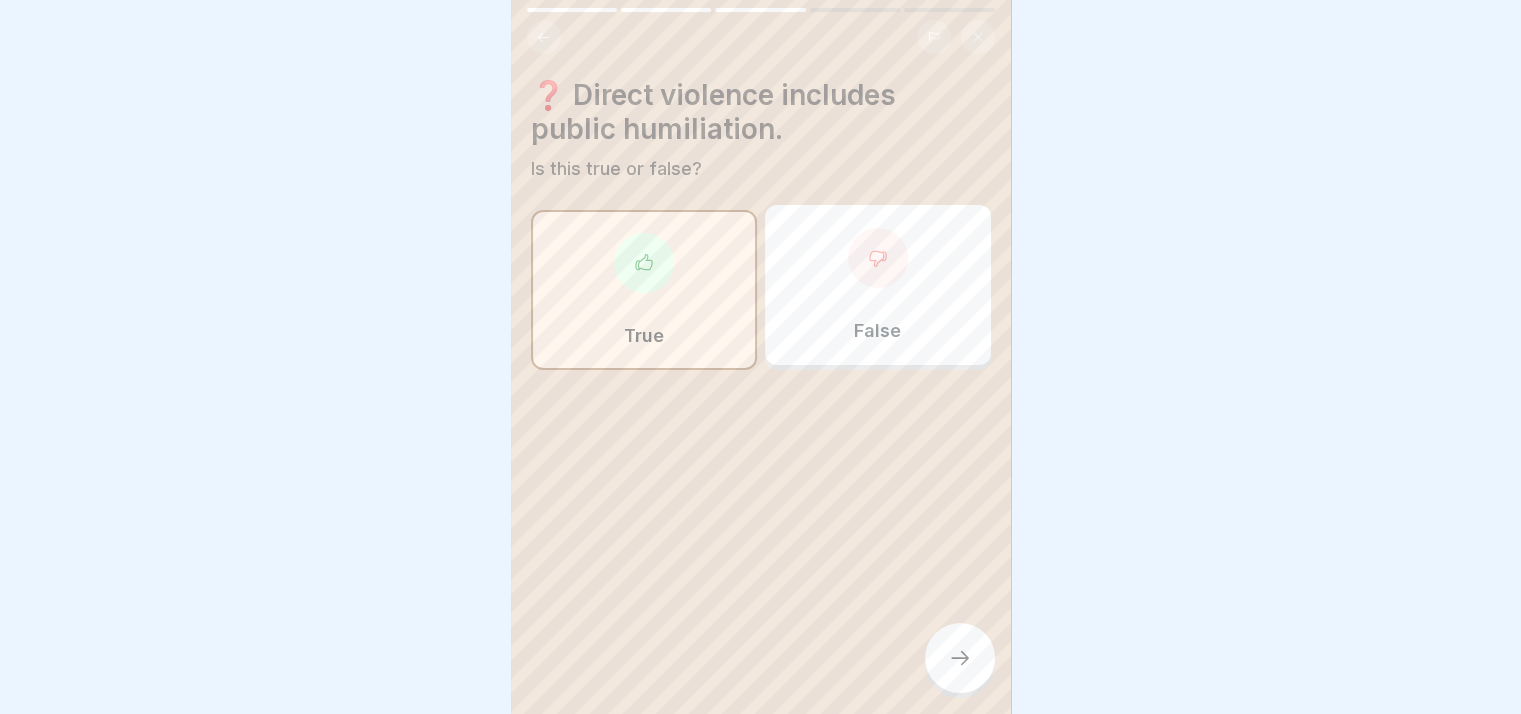 click 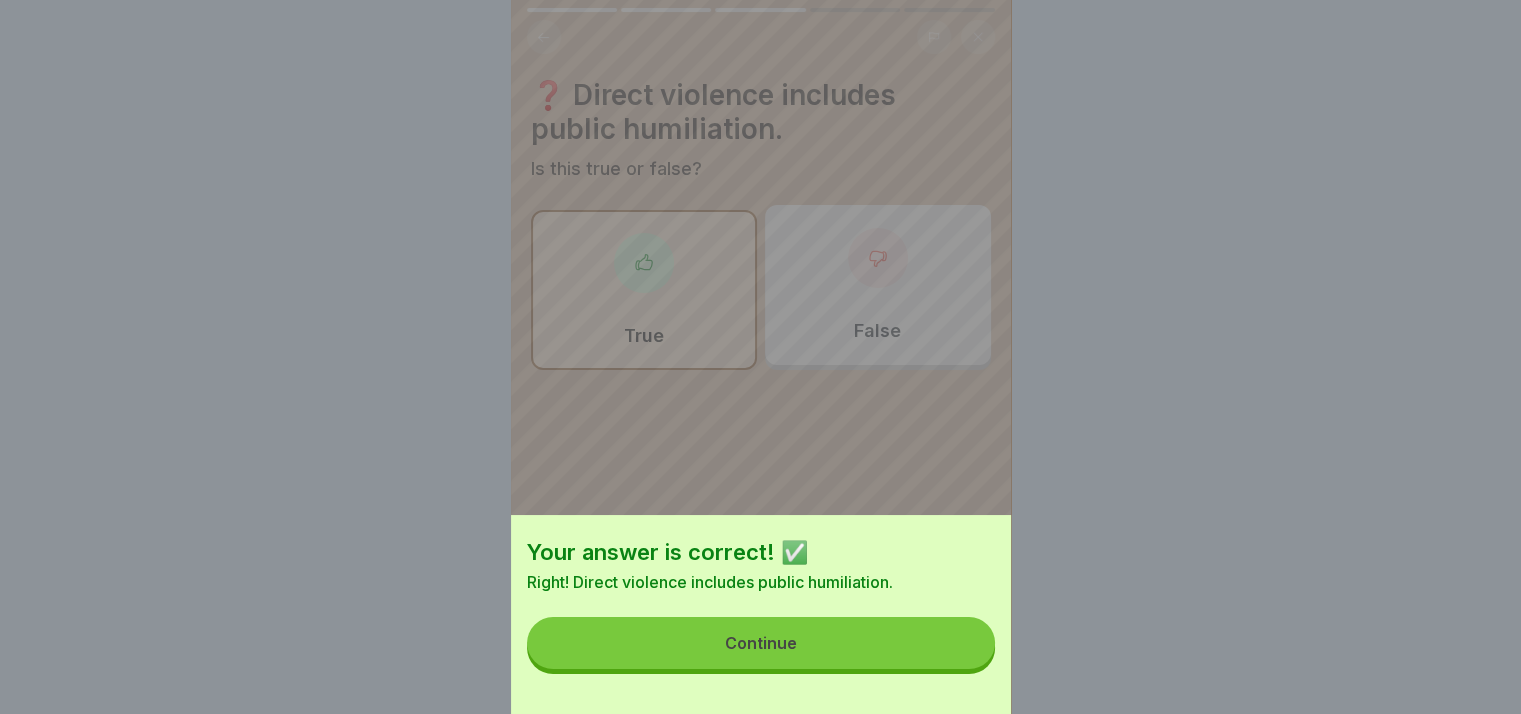 click on "Continue" at bounding box center [761, 643] 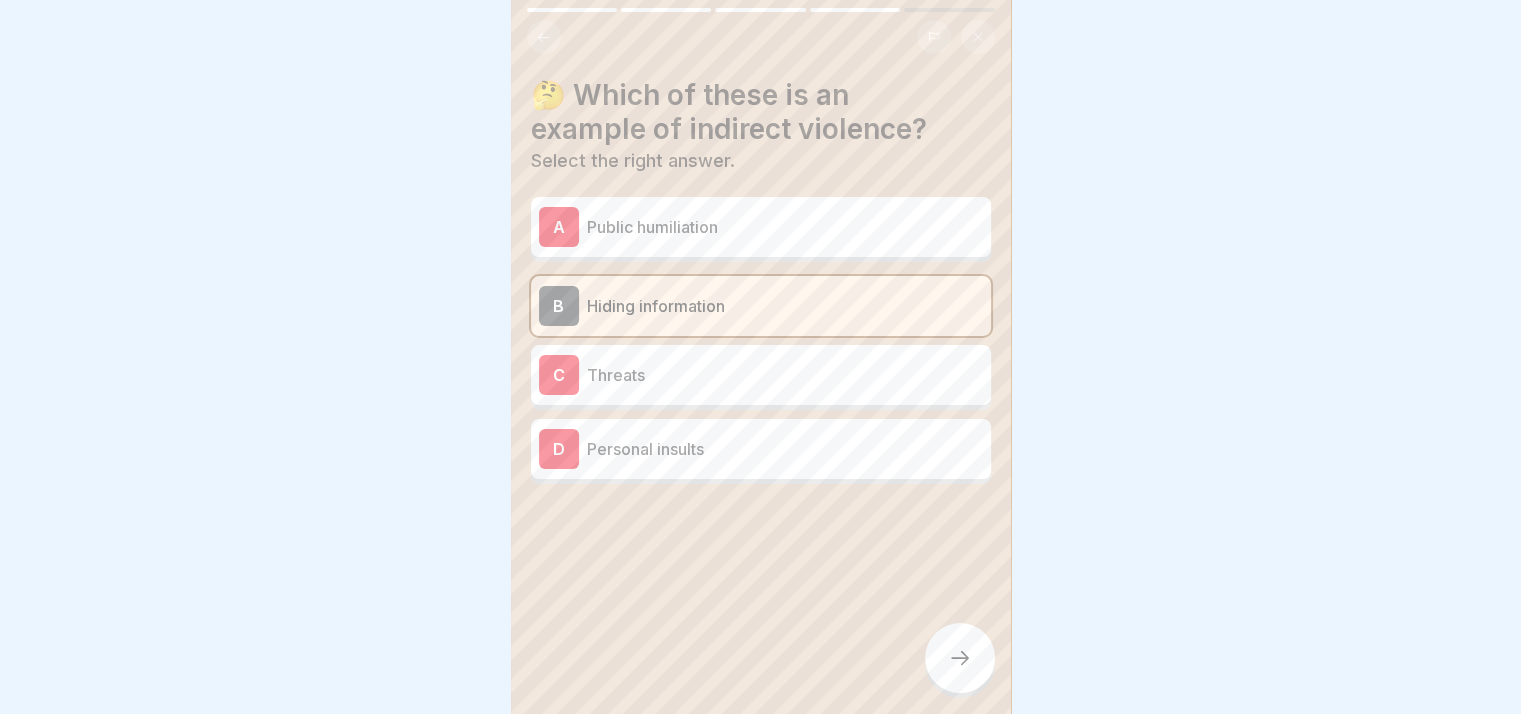 click at bounding box center [960, 658] 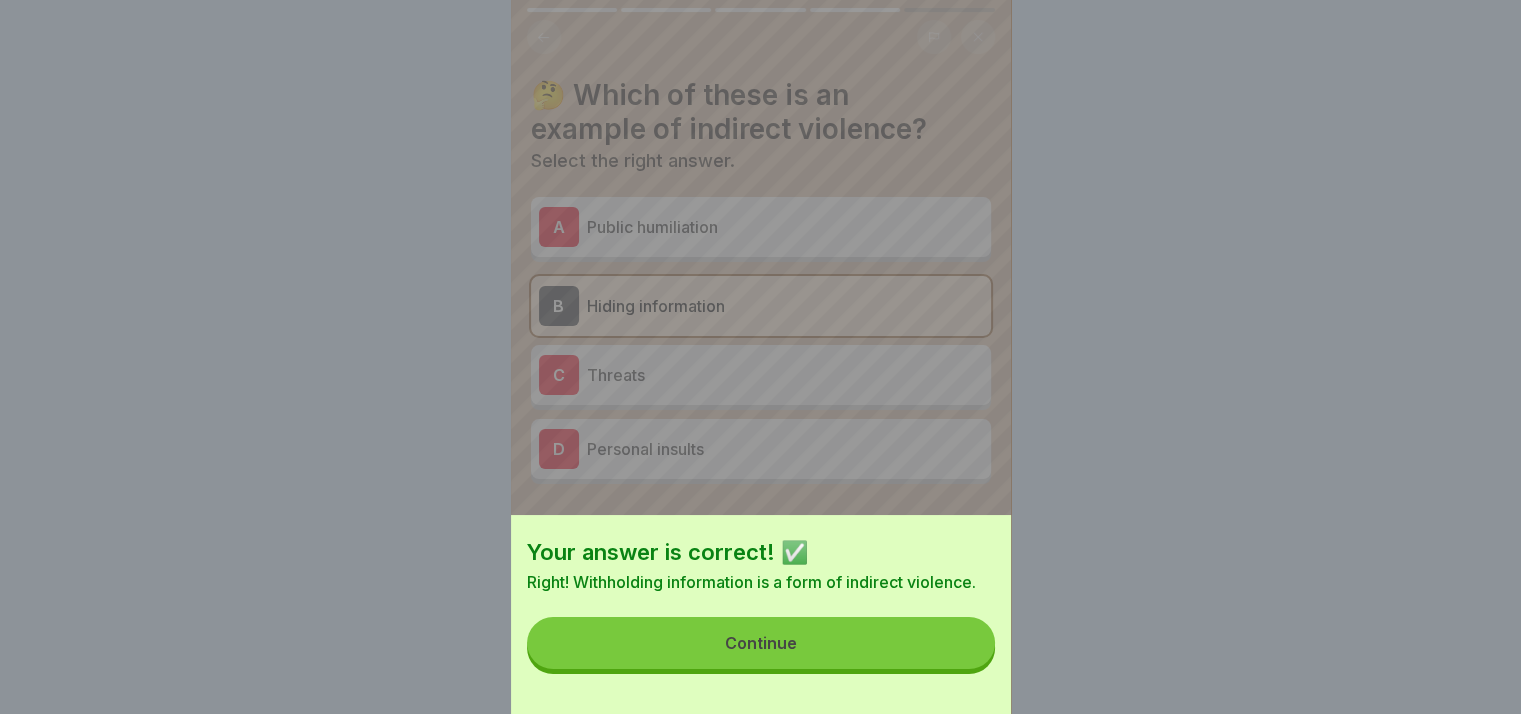 click on "Your answer is correct! ✅ Right! Withholding information is a form of indirect violence.   Continue" at bounding box center [761, 614] 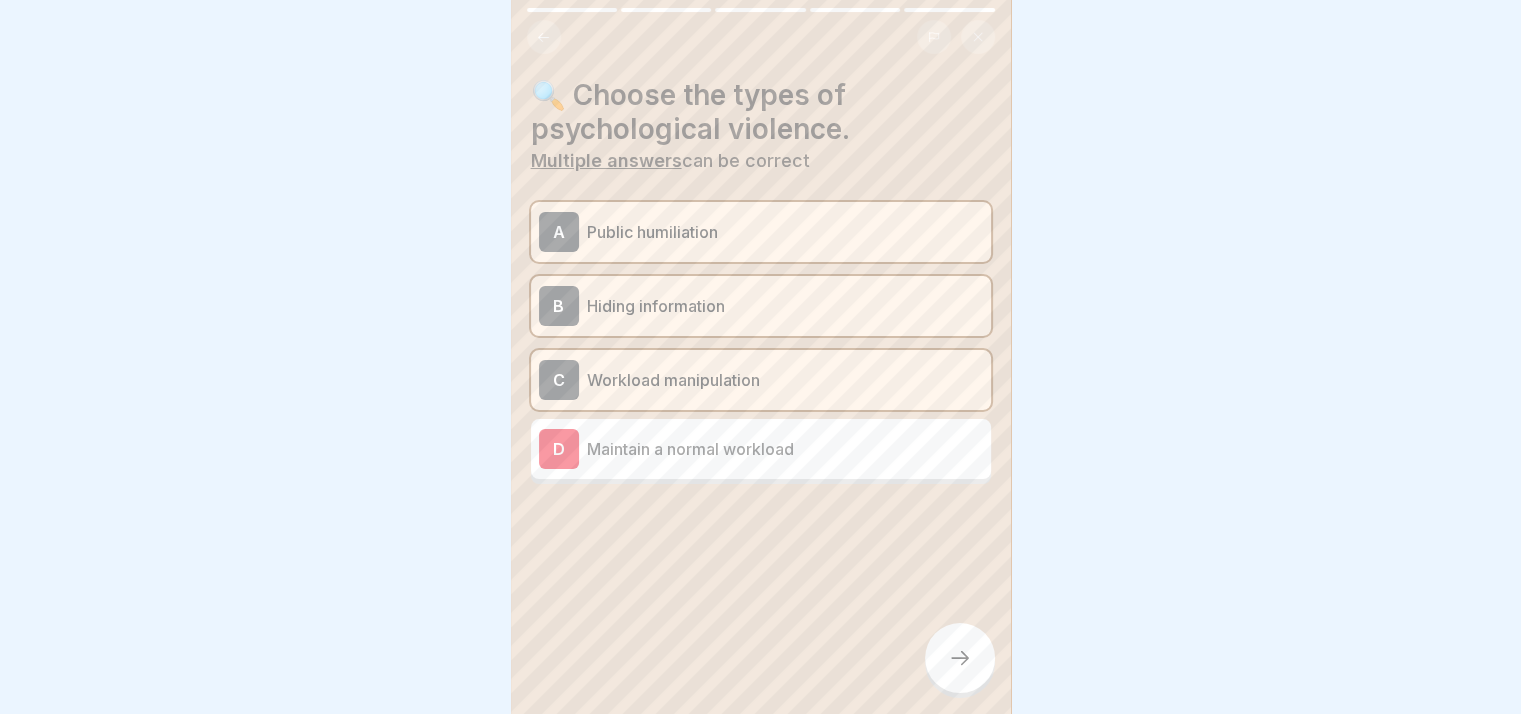 click at bounding box center [960, 658] 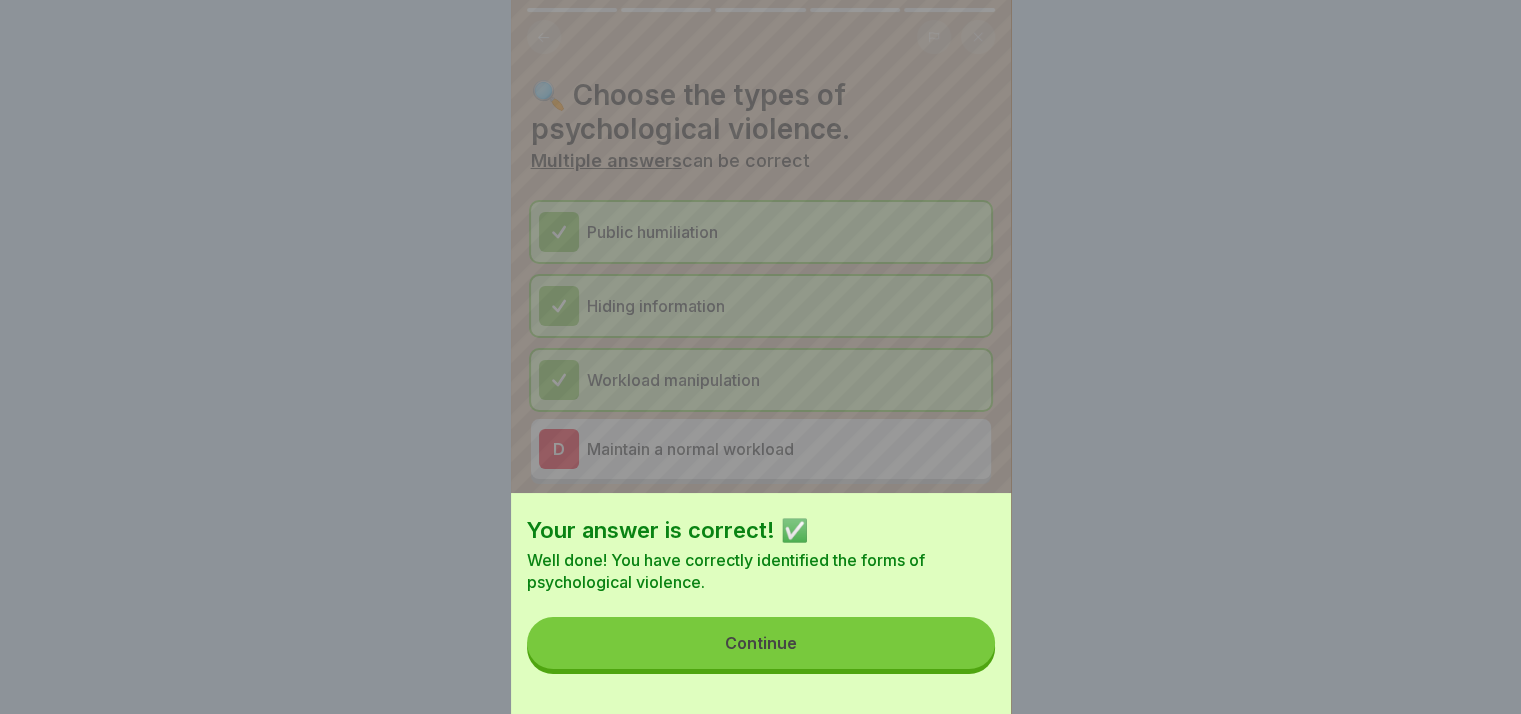 click on "Continue" at bounding box center (761, 643) 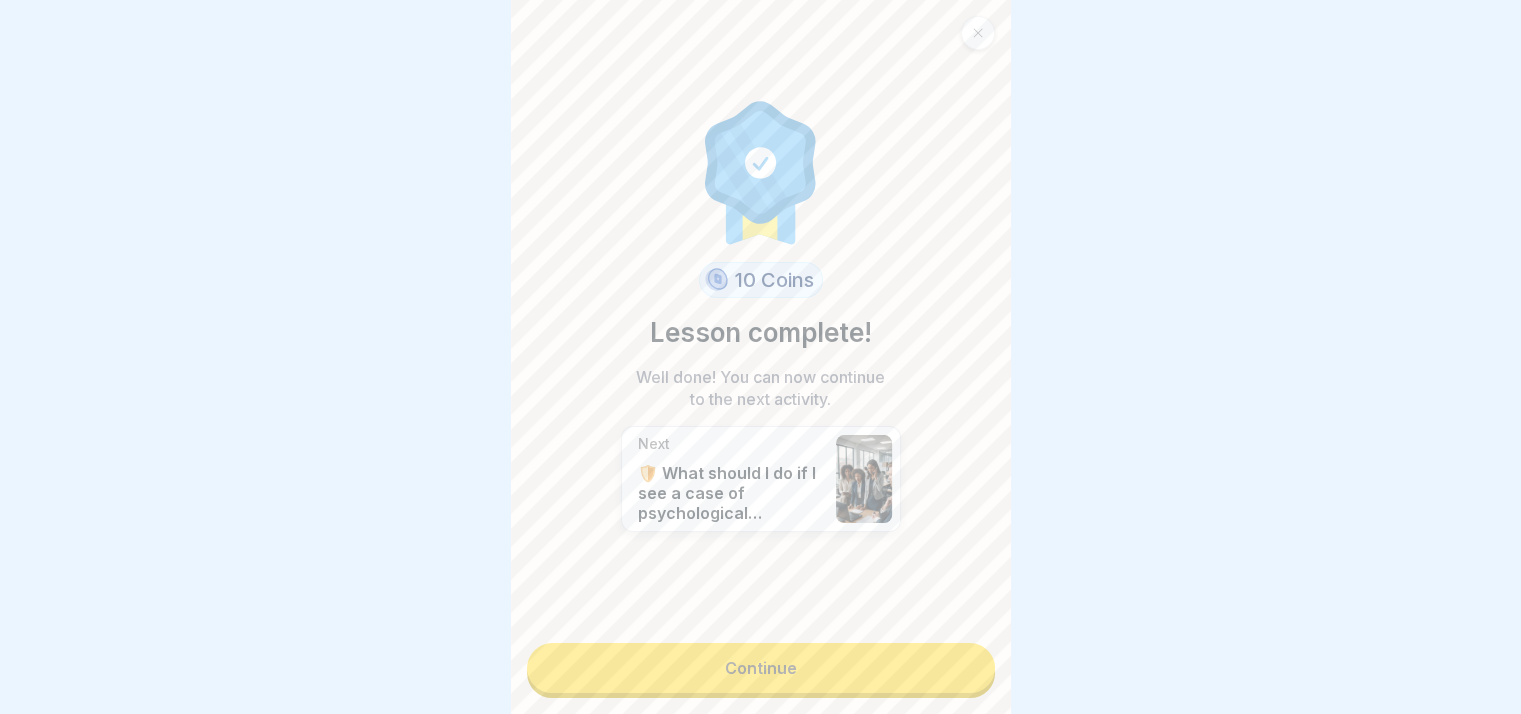 click on "Continue" at bounding box center (761, 668) 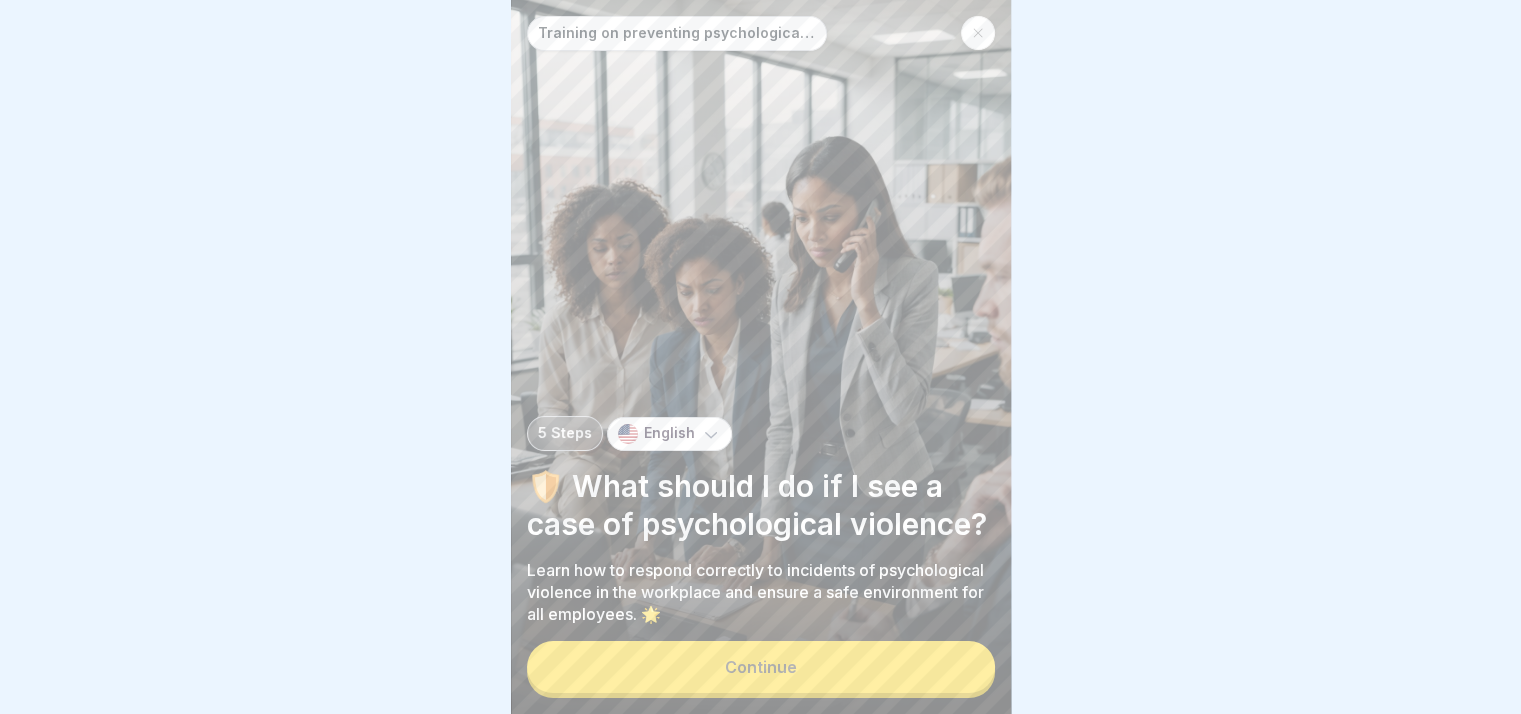 click on "Continue" at bounding box center [761, 667] 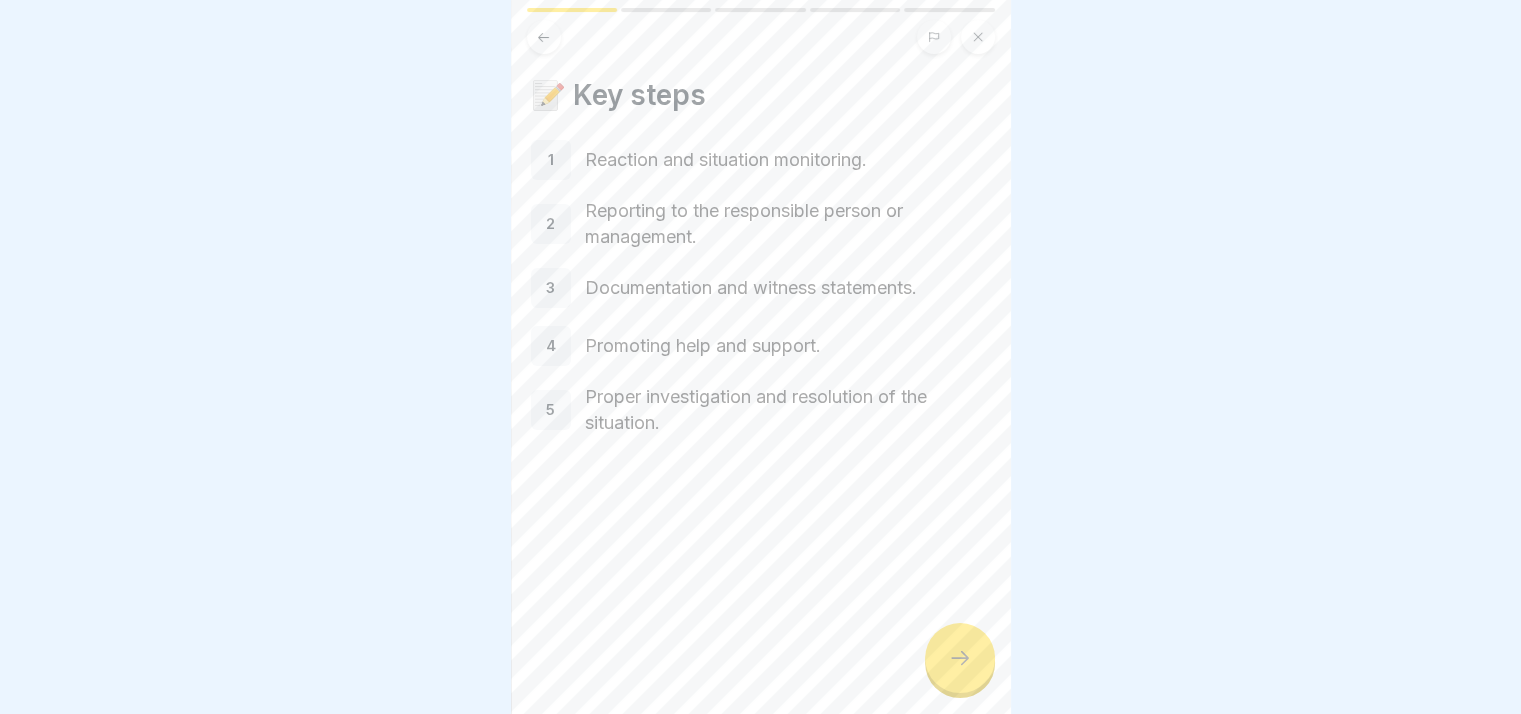 click at bounding box center (960, 658) 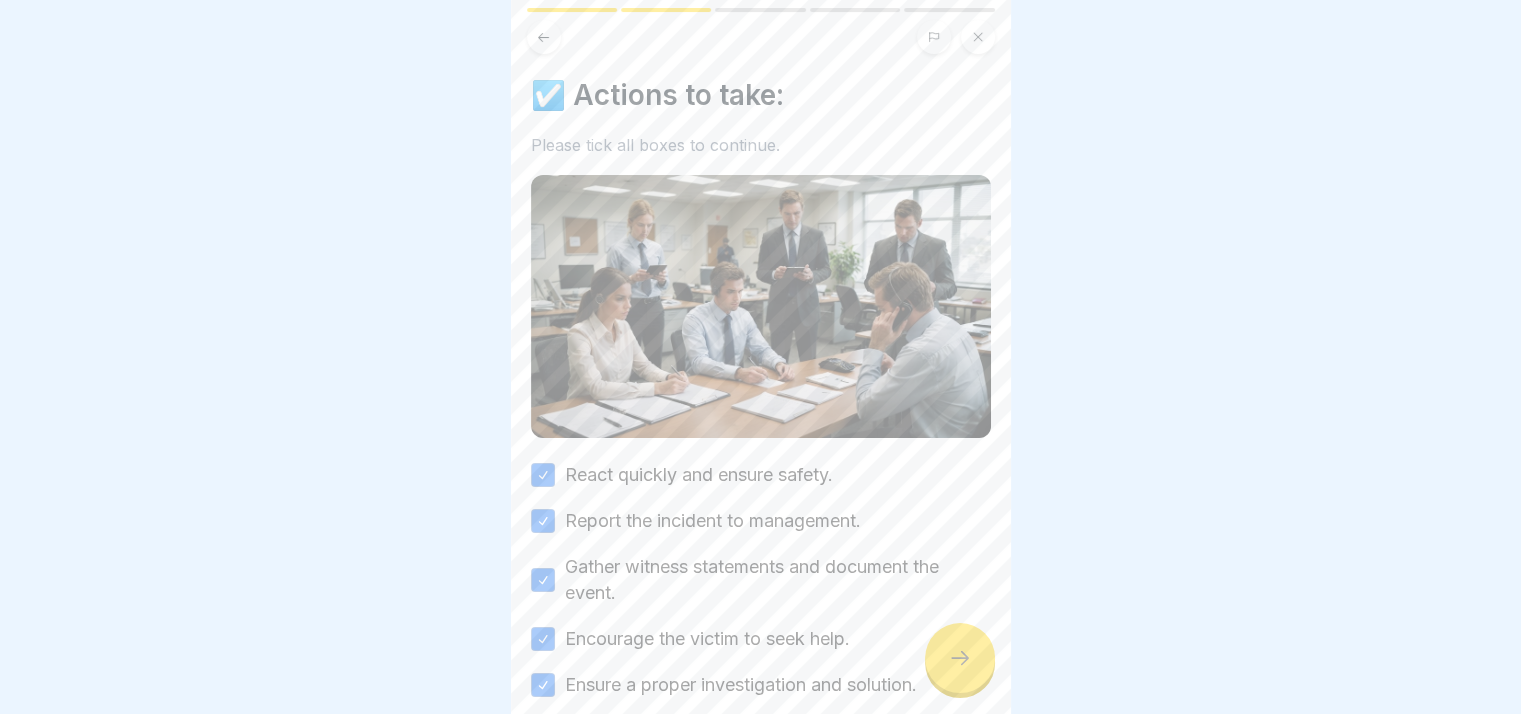 click at bounding box center [960, 658] 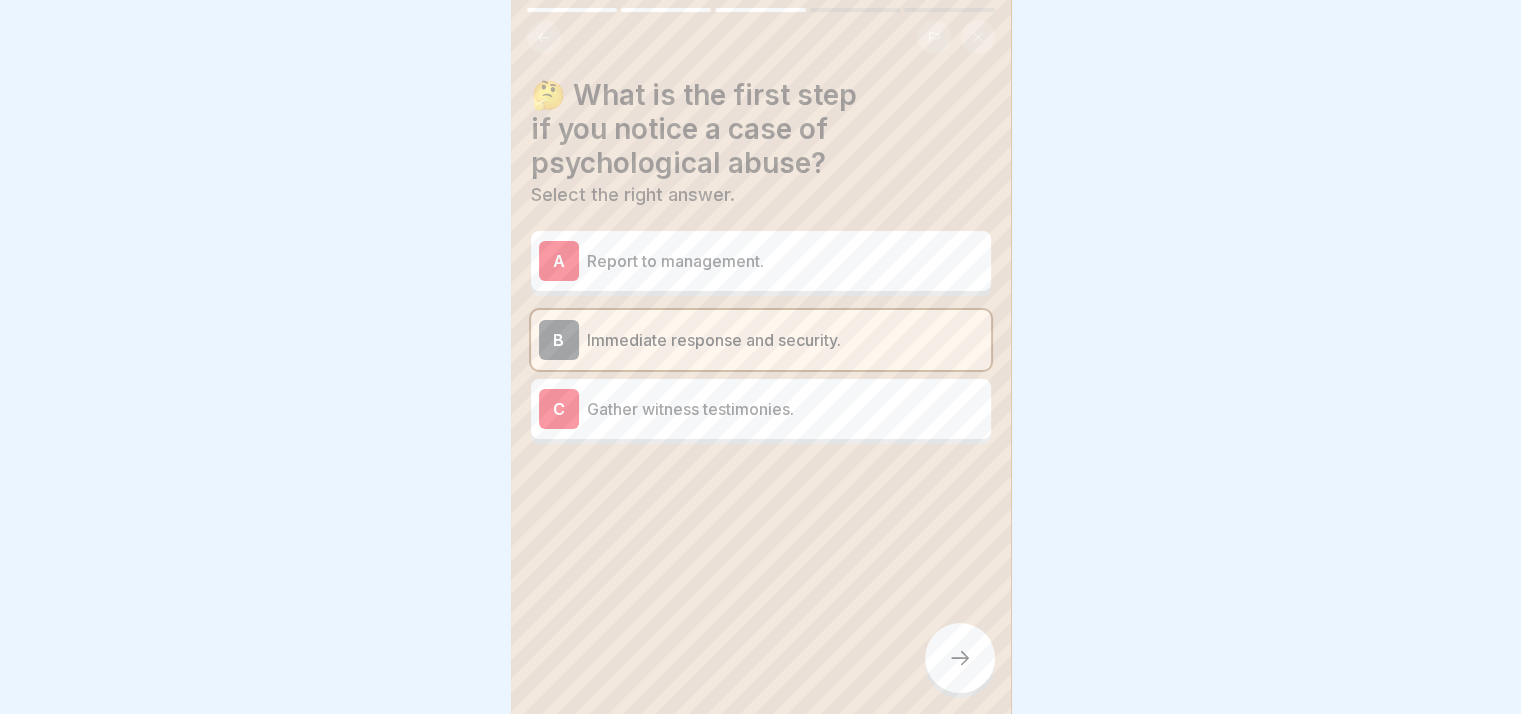 click at bounding box center [960, 658] 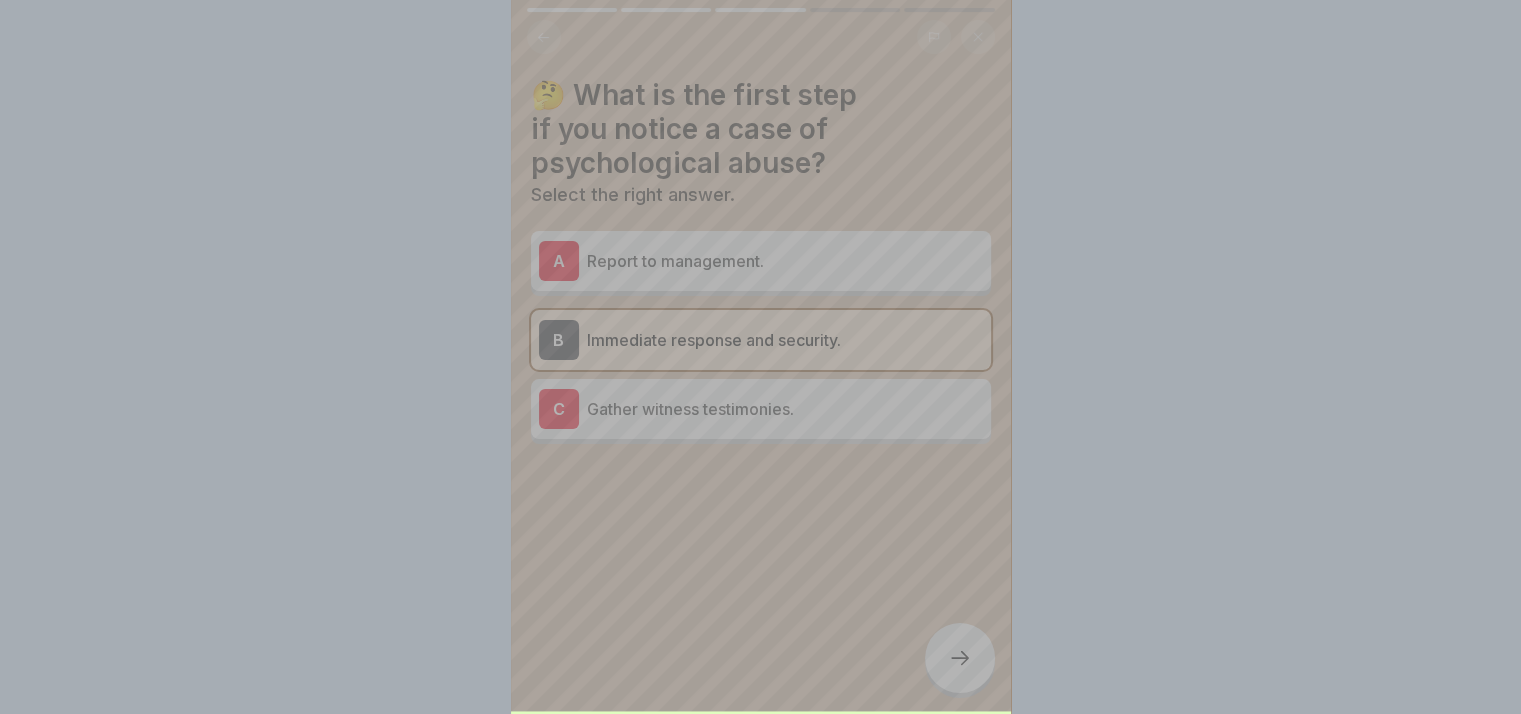 click on "Your answer is correct! ✅ Right! Responding quickly and ensuring safety is the first step.   Continue" at bounding box center [761, 553] 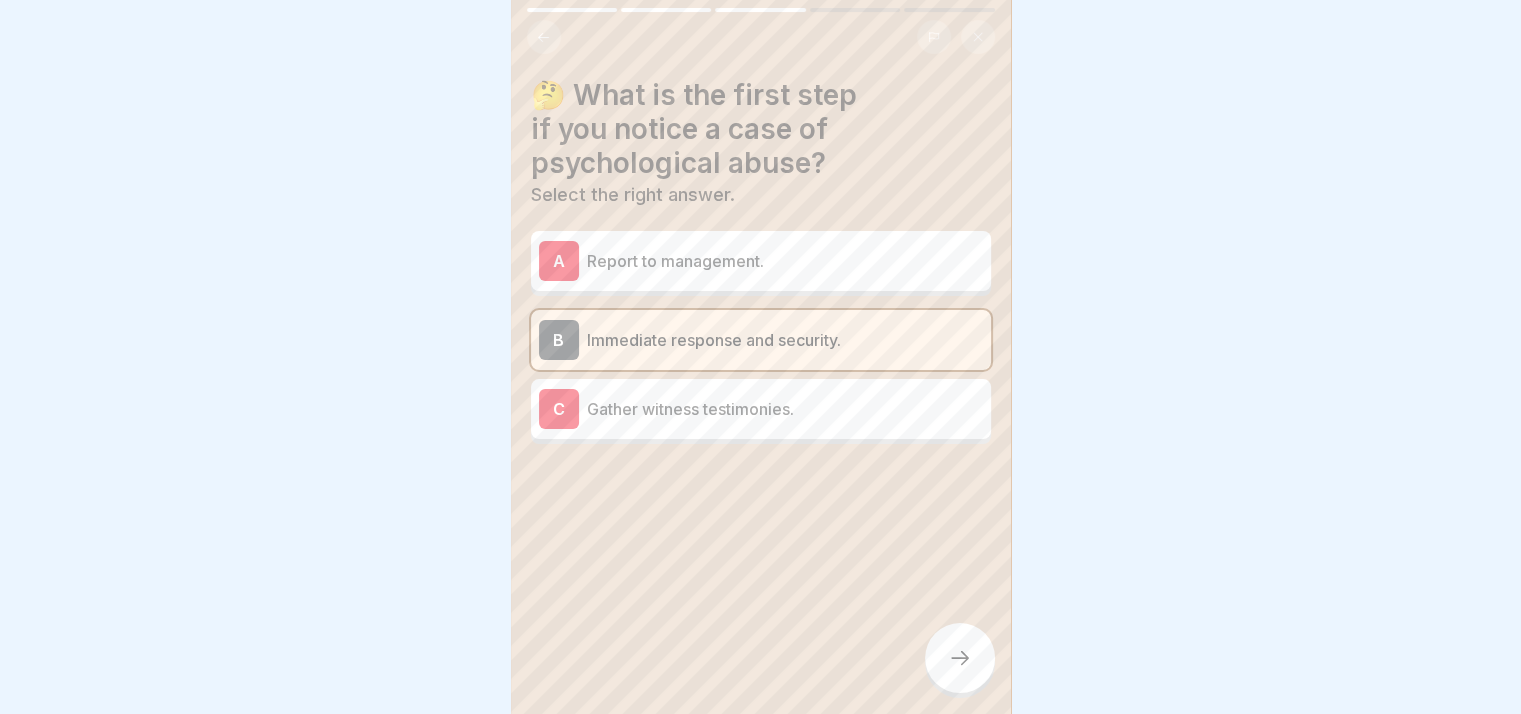 click on "A Report to management. B Immediate response and security. C Gather witness testimonies." at bounding box center [761, 340] 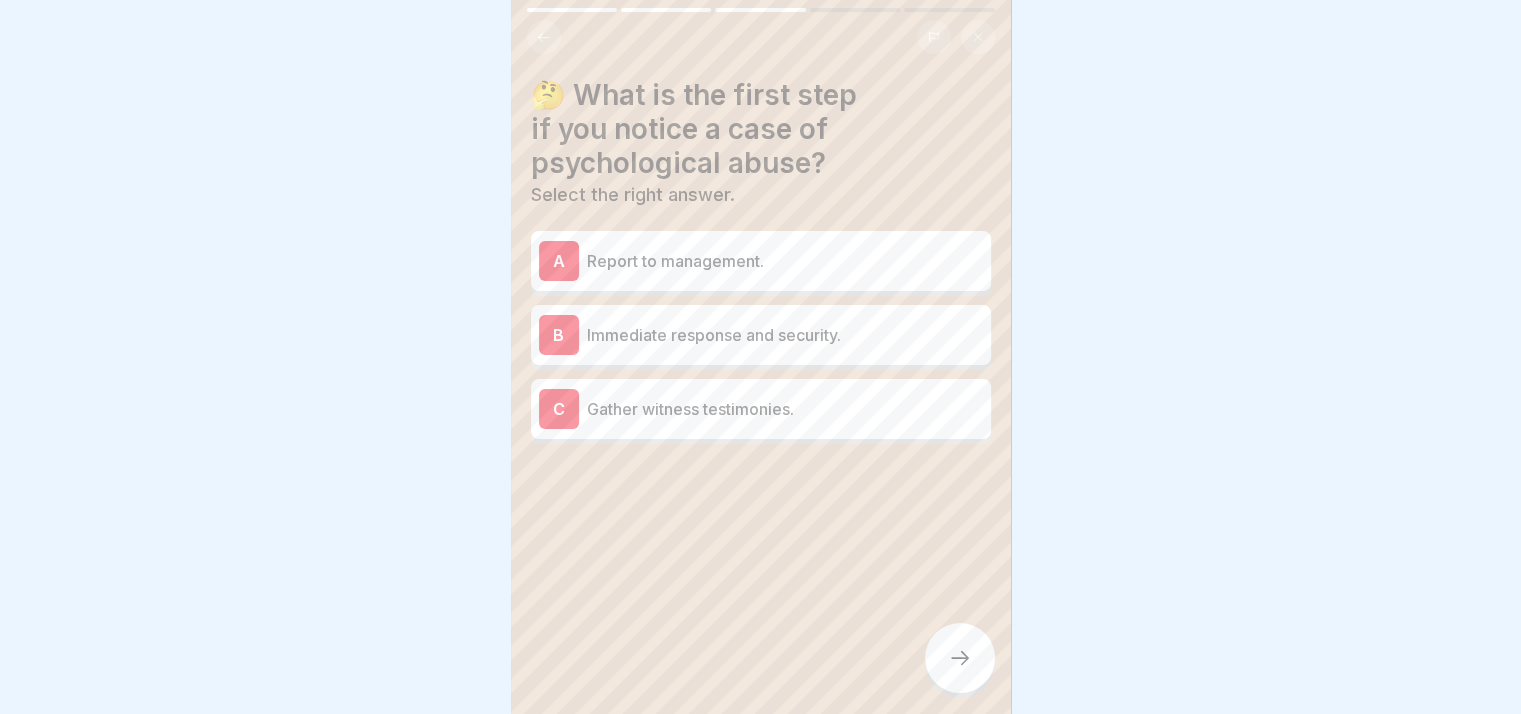 click at bounding box center [960, 658] 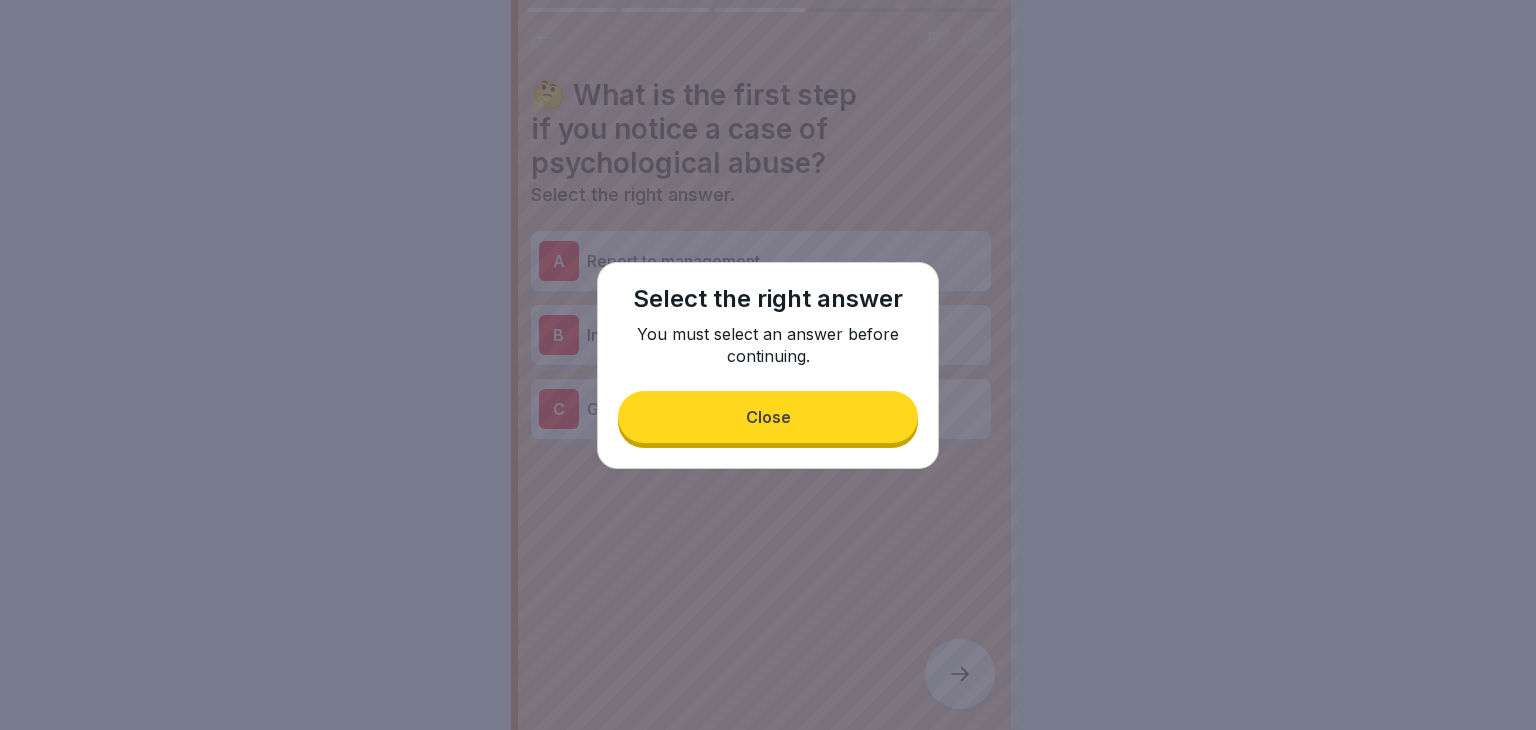 click on "Close" at bounding box center [768, 417] 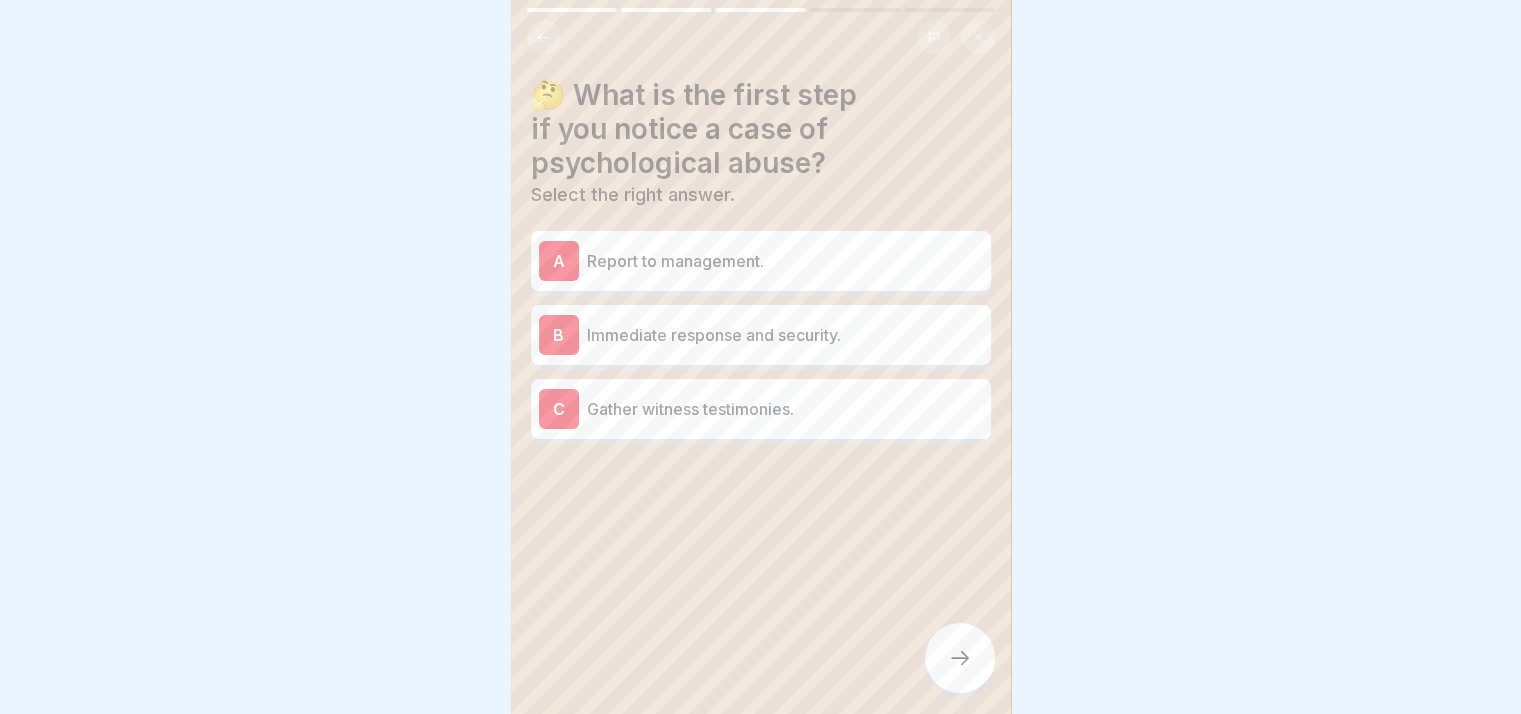 click on "B Immediate response and security." at bounding box center (761, 335) 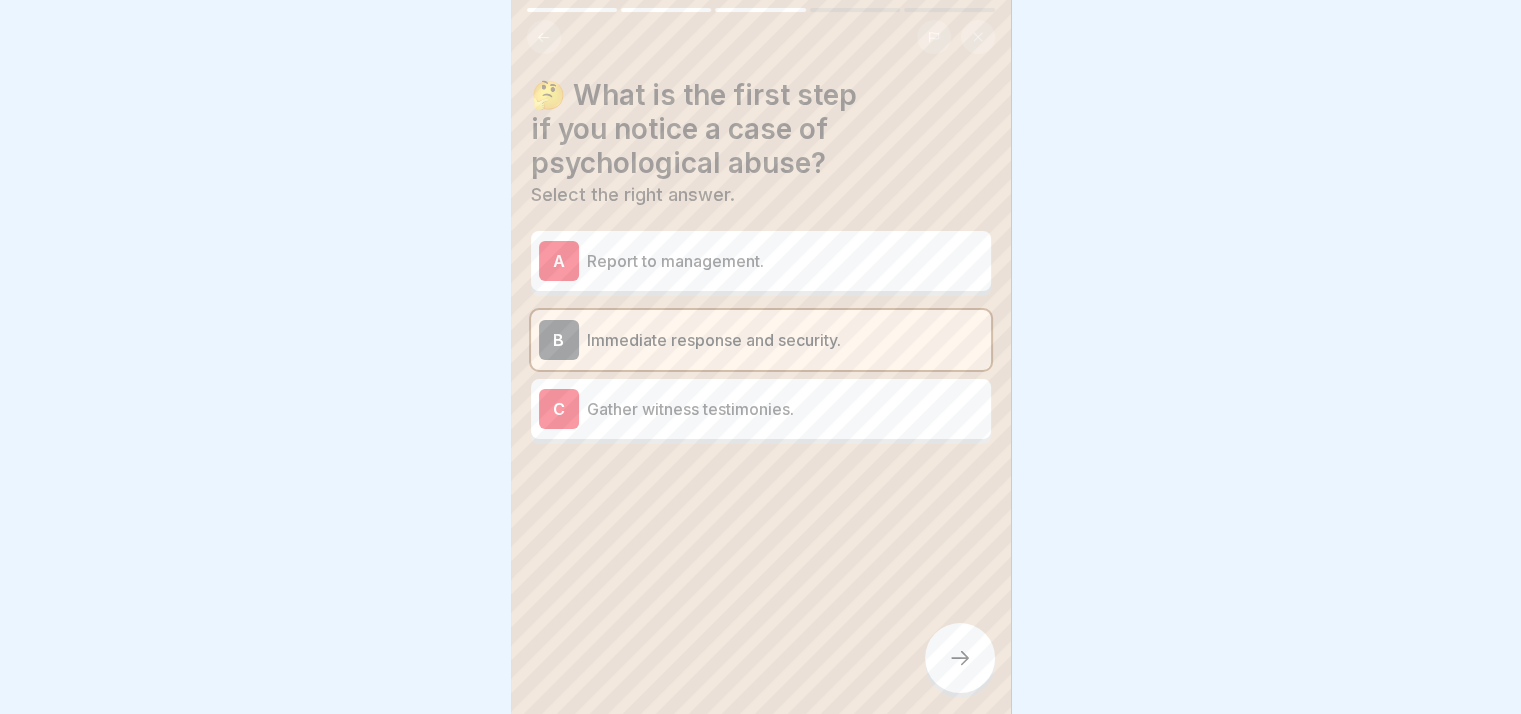 click at bounding box center [960, 658] 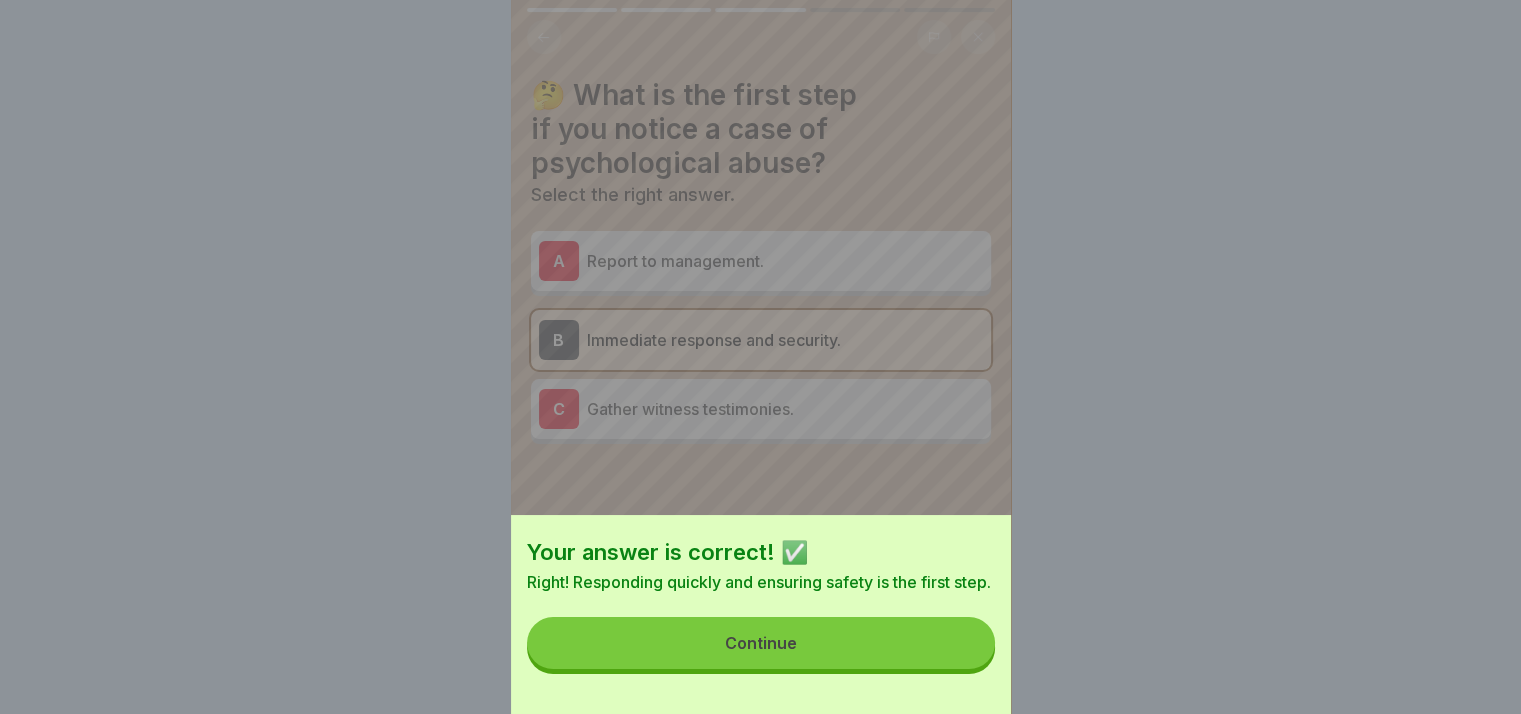 click on "Continue" at bounding box center [761, 643] 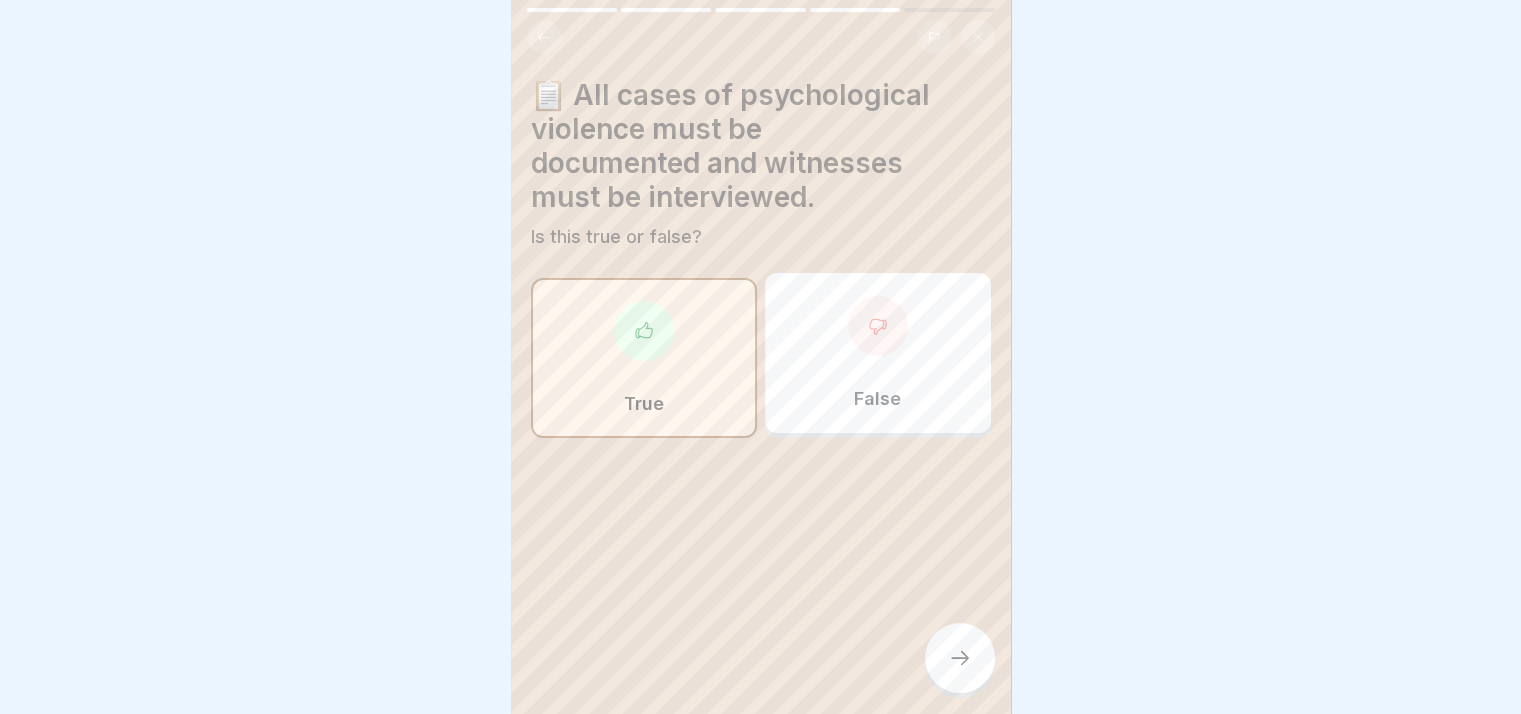 click at bounding box center (960, 658) 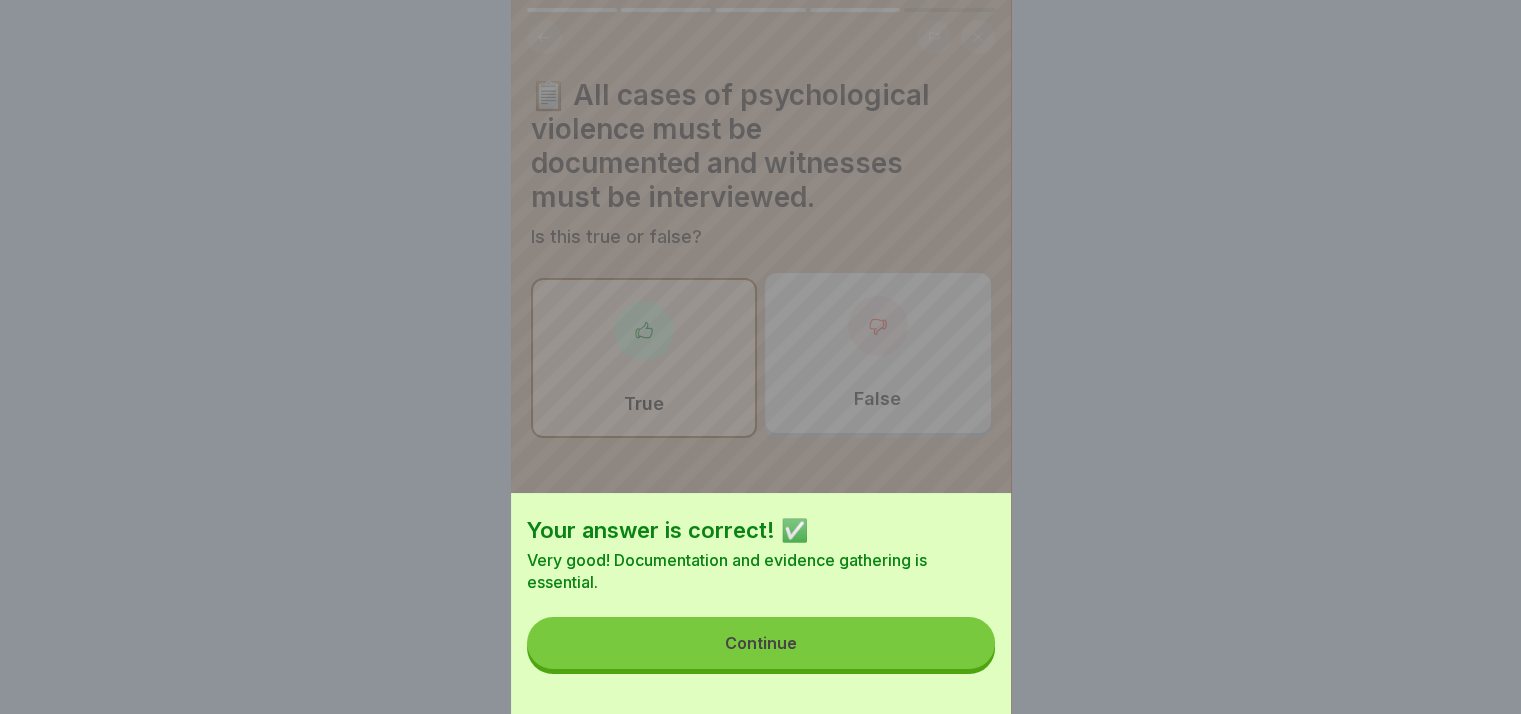 click on "Continue" at bounding box center [761, 643] 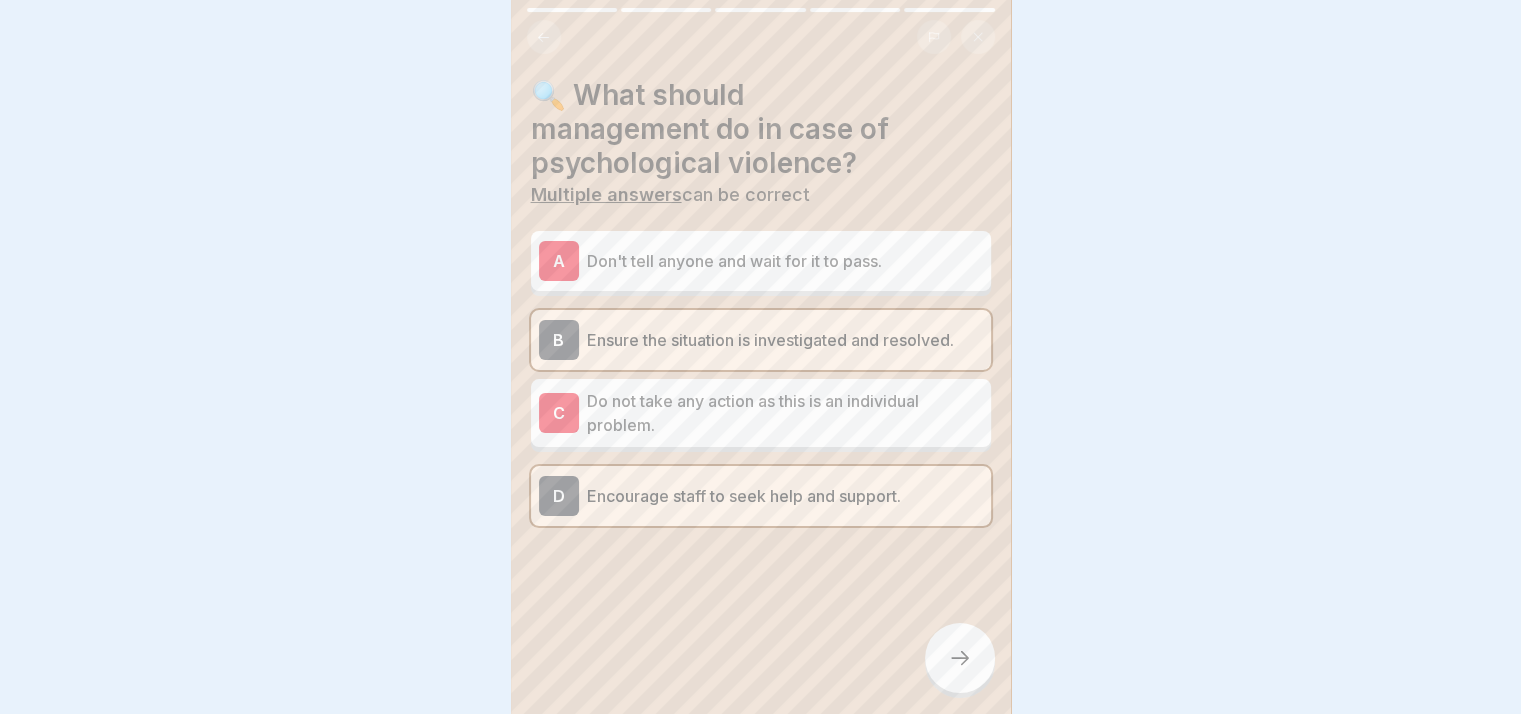 click at bounding box center (960, 658) 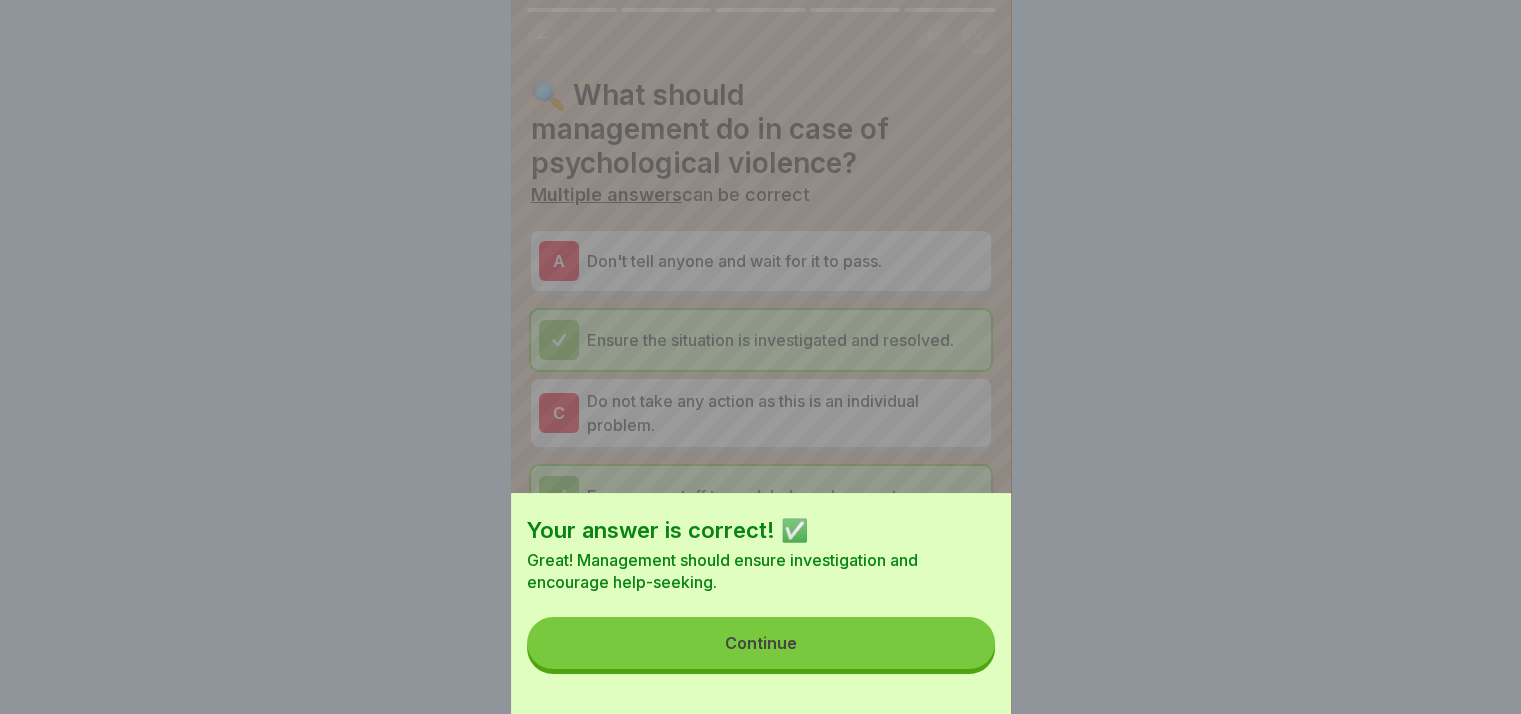 click on "Continue" at bounding box center (761, 643) 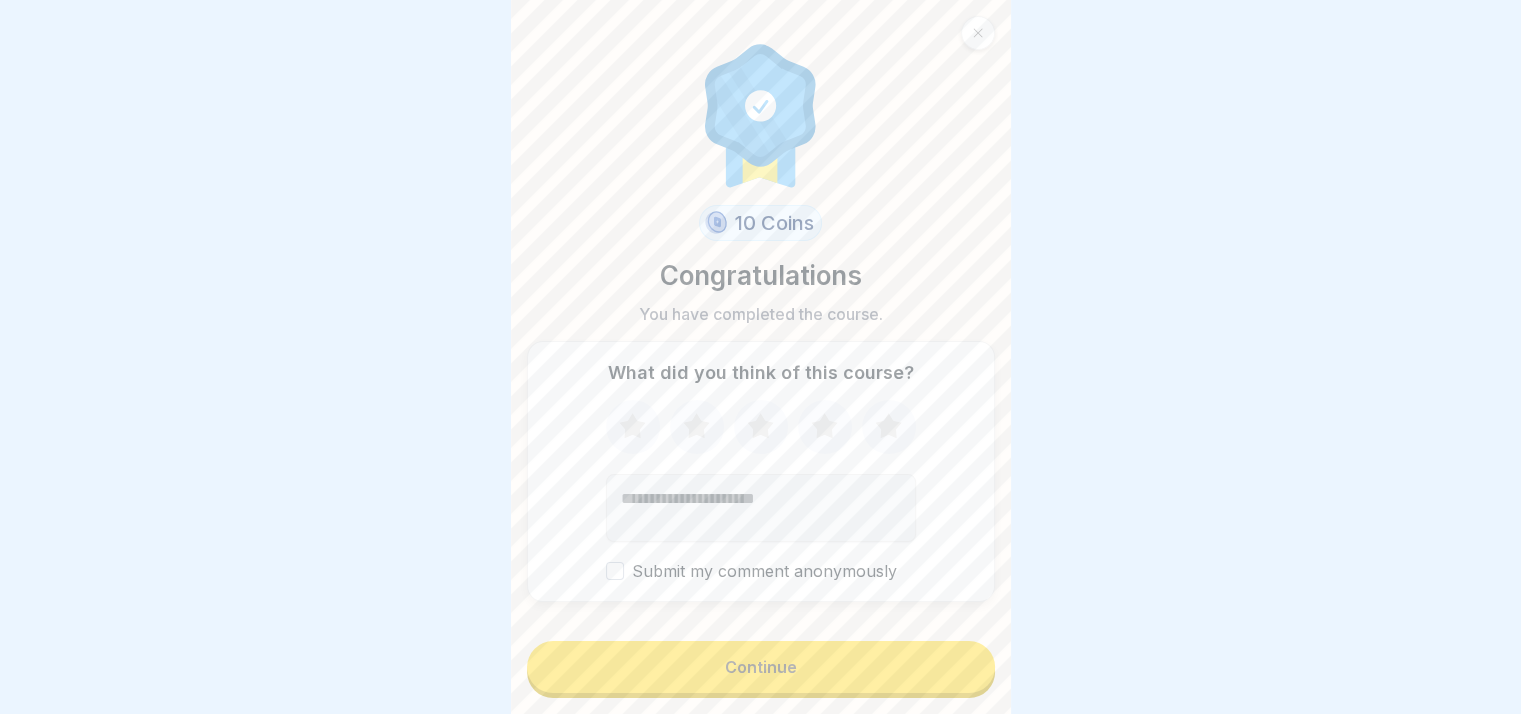 click on "Continue" at bounding box center [761, 667] 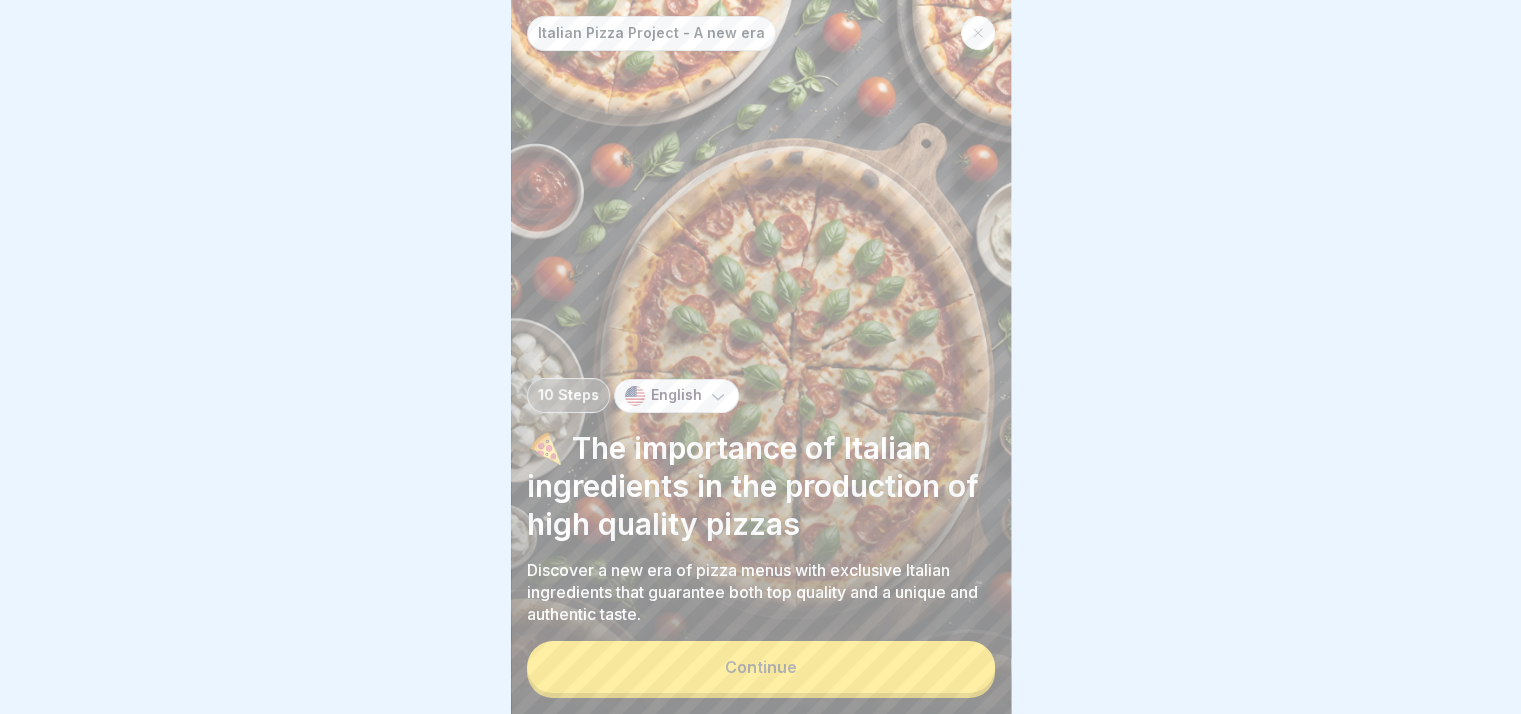 click on "Continue" at bounding box center (761, 667) 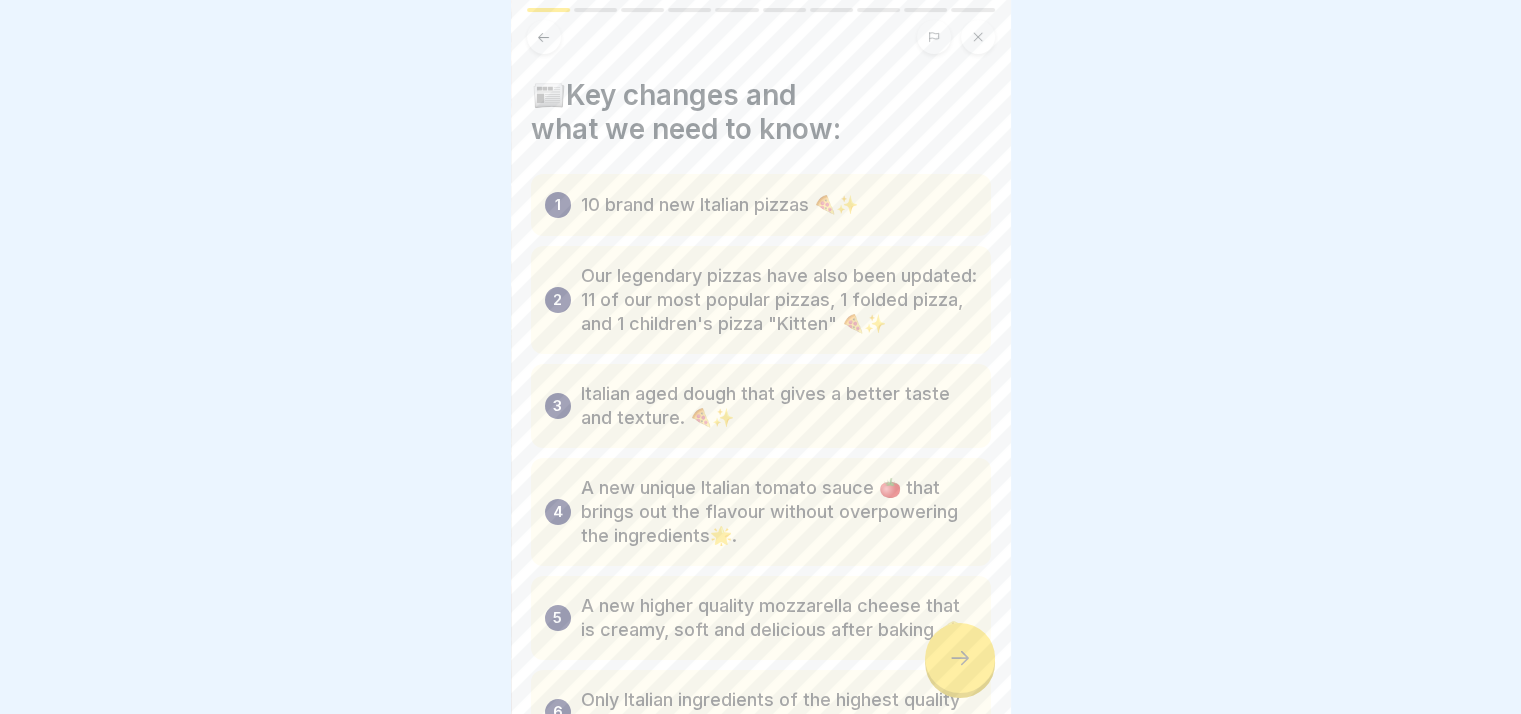 click at bounding box center (960, 658) 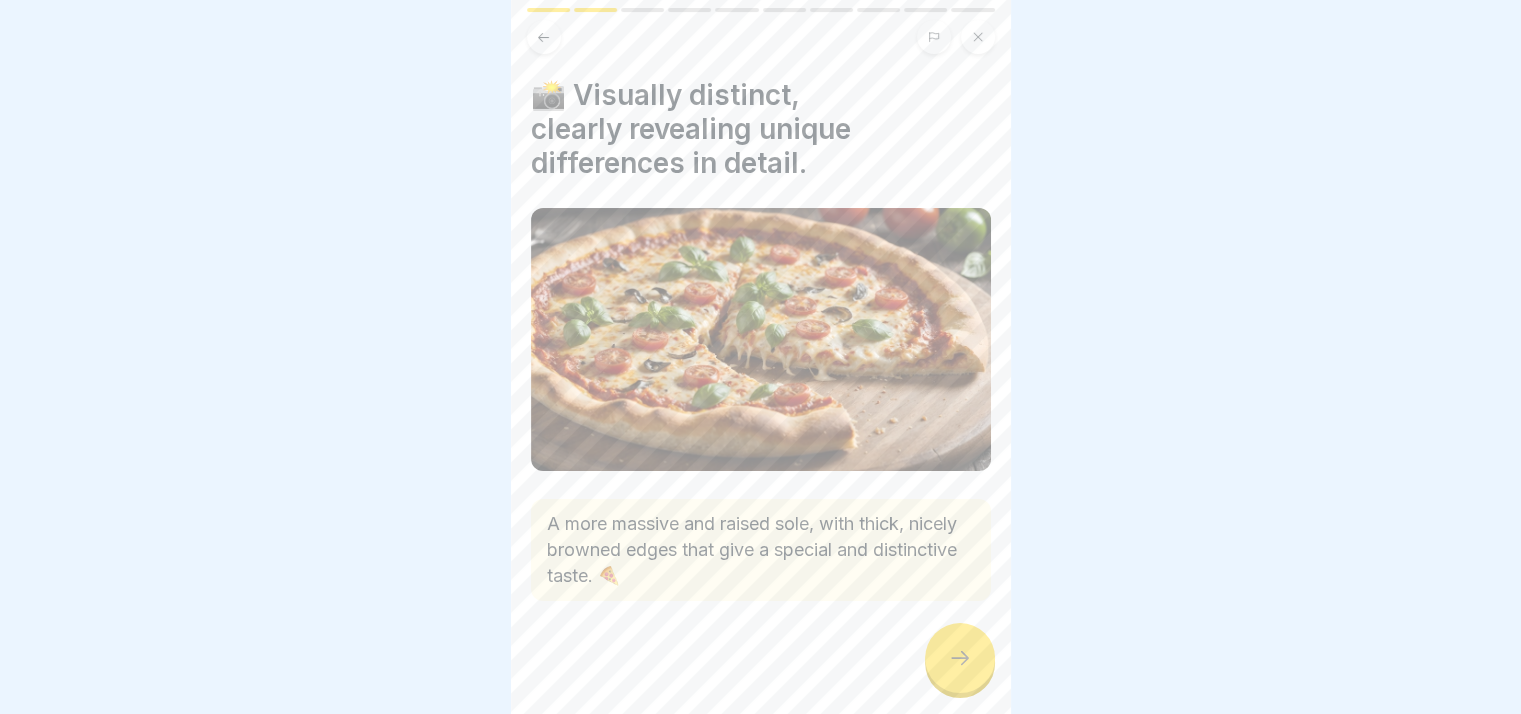 click at bounding box center (960, 658) 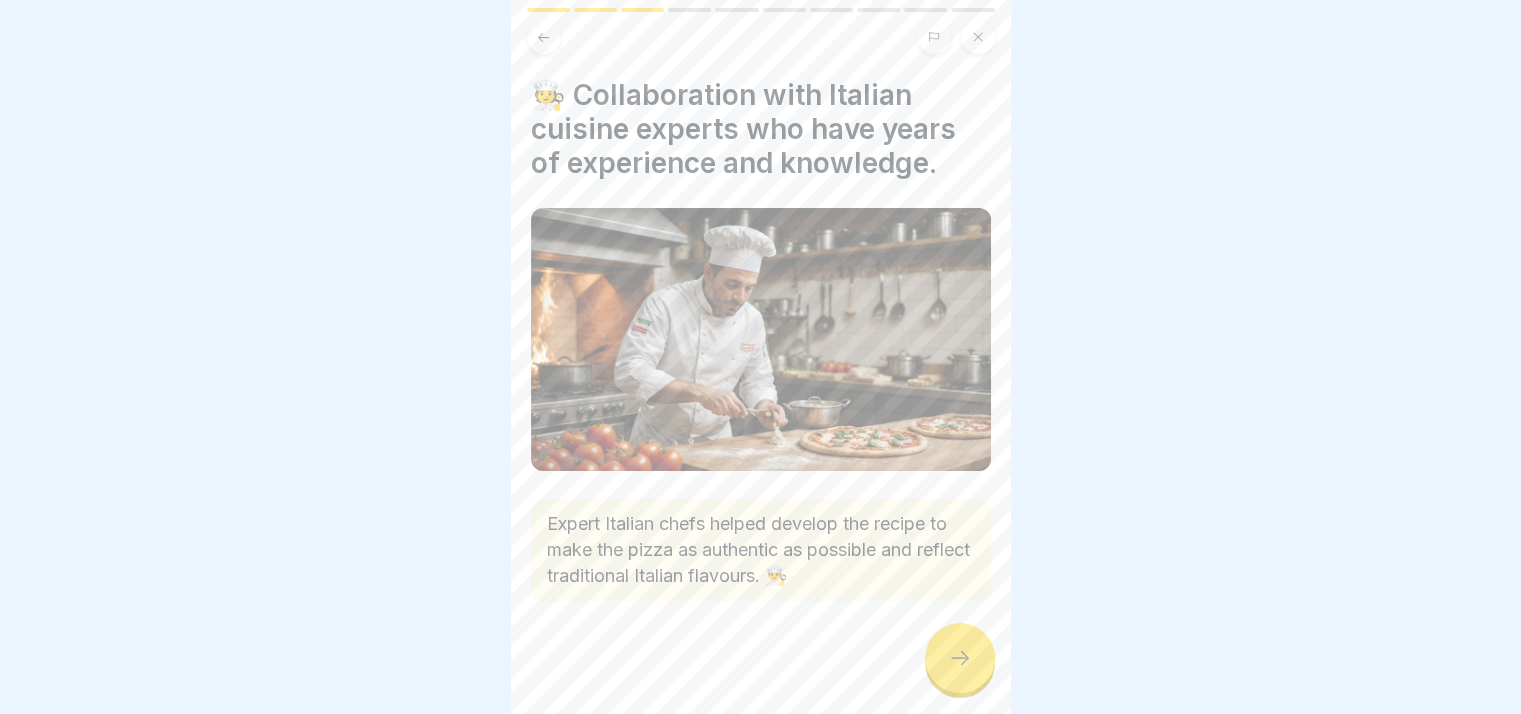 click at bounding box center [960, 658] 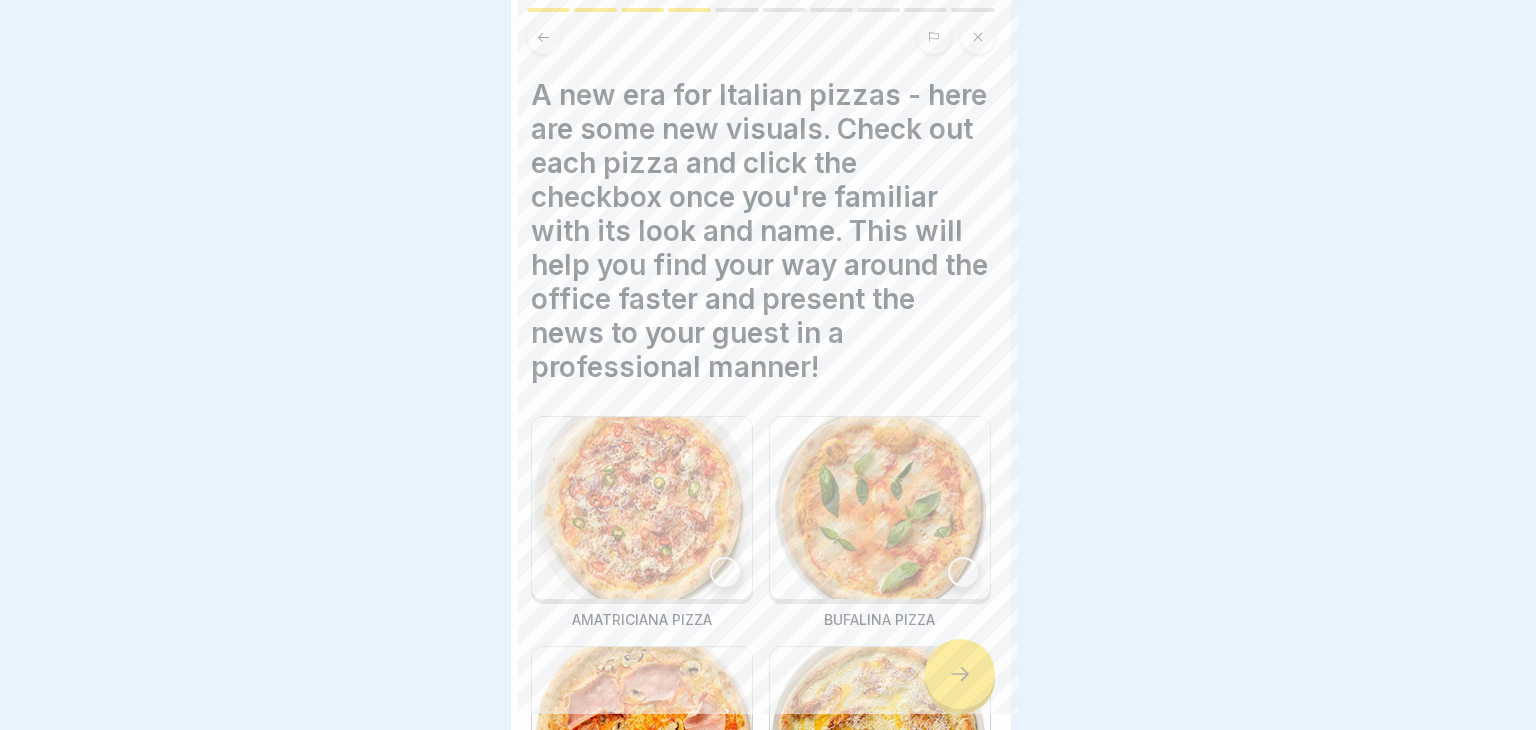 click at bounding box center [768, 365] 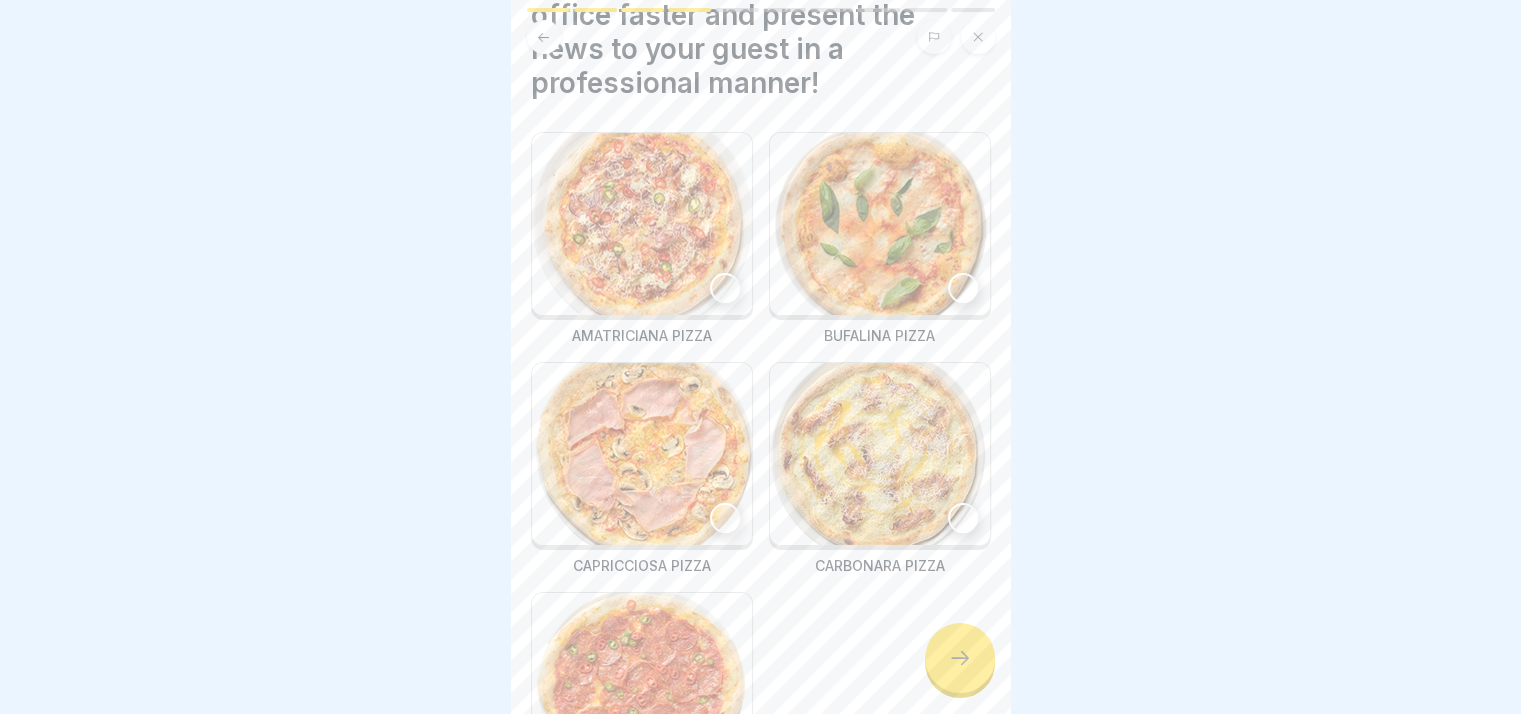 scroll, scrollTop: 282, scrollLeft: 0, axis: vertical 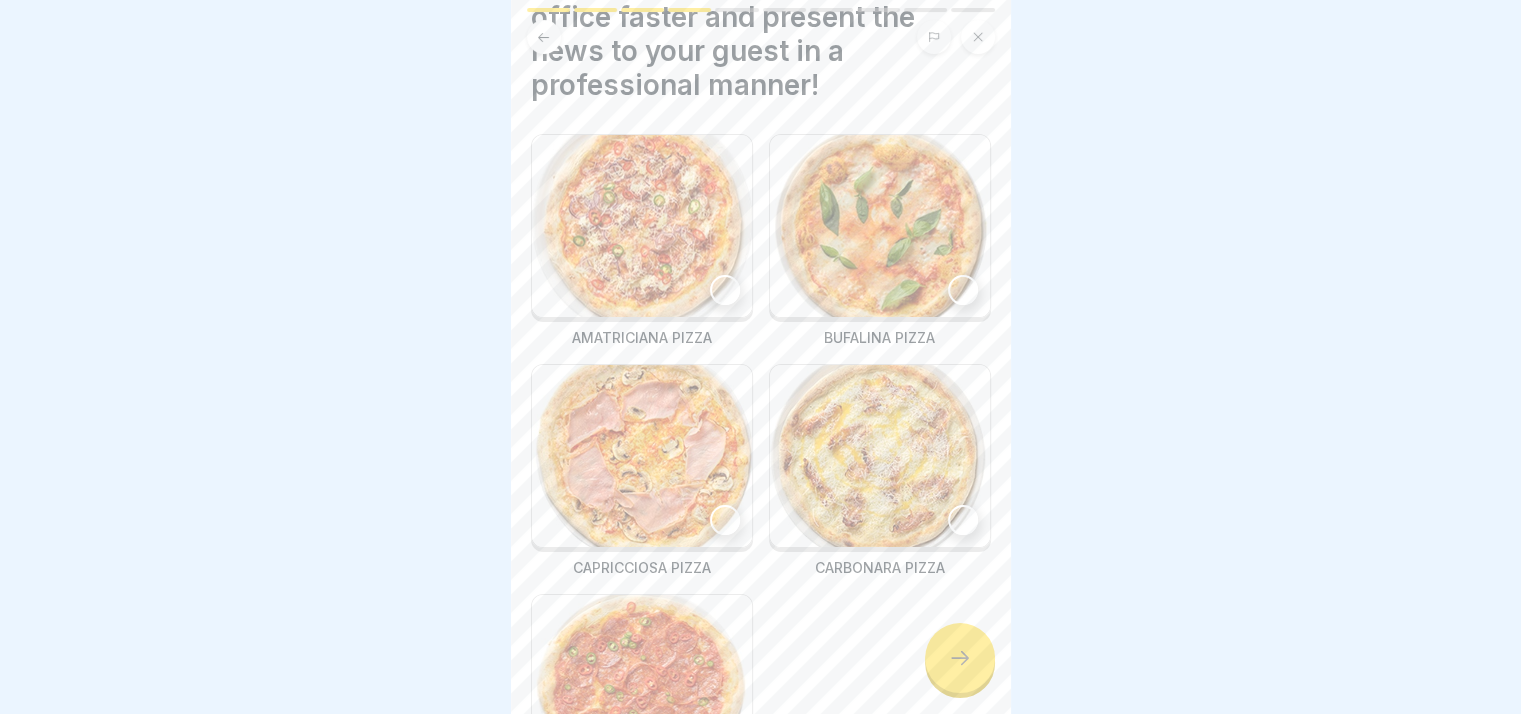 click at bounding box center [642, 226] 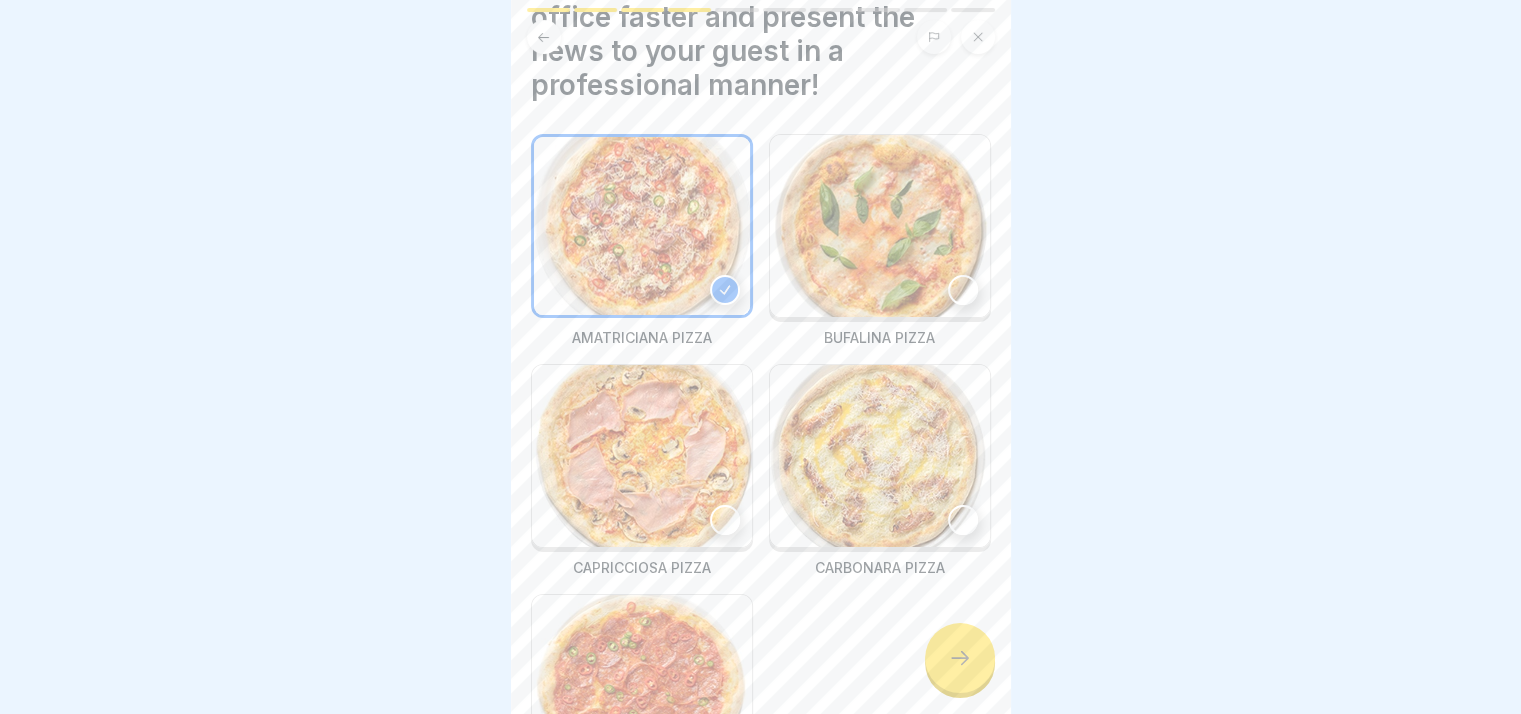 click at bounding box center (880, 456) 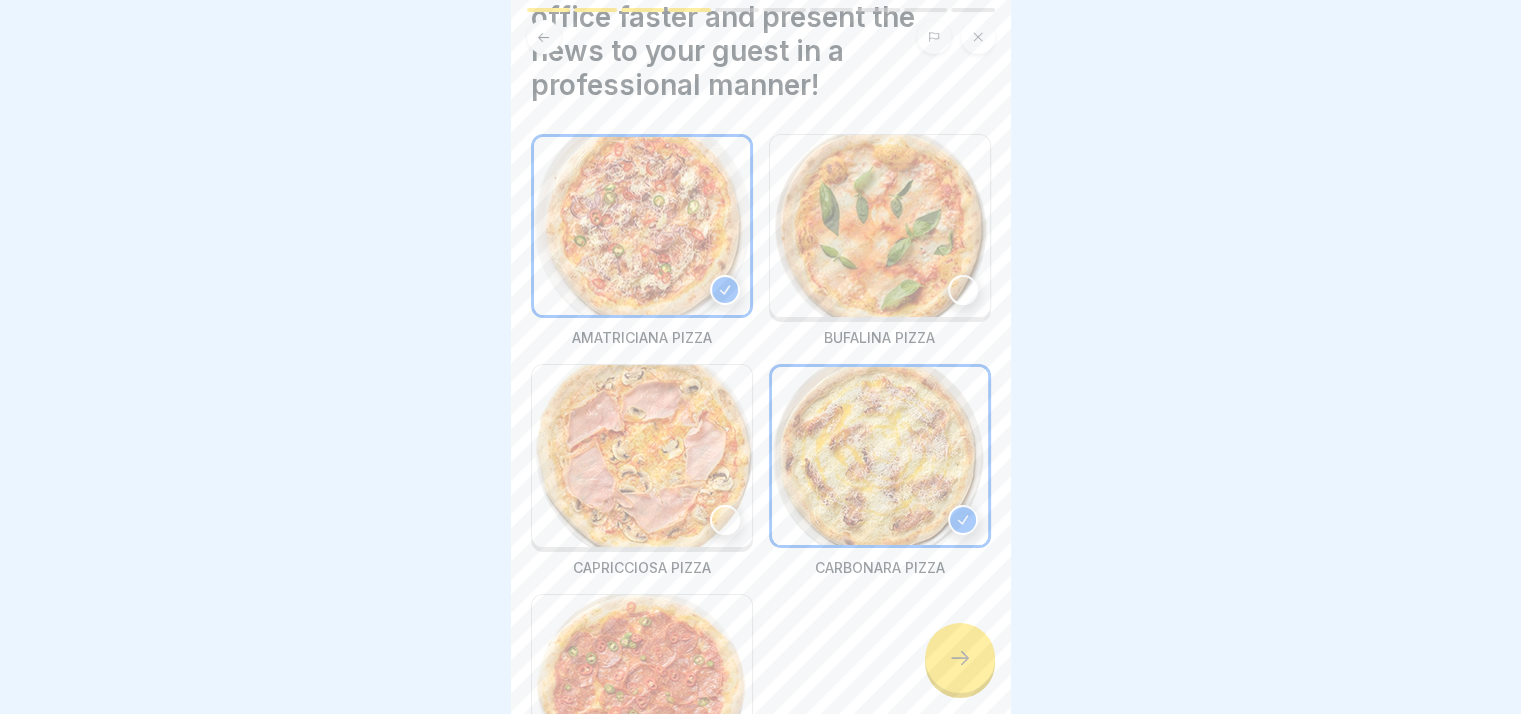 click at bounding box center (880, 226) 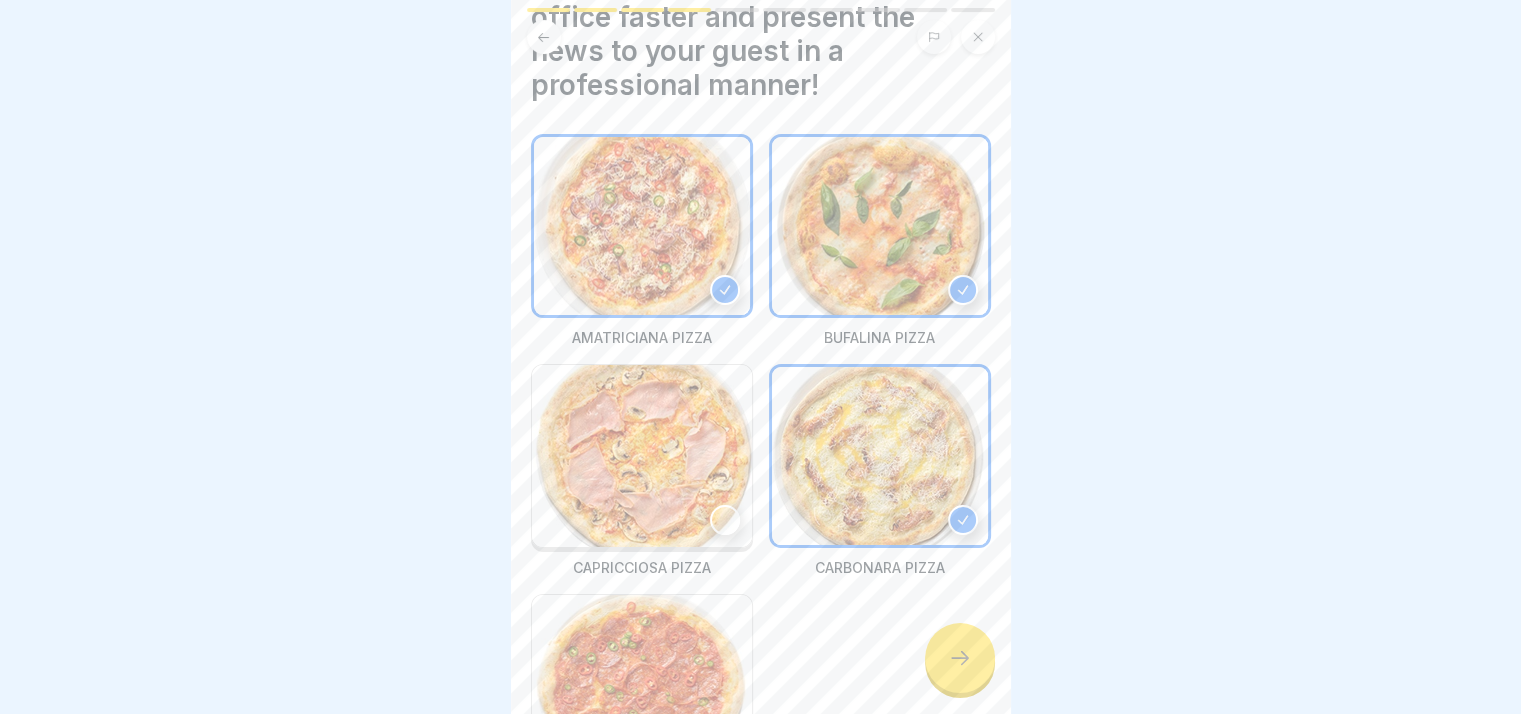 click at bounding box center [642, 456] 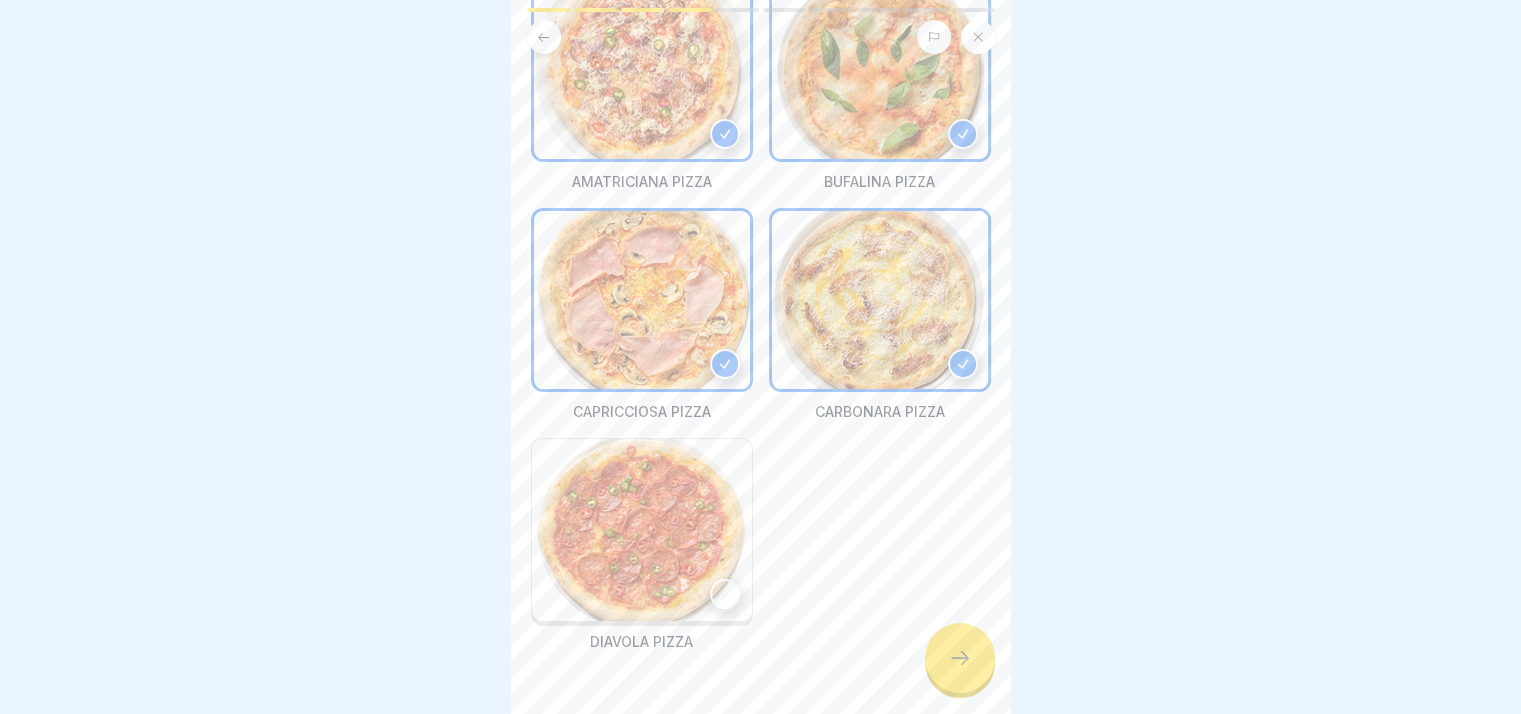 scroll, scrollTop: 428, scrollLeft: 0, axis: vertical 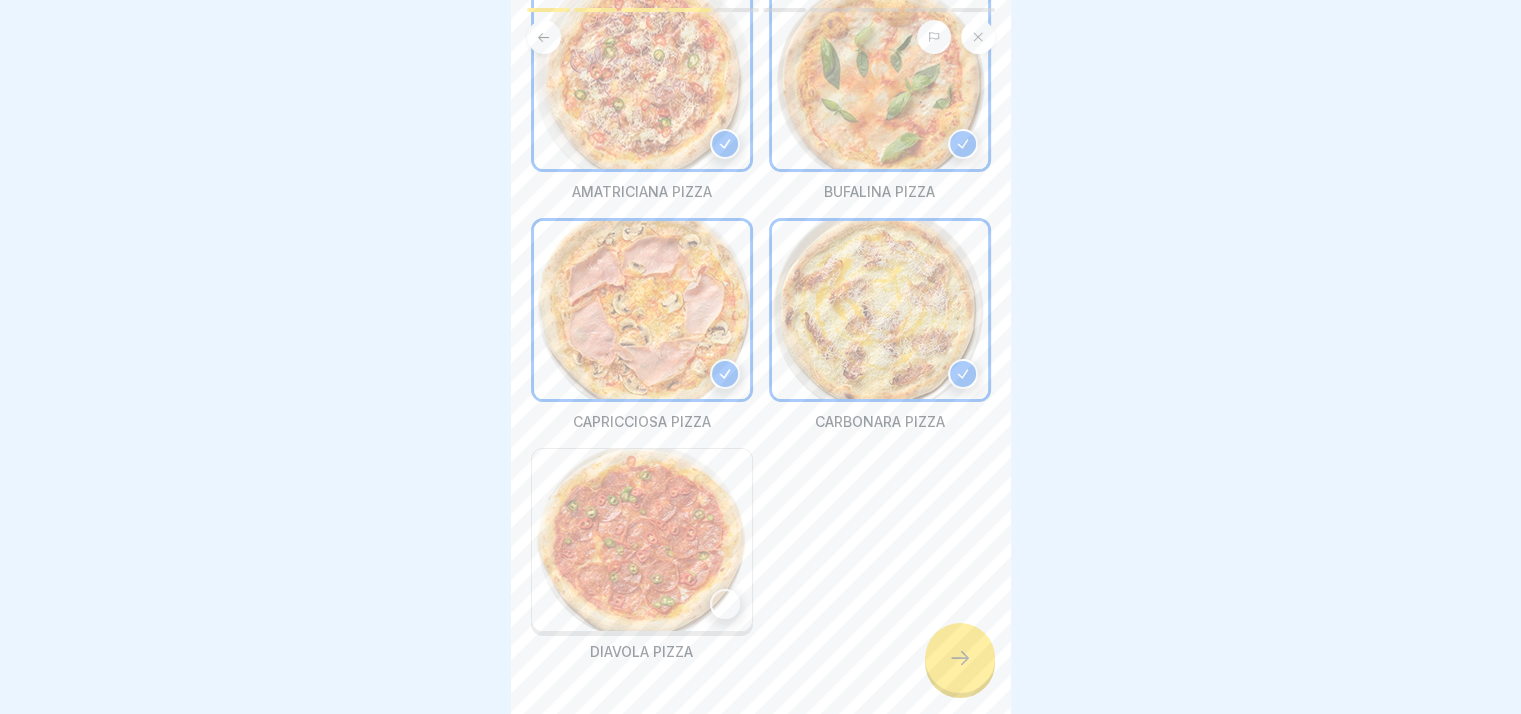 click at bounding box center (642, 540) 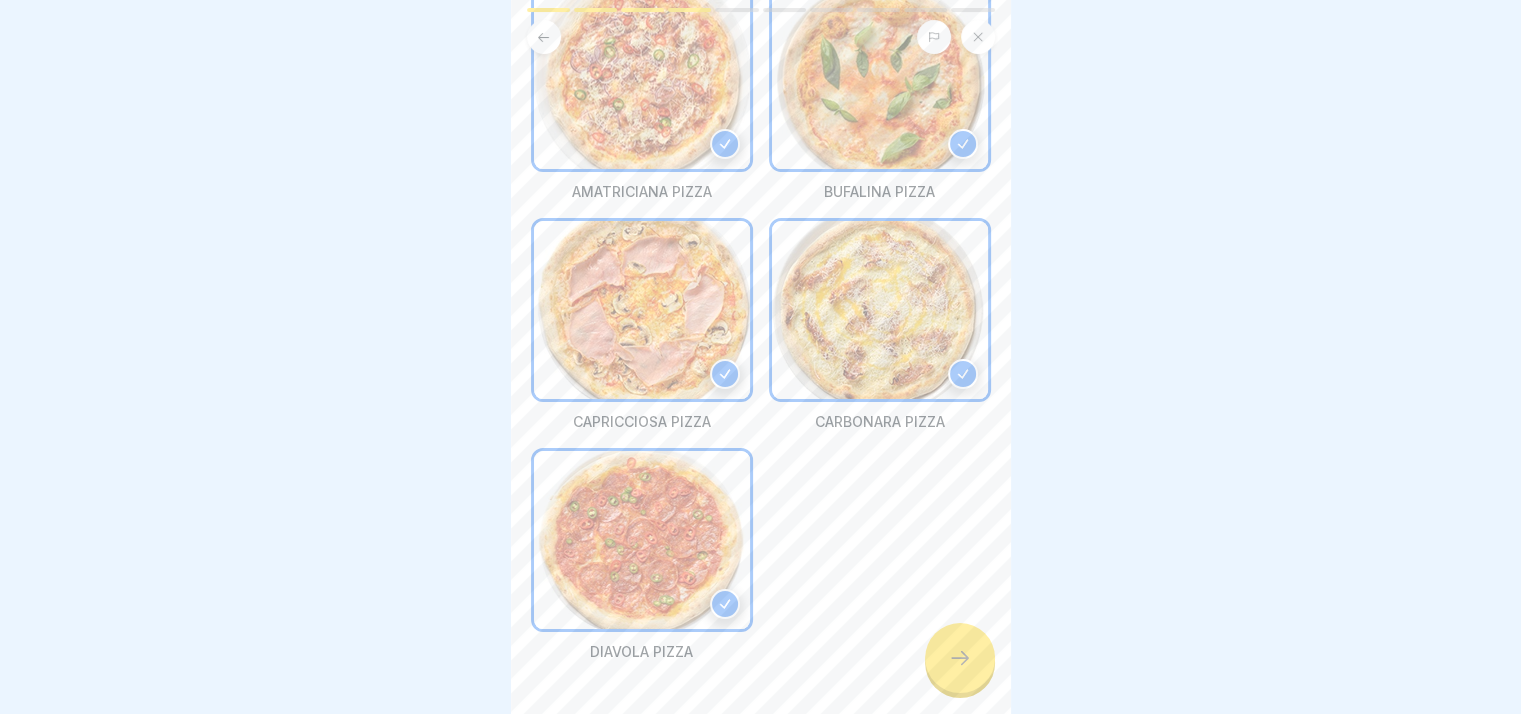 click at bounding box center (960, 658) 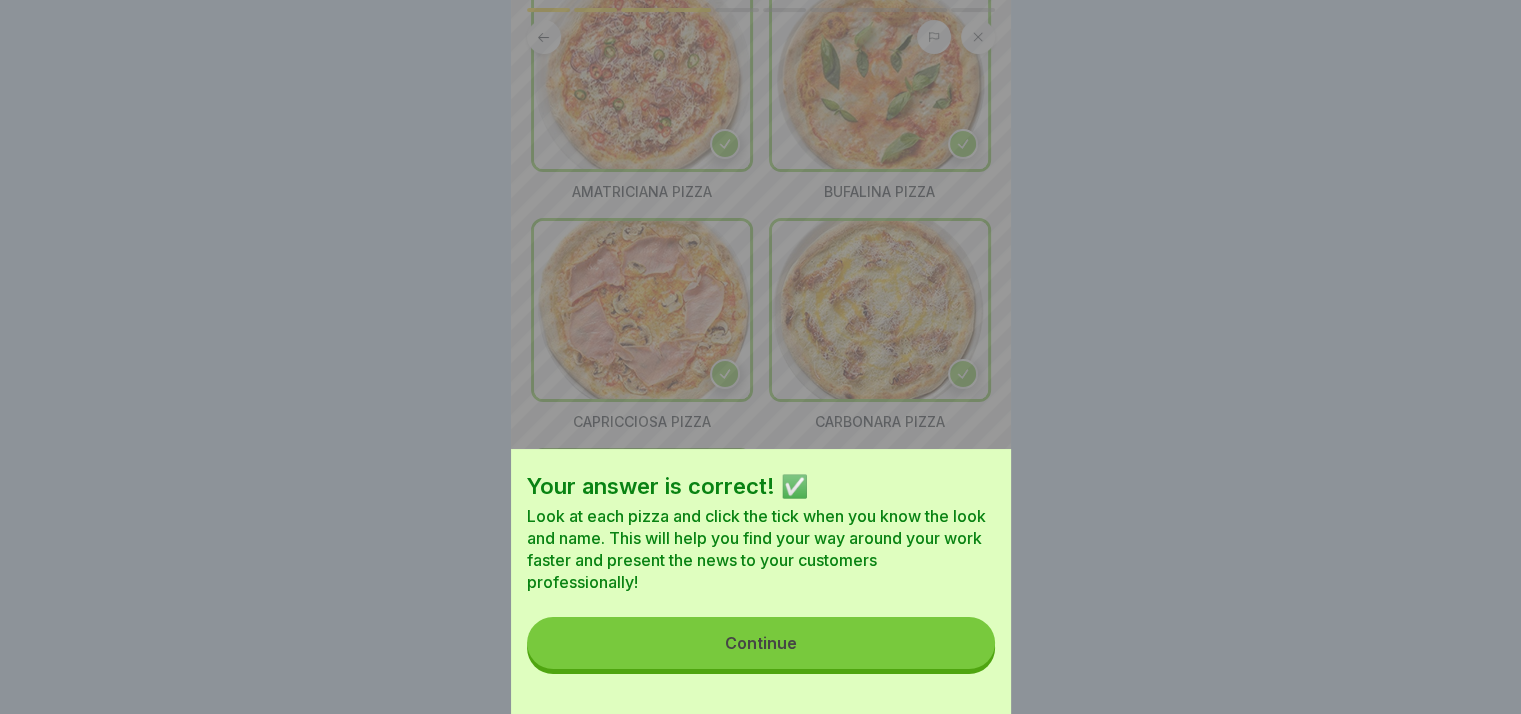 click on "Continue" at bounding box center (761, 643) 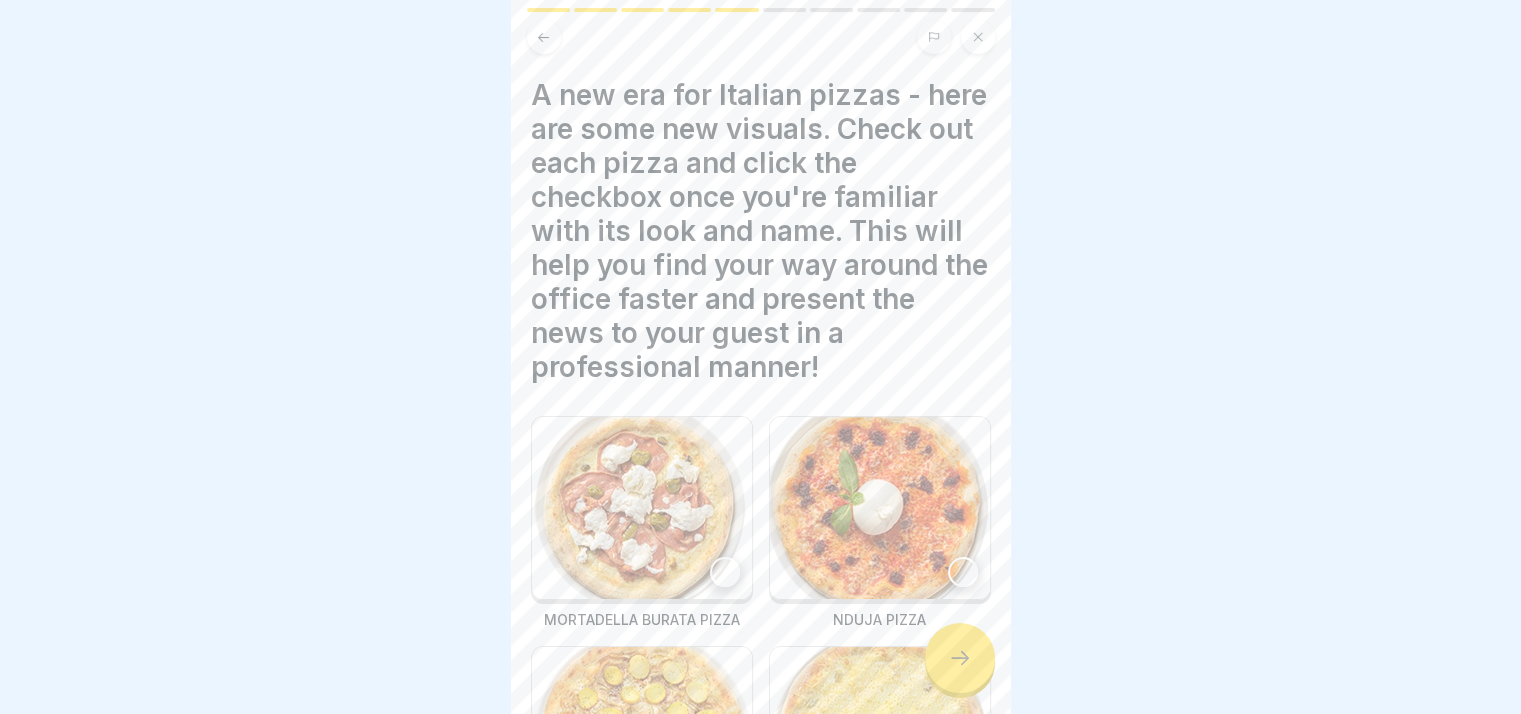 click at bounding box center [880, 508] 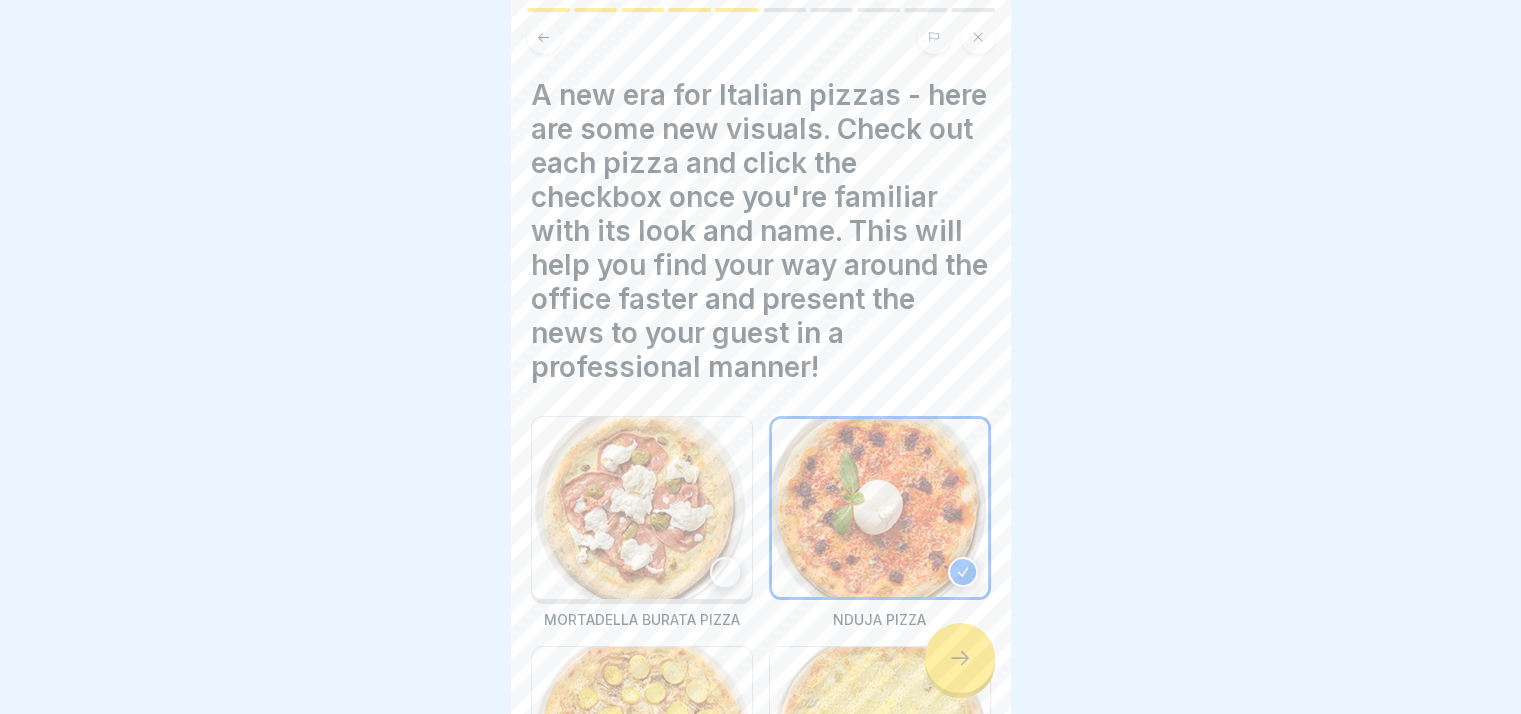 click at bounding box center [642, 508] 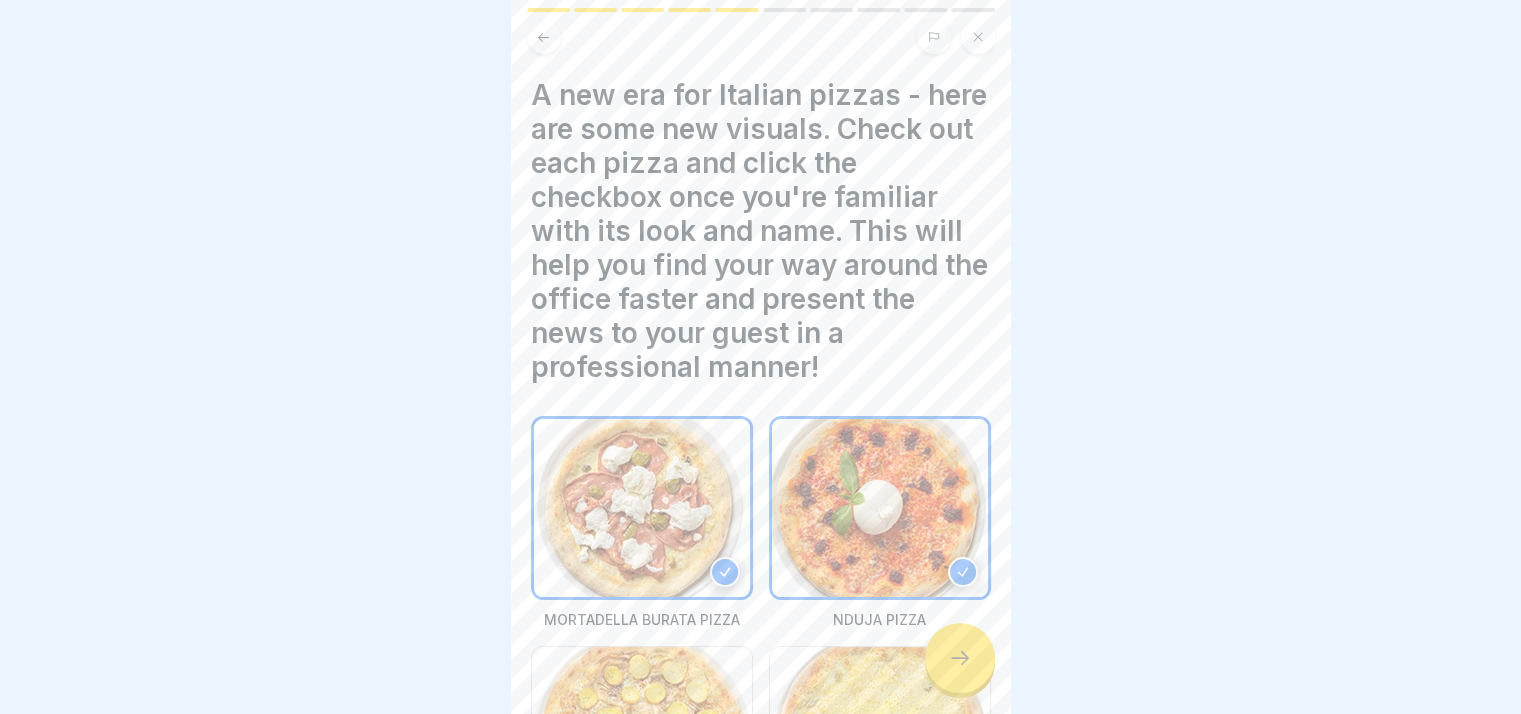 scroll, scrollTop: 336, scrollLeft: 0, axis: vertical 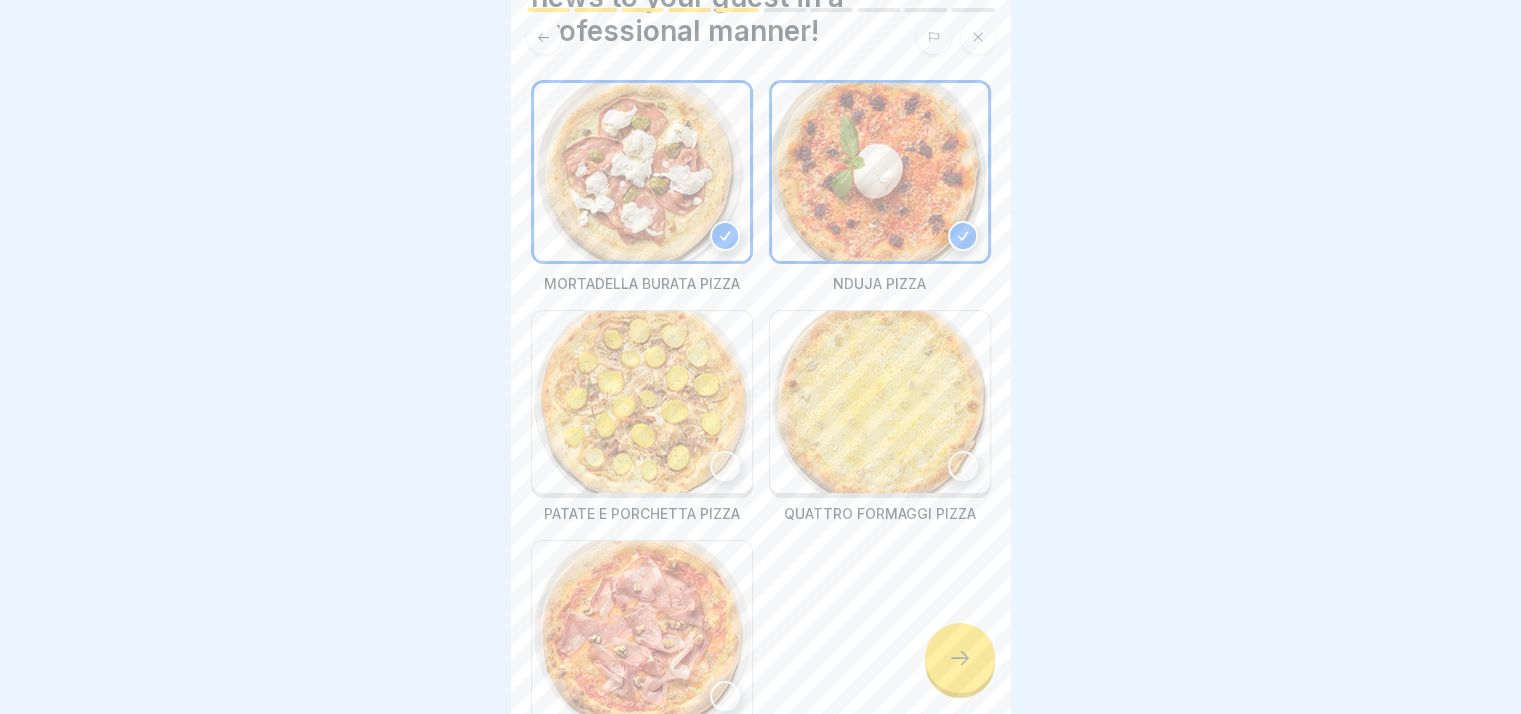 click at bounding box center [642, 402] 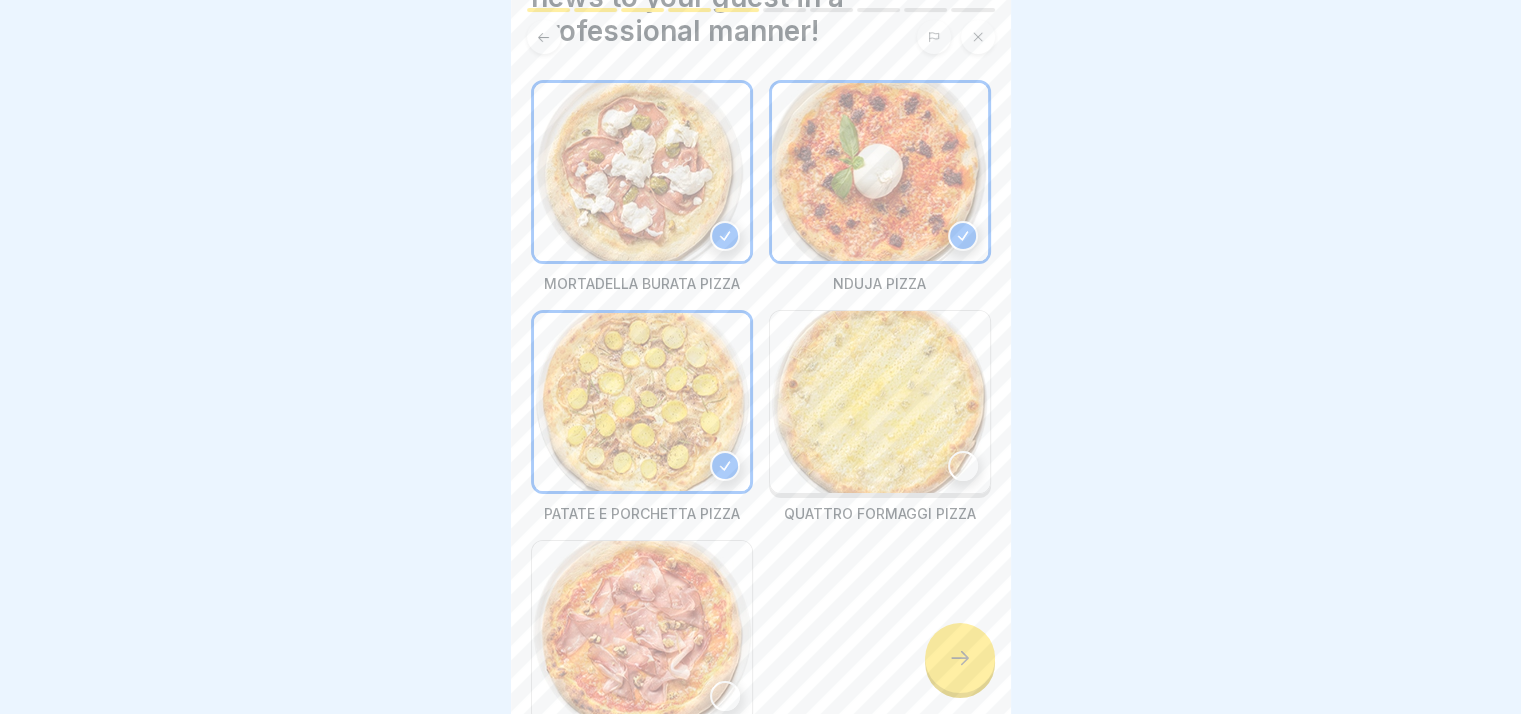 click at bounding box center (880, 402) 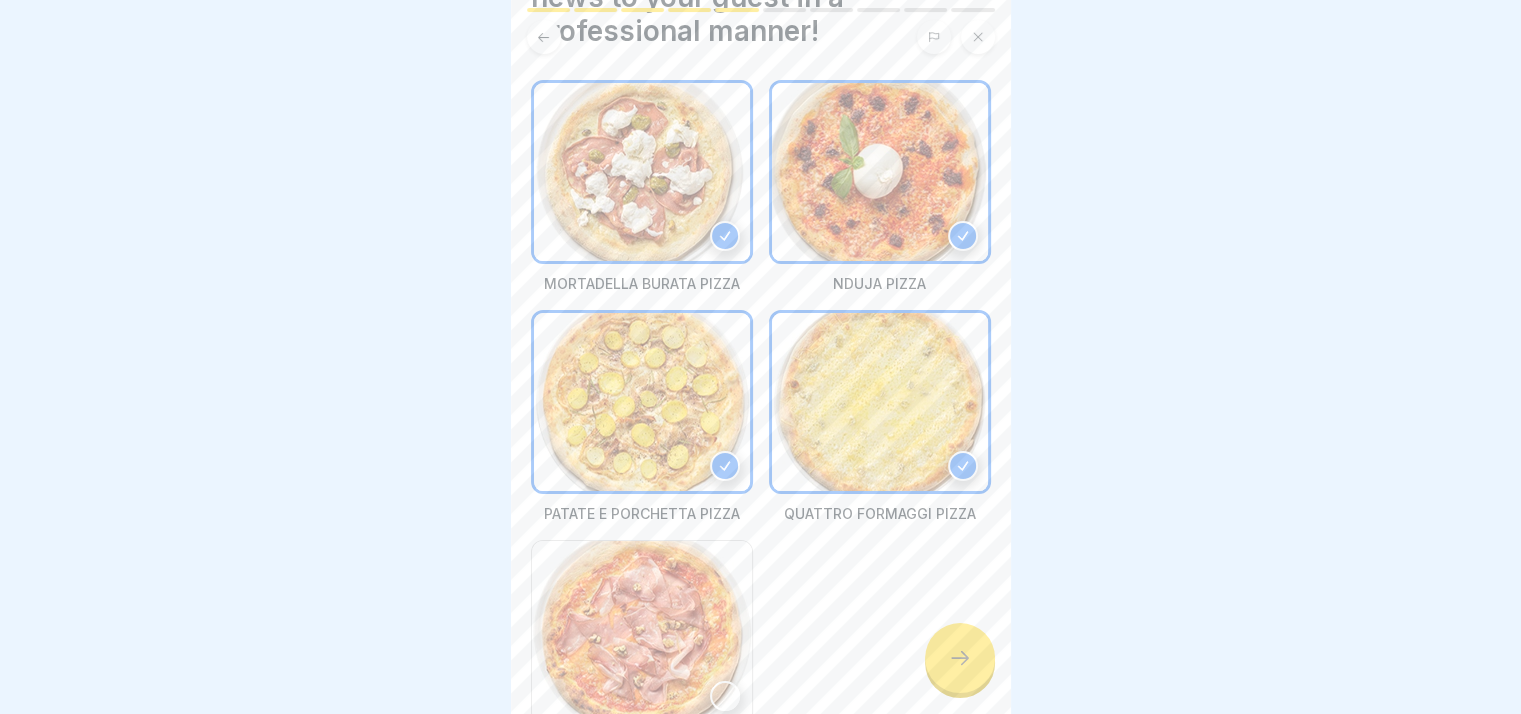 click at bounding box center [642, 632] 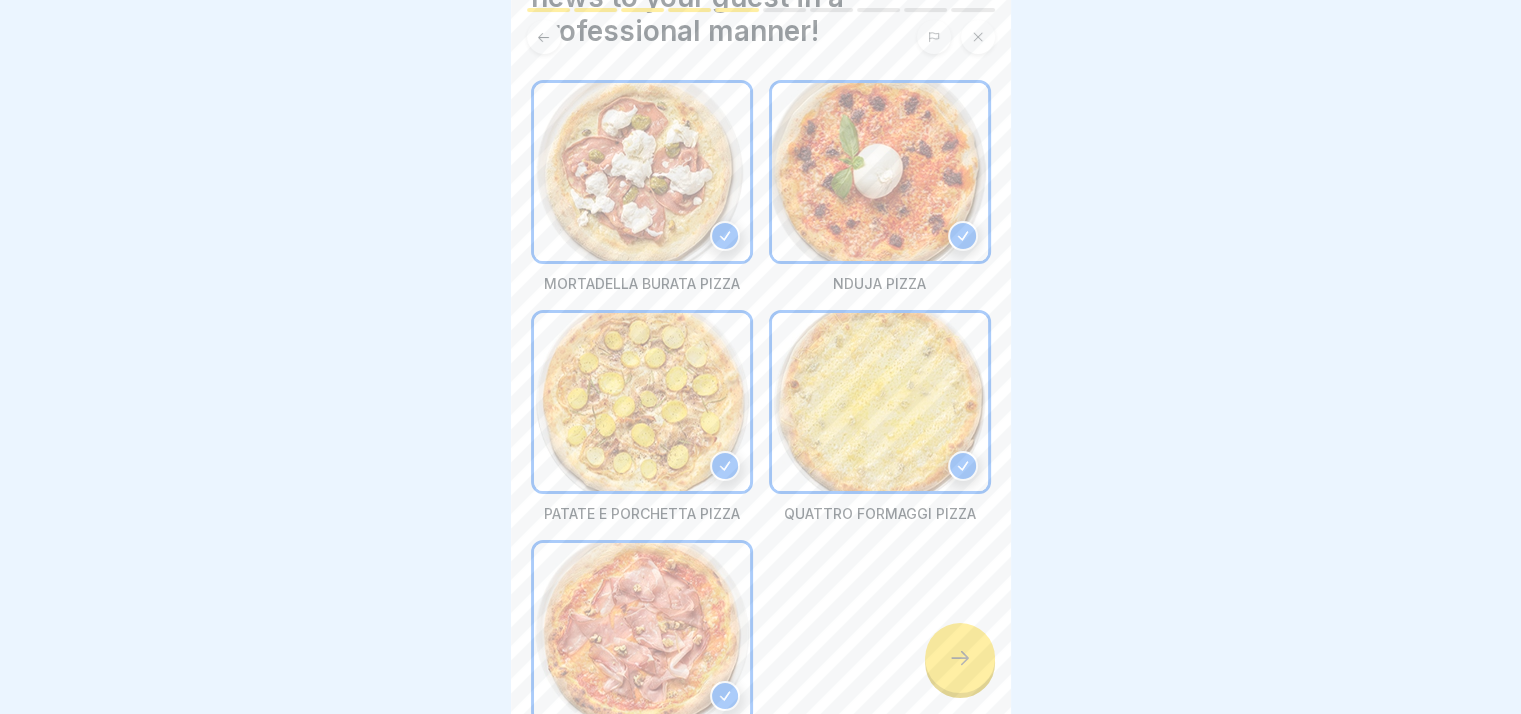 click at bounding box center [960, 658] 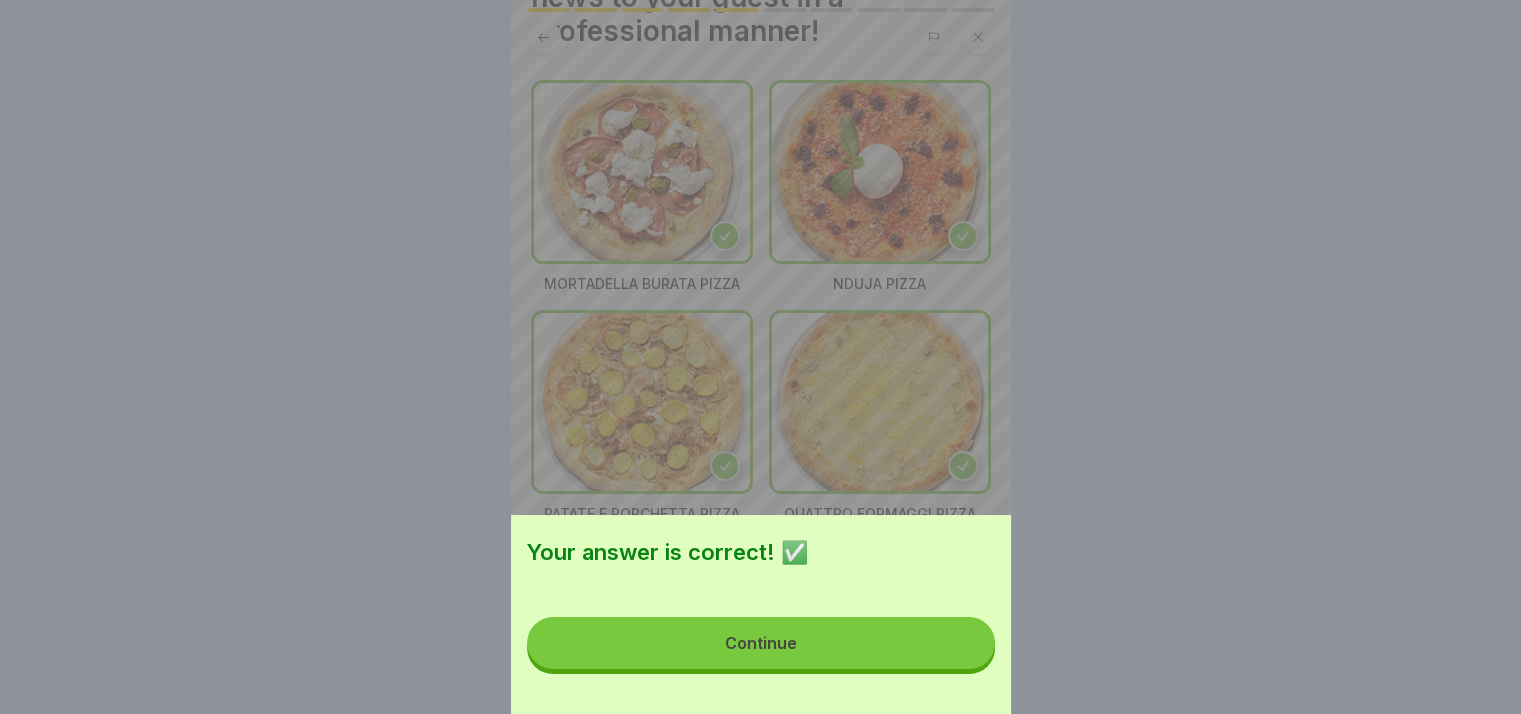 click on "Continue" at bounding box center (761, 643) 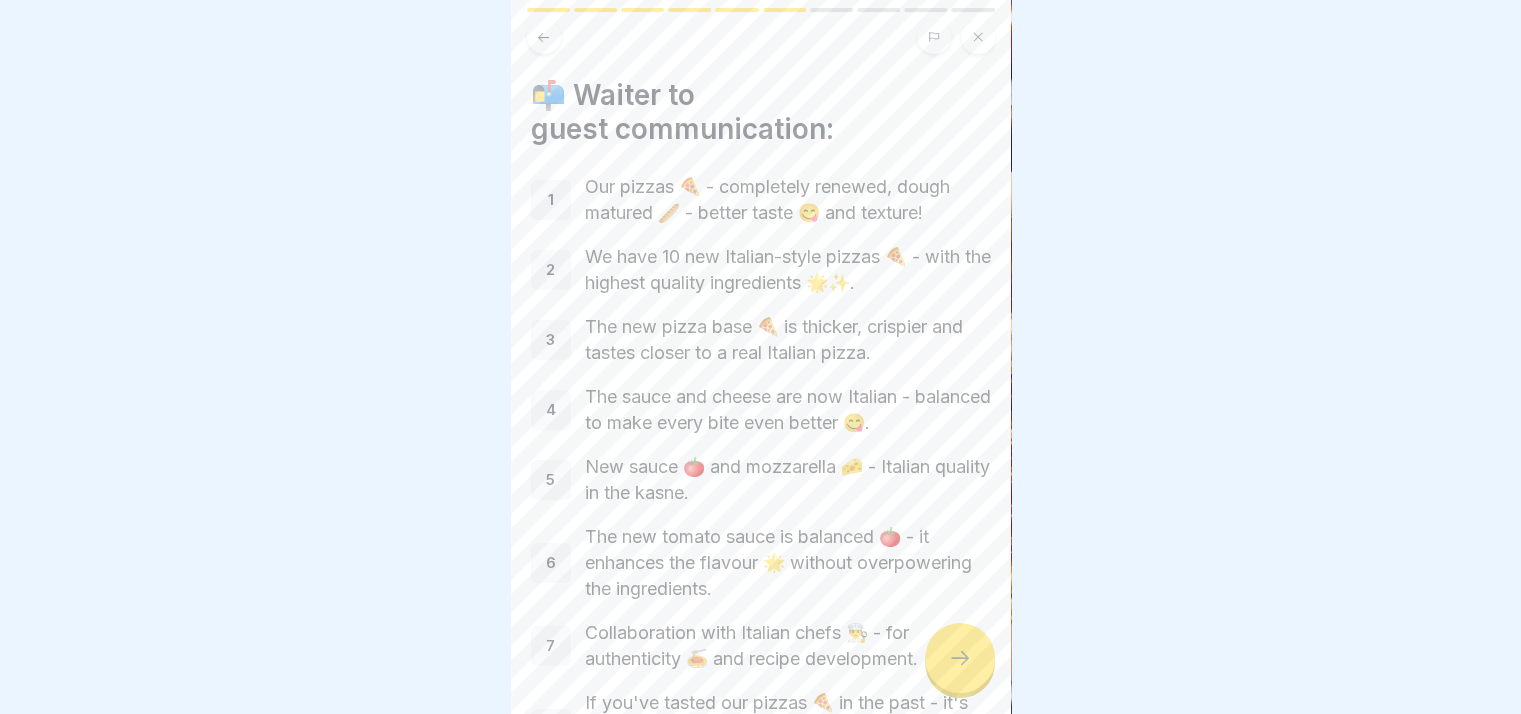 click at bounding box center (960, 658) 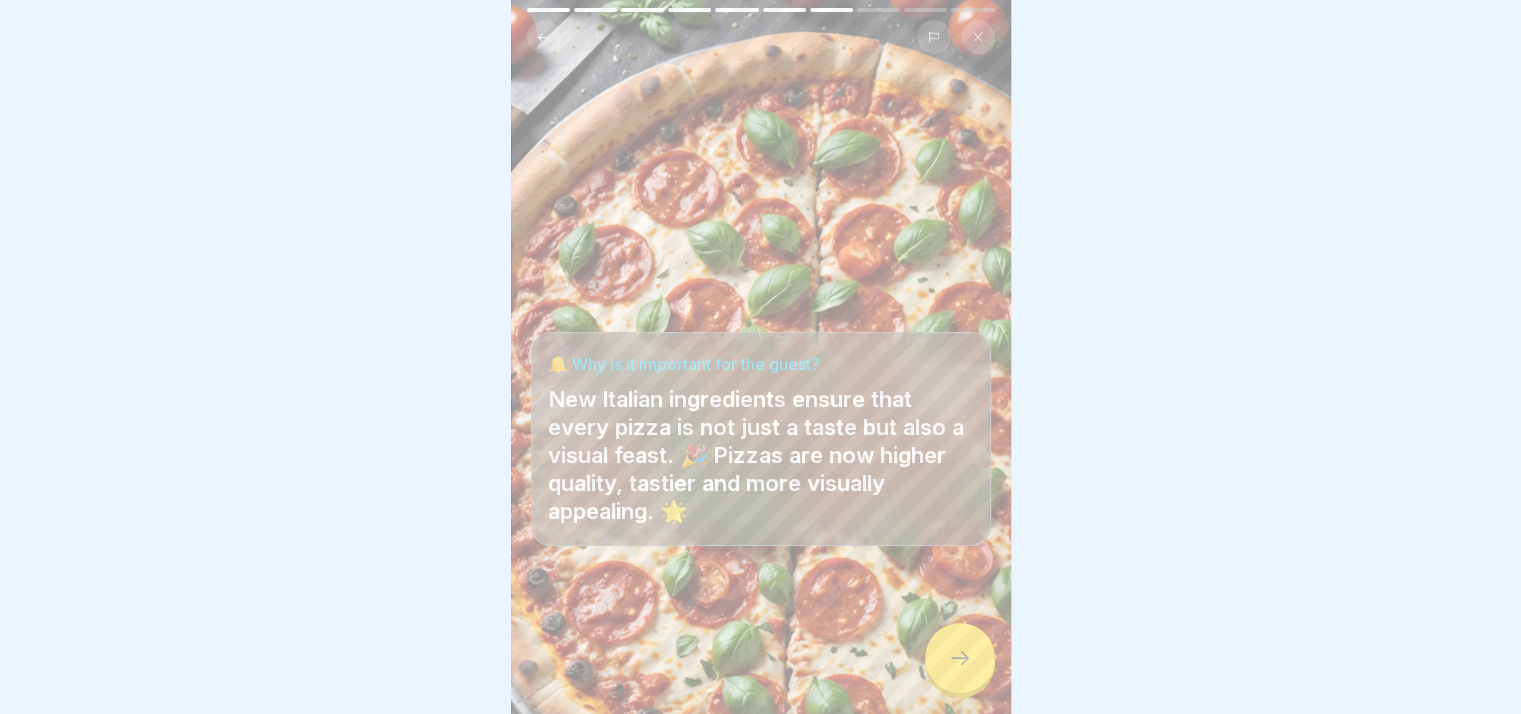click at bounding box center (960, 658) 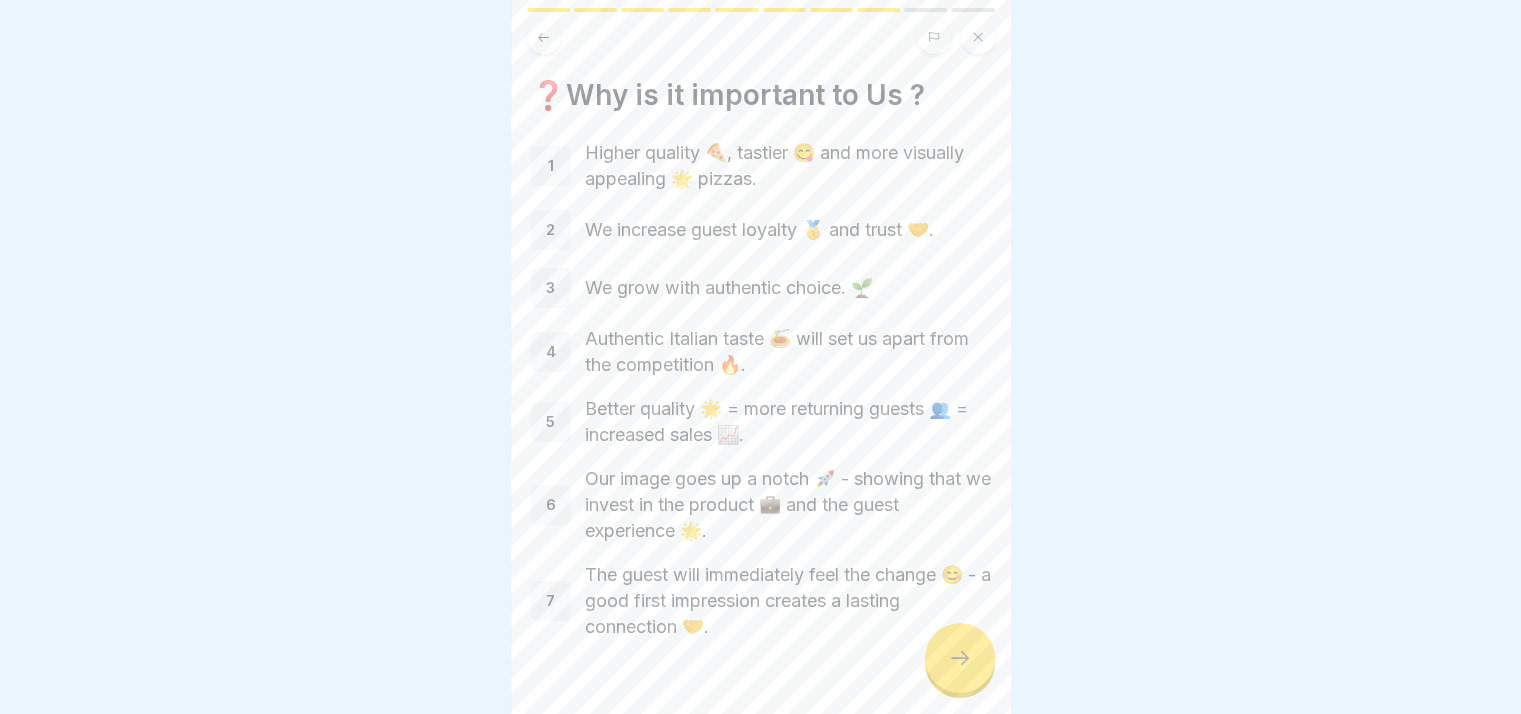 click at bounding box center [960, 658] 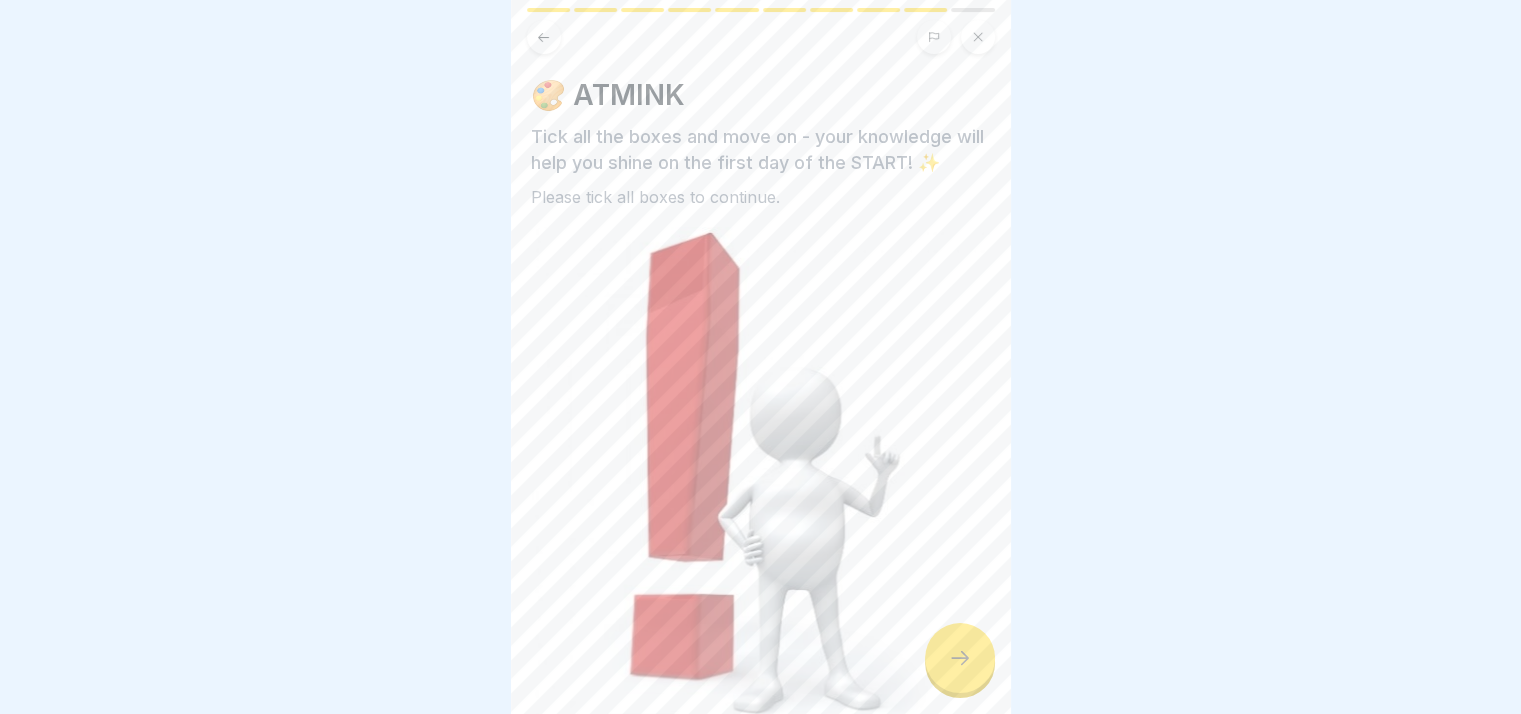 click at bounding box center [960, 658] 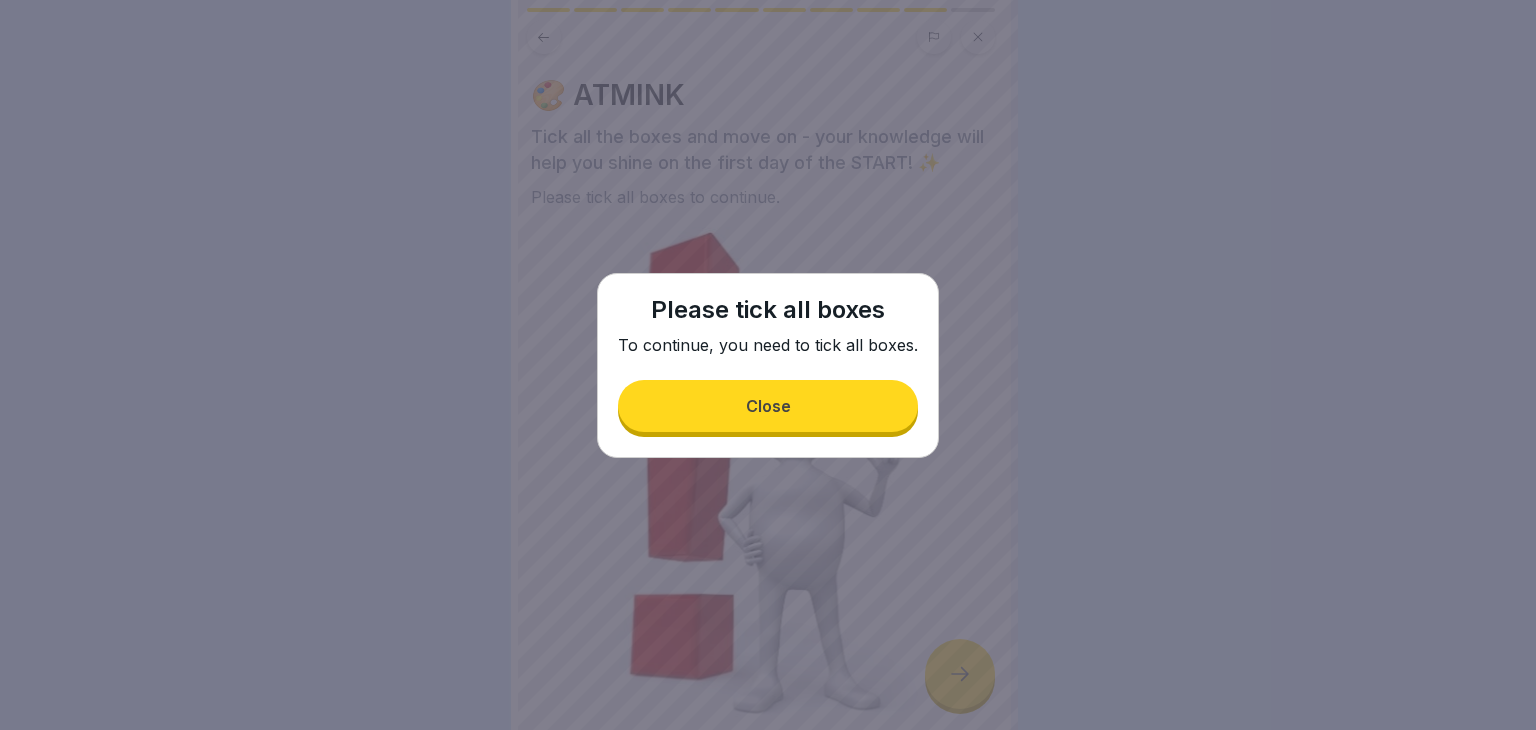 click on "Close" at bounding box center (768, 406) 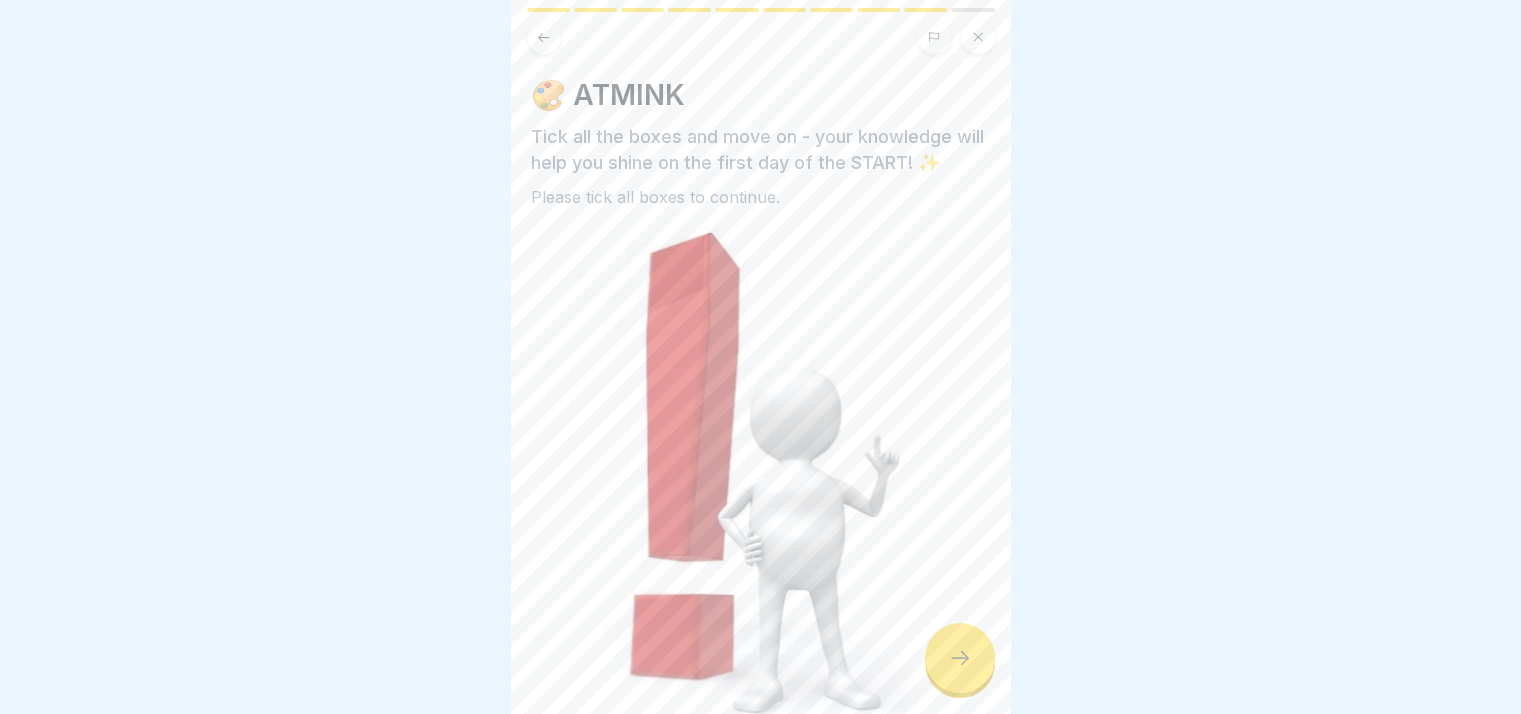 click at bounding box center (761, 476) 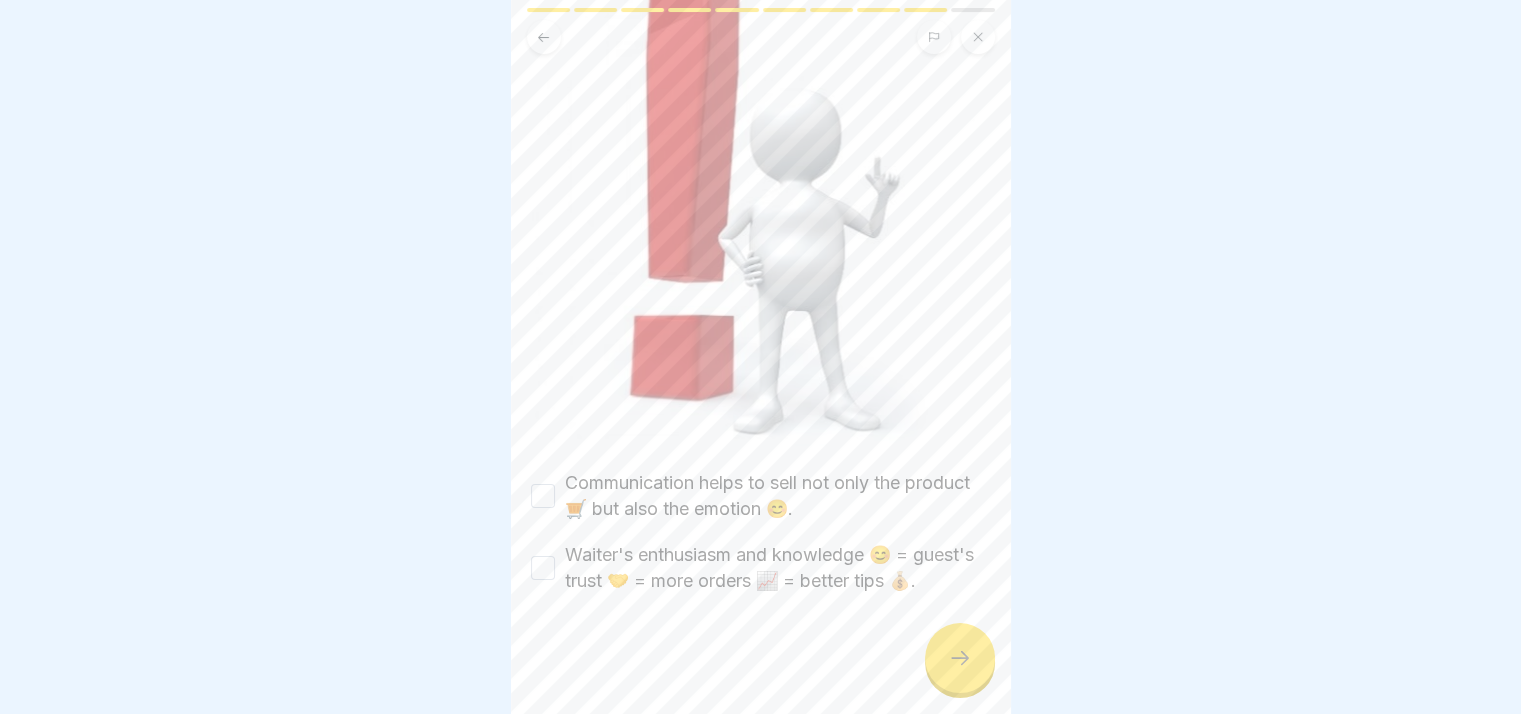 click on "🎨 ATMINK Tick all the boxes and move on - your knowledge will help you shine on the first day of the START! ✨ Please tick all boxes to continue. Communication helps to sell not only the product 🛒 but also the emotion 😊. Waiter's enthusiasm and knowledge 😊 = guest's trust 🤝 = more orders 📈 = better tips 💰." at bounding box center (761, 196) 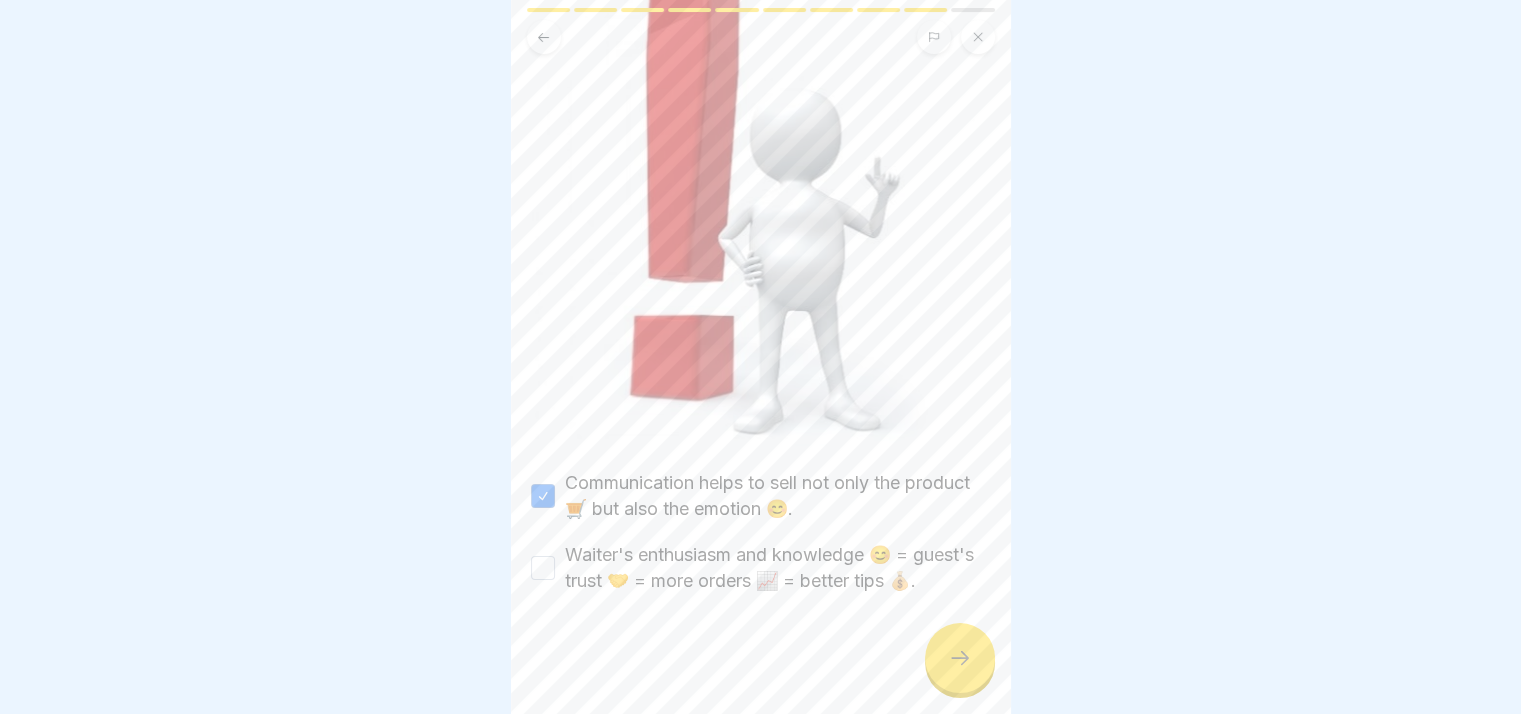 click on "Waiter's enthusiasm and knowledge 😊 = guest's trust 🤝 = more orders 📈 = better tips 💰." at bounding box center [778, 568] 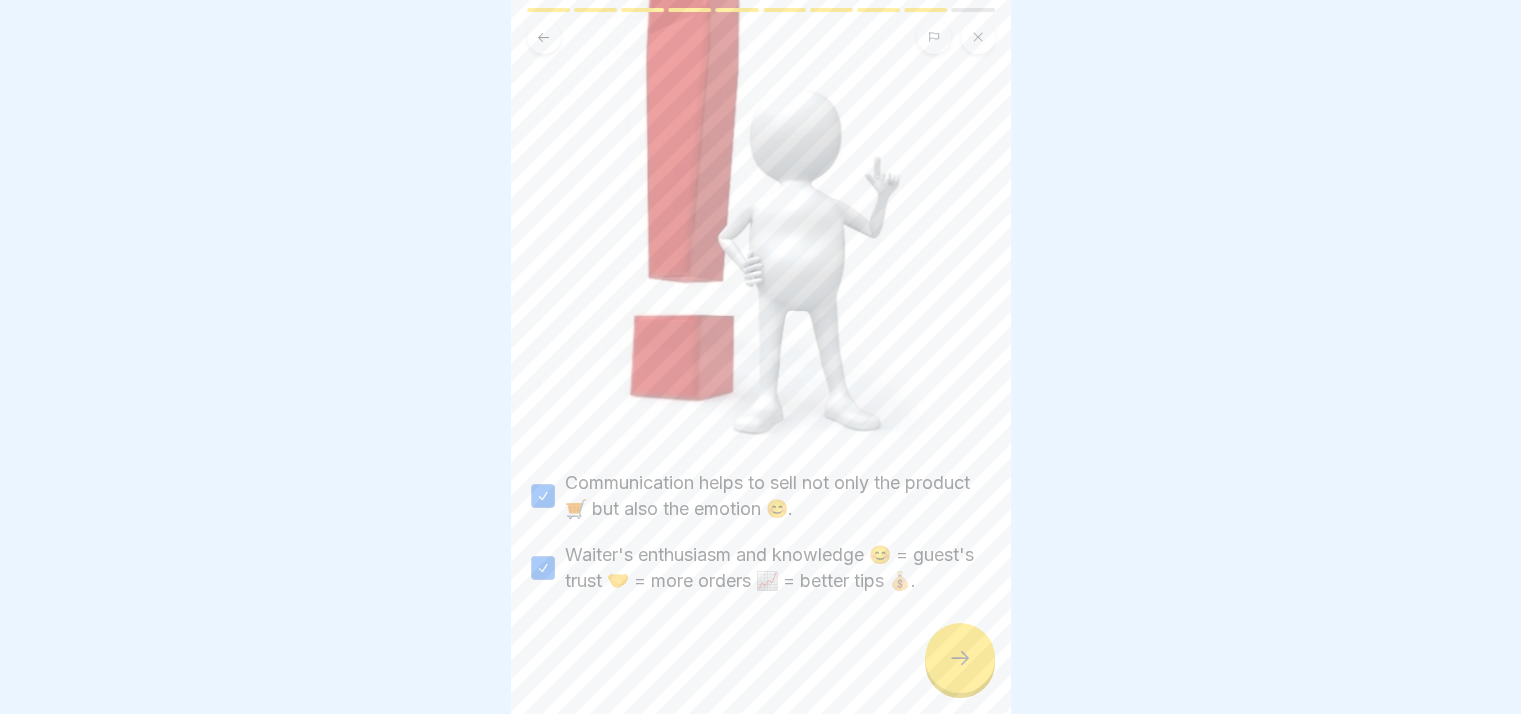 click at bounding box center [960, 658] 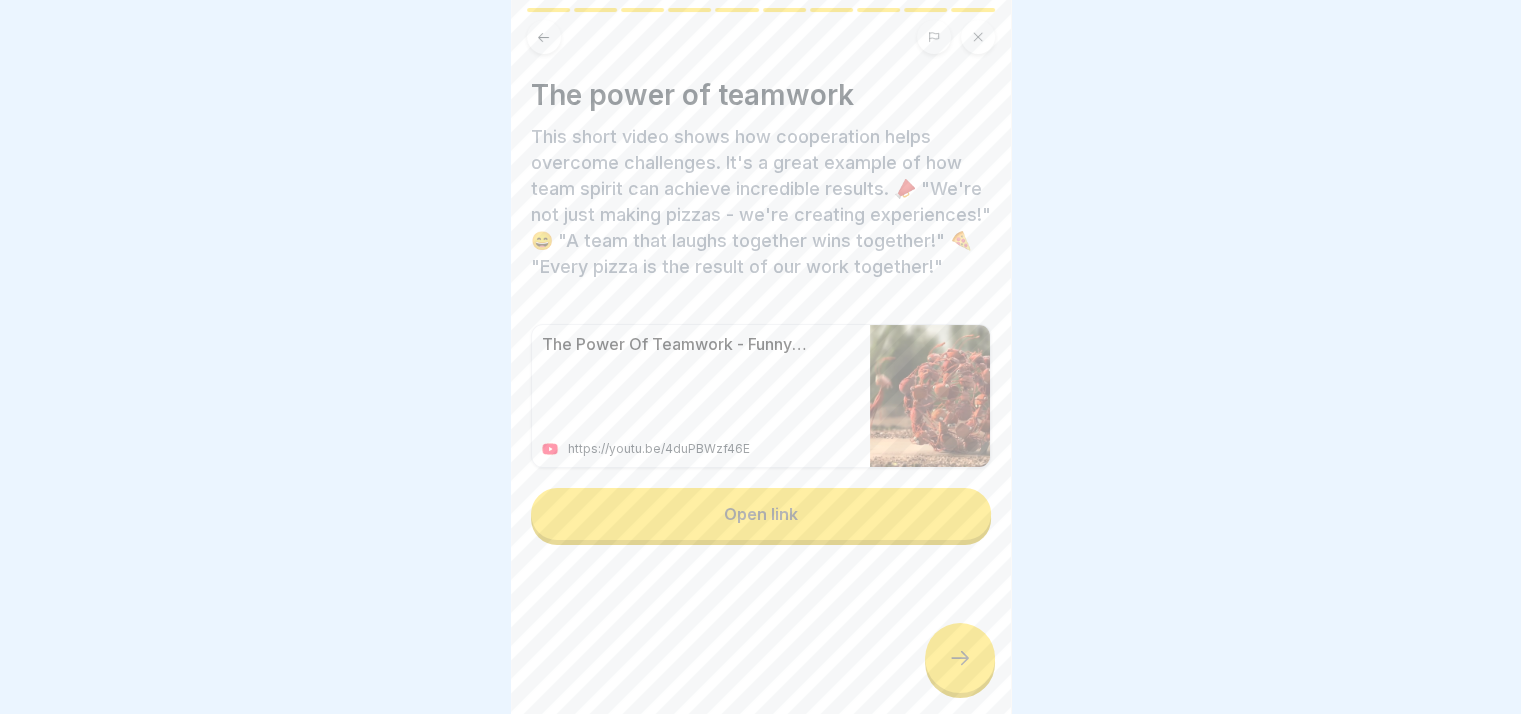 click on "Open link" at bounding box center (761, 514) 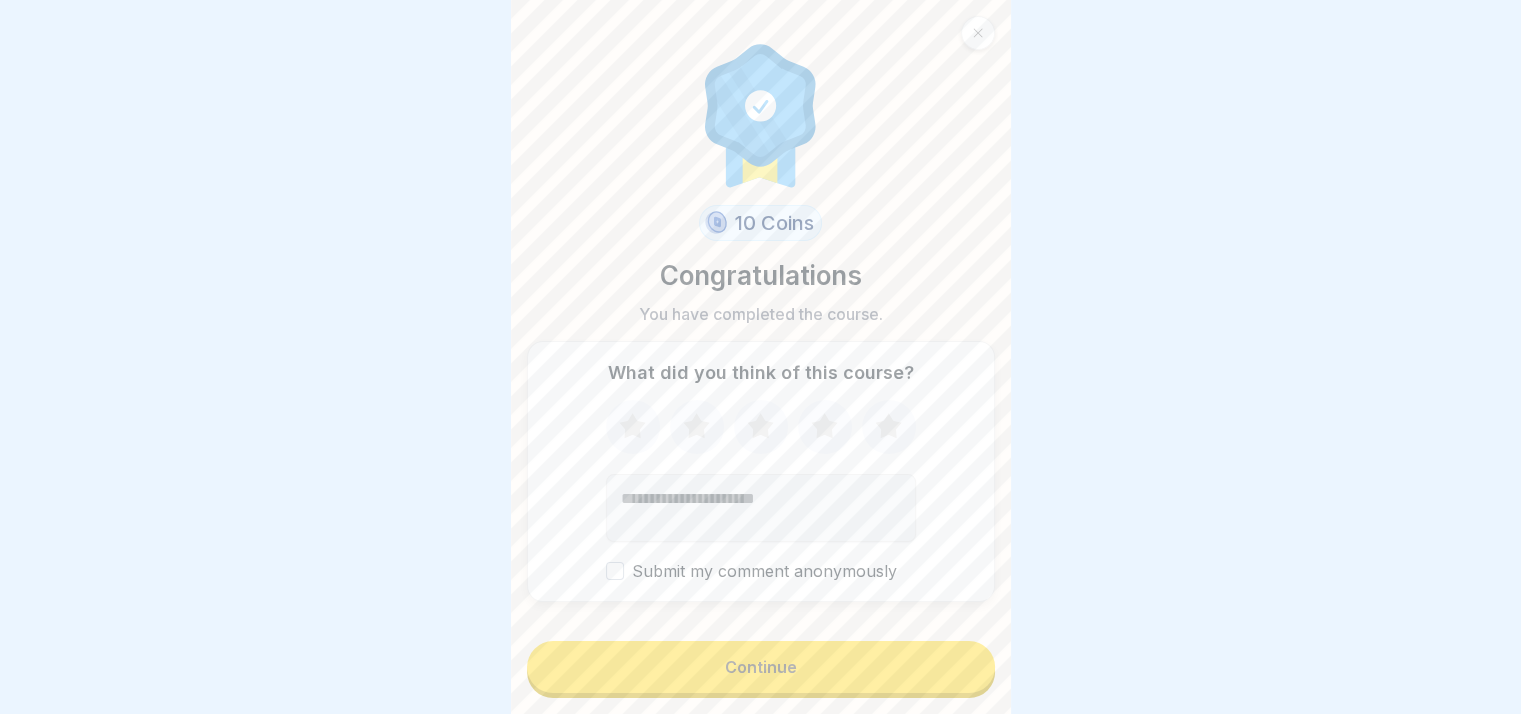 click on "Continue" at bounding box center (761, 667) 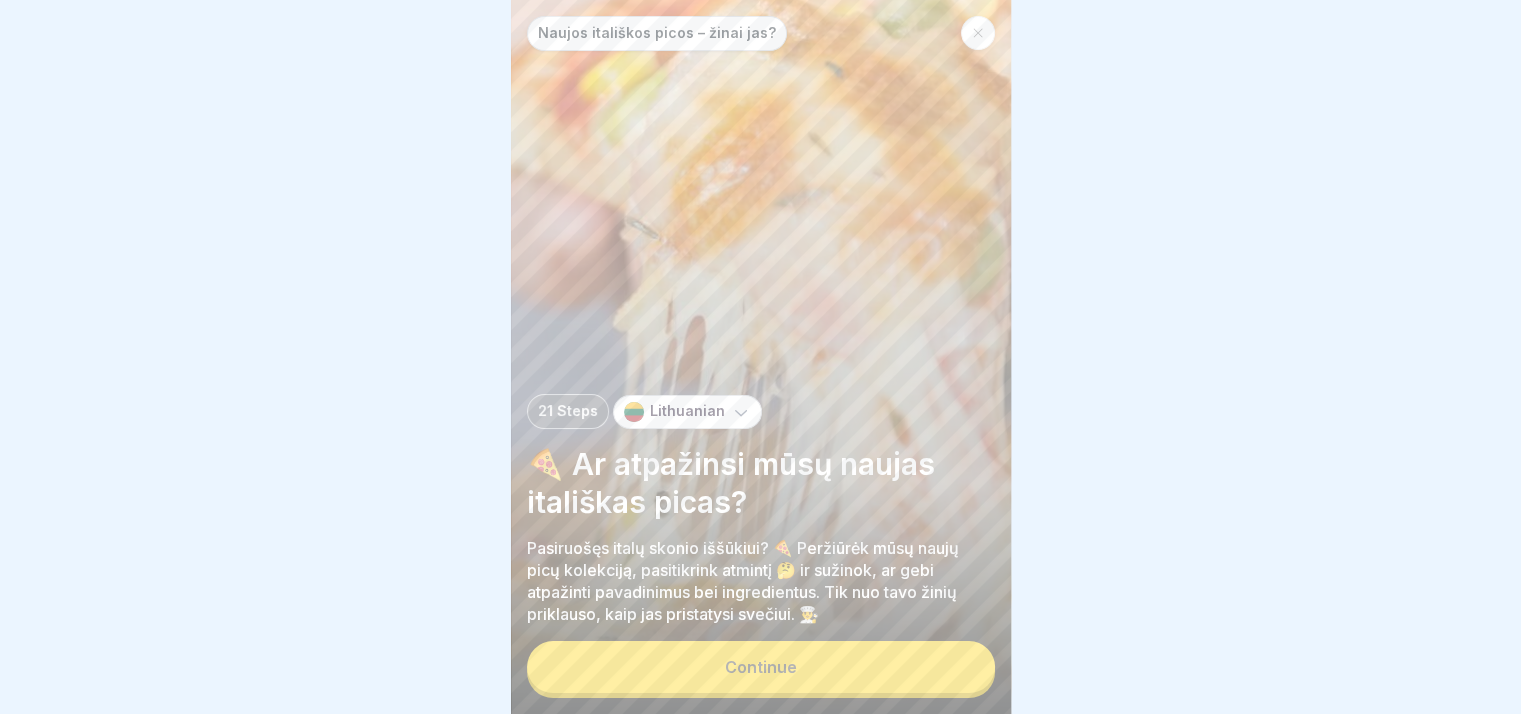 click on "Continue" at bounding box center (761, 667) 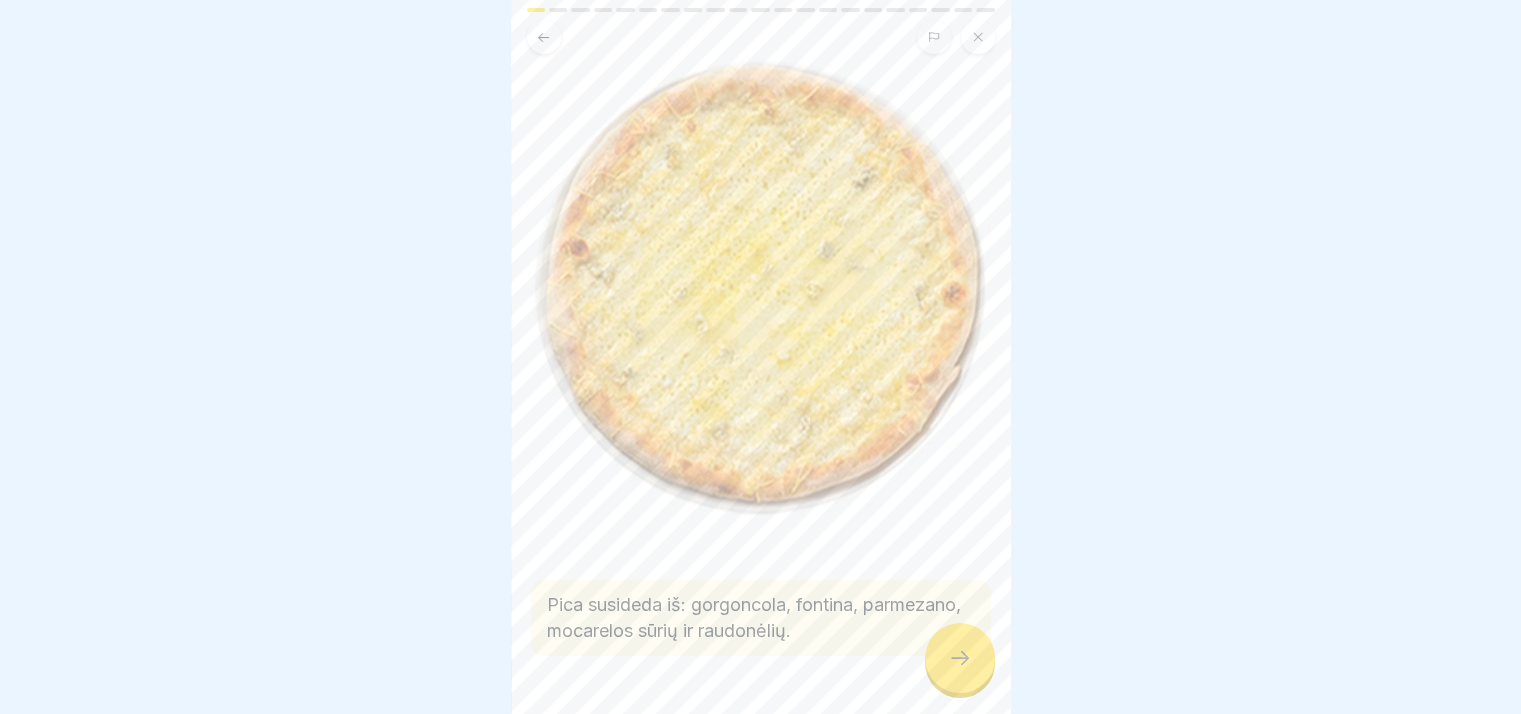 scroll, scrollTop: 286, scrollLeft: 0, axis: vertical 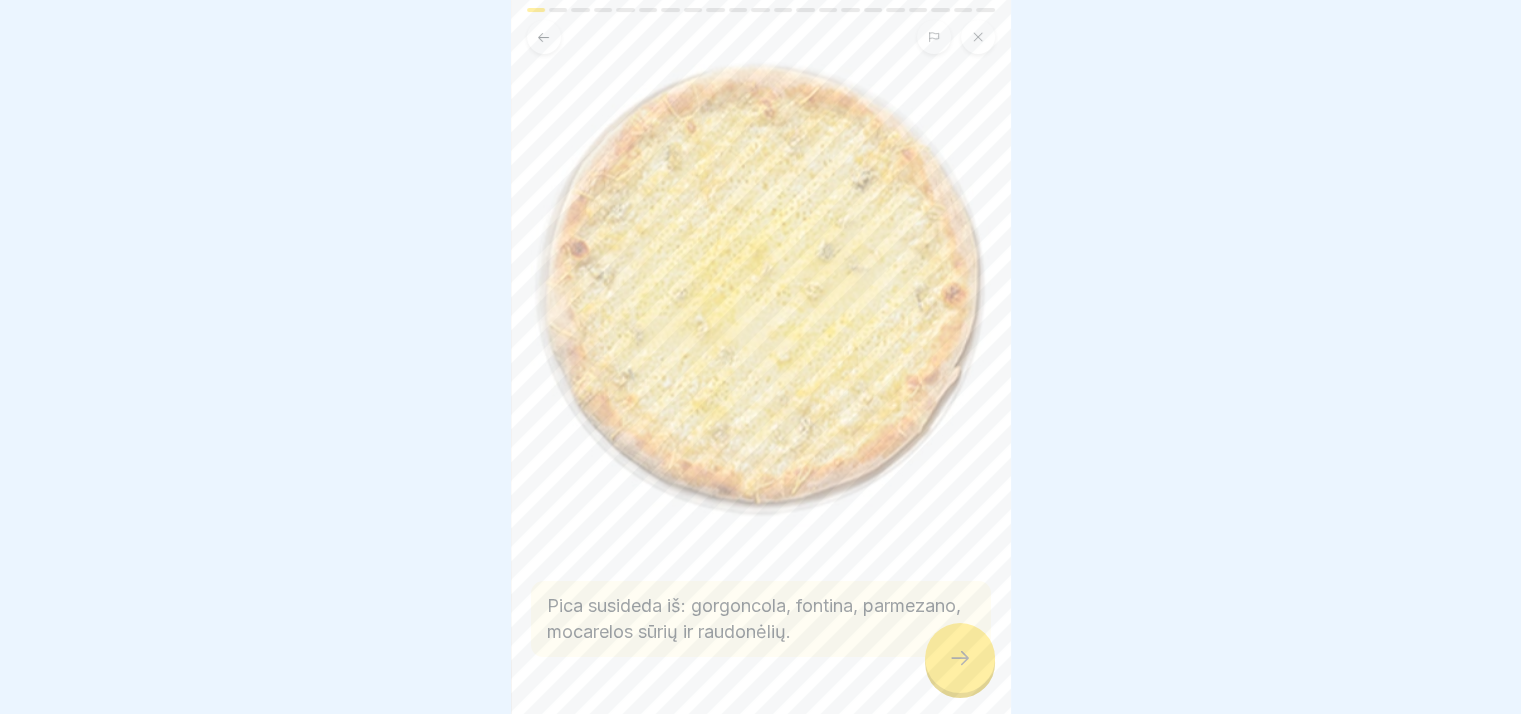 click 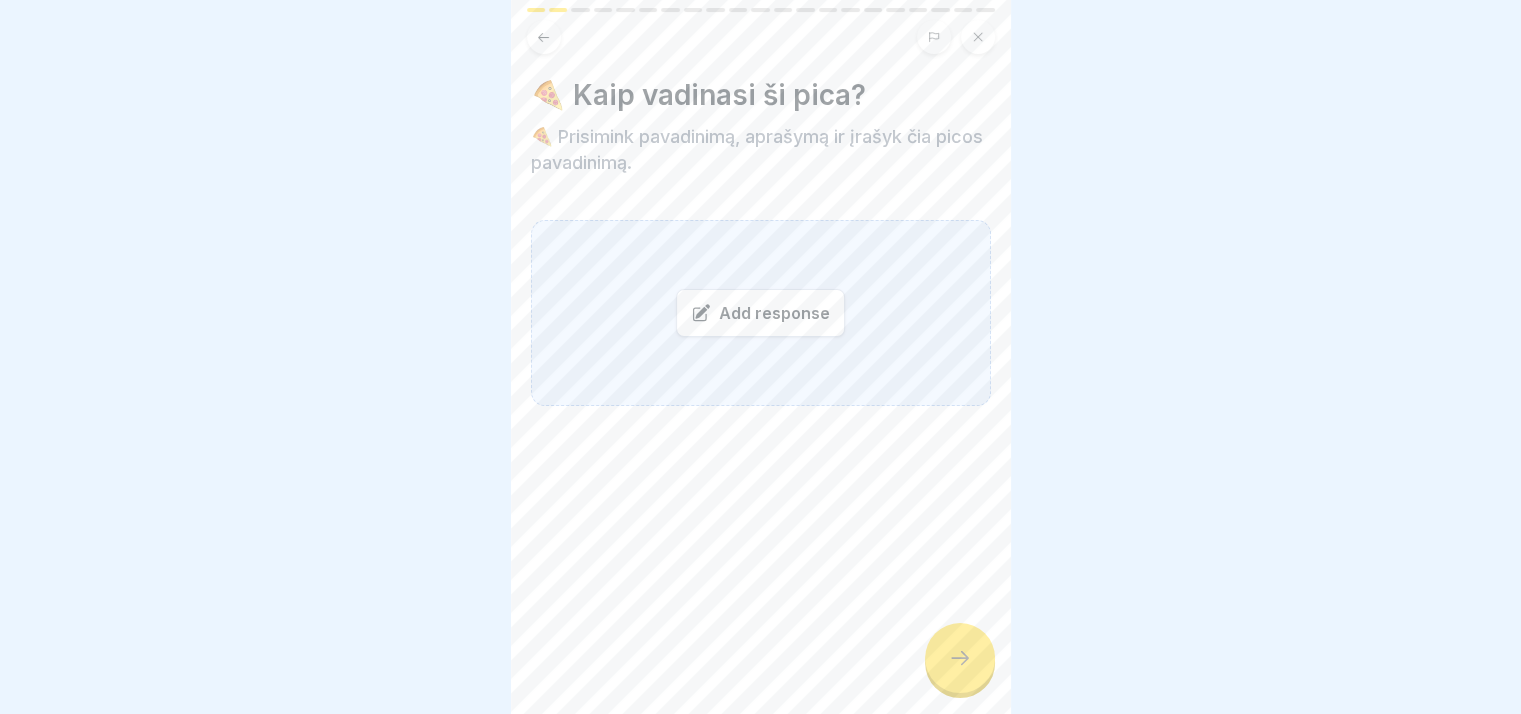 click on "Add response" at bounding box center [760, 313] 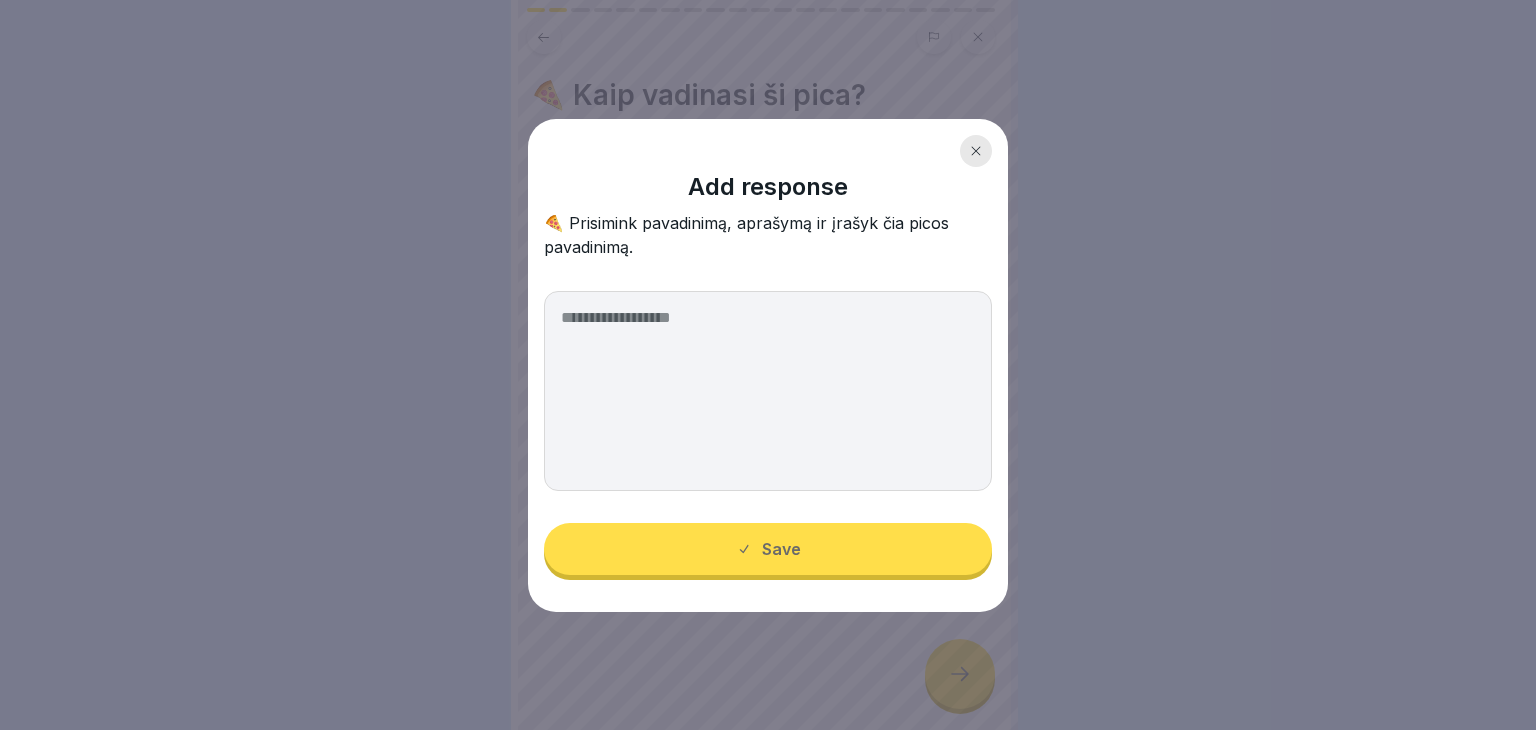 click at bounding box center [768, 391] 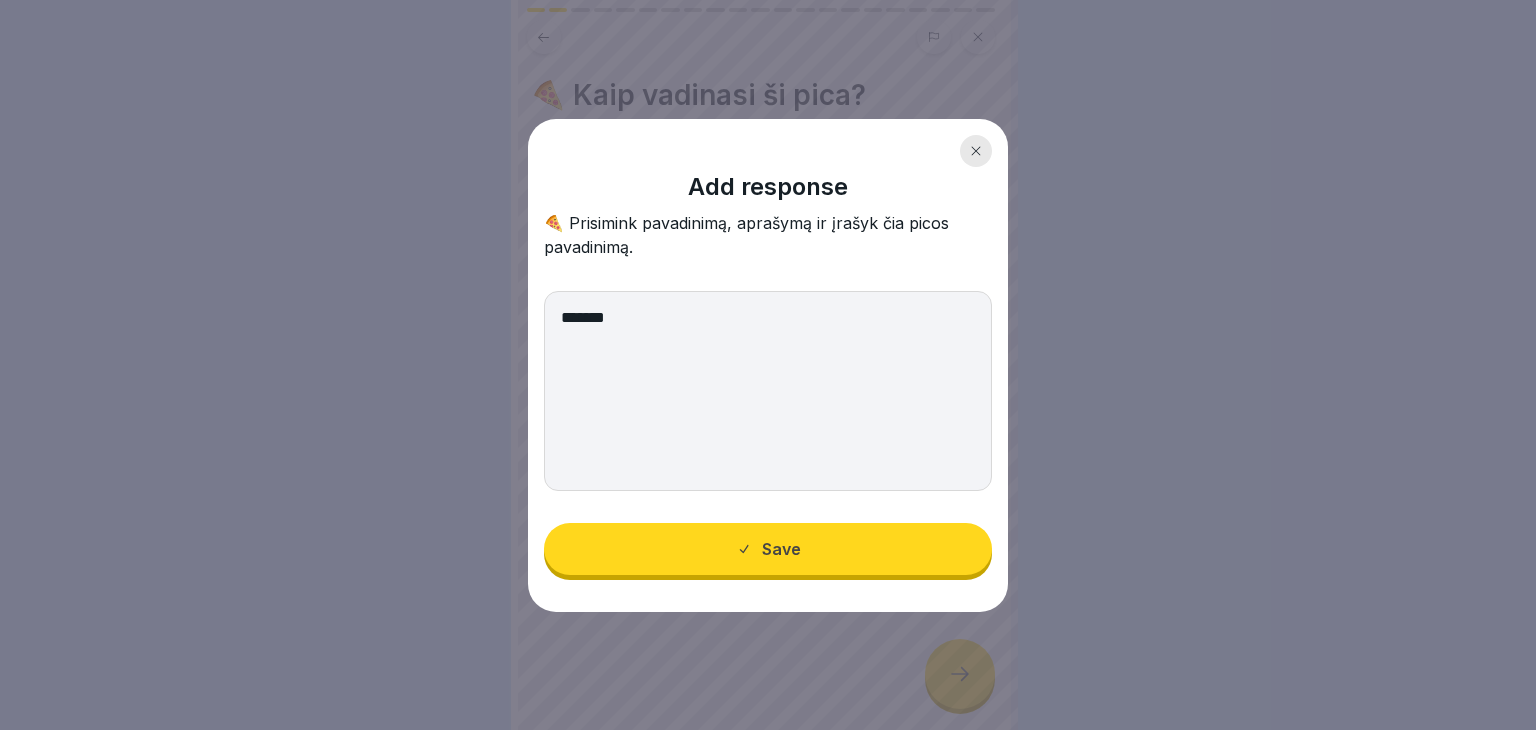 type on "******" 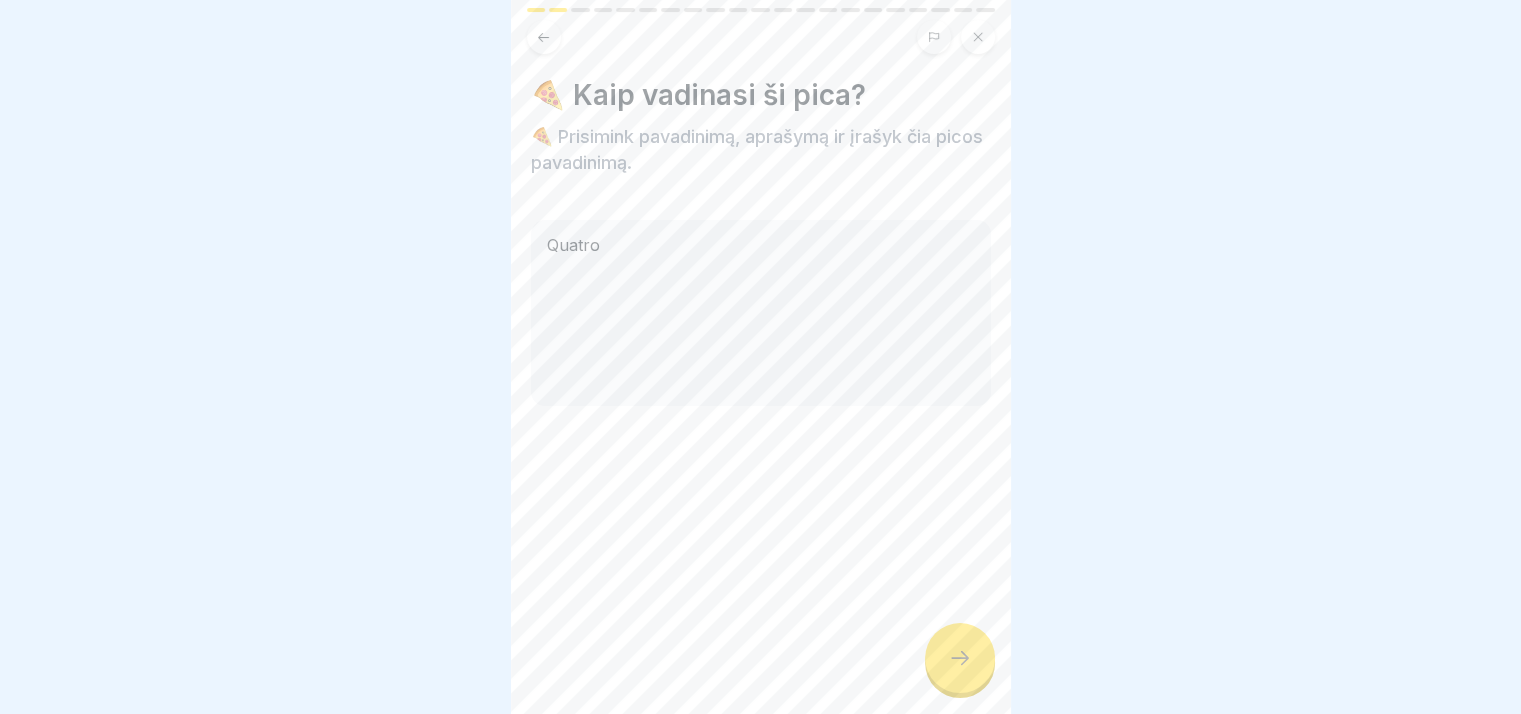 click on "Naujos itališkos picos – žinai jas? 21 Steps Lithuanian 🍕 Ar atpažinsi mūsų naujas itališkas picas? Pasiruošęs italų skonio iššūkiui? 🍕 Peržiūrėk mūsų naujų picų kolekciją, pasitikrink atmintį 🤔 ir sužinok, ar gebi atpažinti pavadinimus bei ingredientus. Tik nuo tavo žinių priklauso, kaip jas pristatysi svečiui. 👨‍🍳 Continue Pažvelk į paveikslėlį ir perskaityk aprašymą – ar jau jauti tikrą itališką skonį? 😋 Atpažinai, kuri tai mūsų naujoji itališka pica, tada sekančioje skaidrėje įrašyk jos pavadinimą. 🍕 Pica susideda iš: gorgoncola, fontina, parmezano, mocarelos sūrių ir raudonėlių. 🍕 Kaip vadinasi ši pica? 🍕 Prisimink pavadinimą, aprašymą ir įrašyk čia picos pavadinimą. Quatro  Pažvelk į paveikslėlį ir perskaityk aprašymą – ar jau atpažįsti šį itališką skonį? 😊 Jei supratai, kuri tai mūsų naujoji pica, kitoje skaidrėje įrašyk pavadinimą! 🍕 Koks šios picos pavadinimas? Add response 10 Coins" at bounding box center (761, 357) 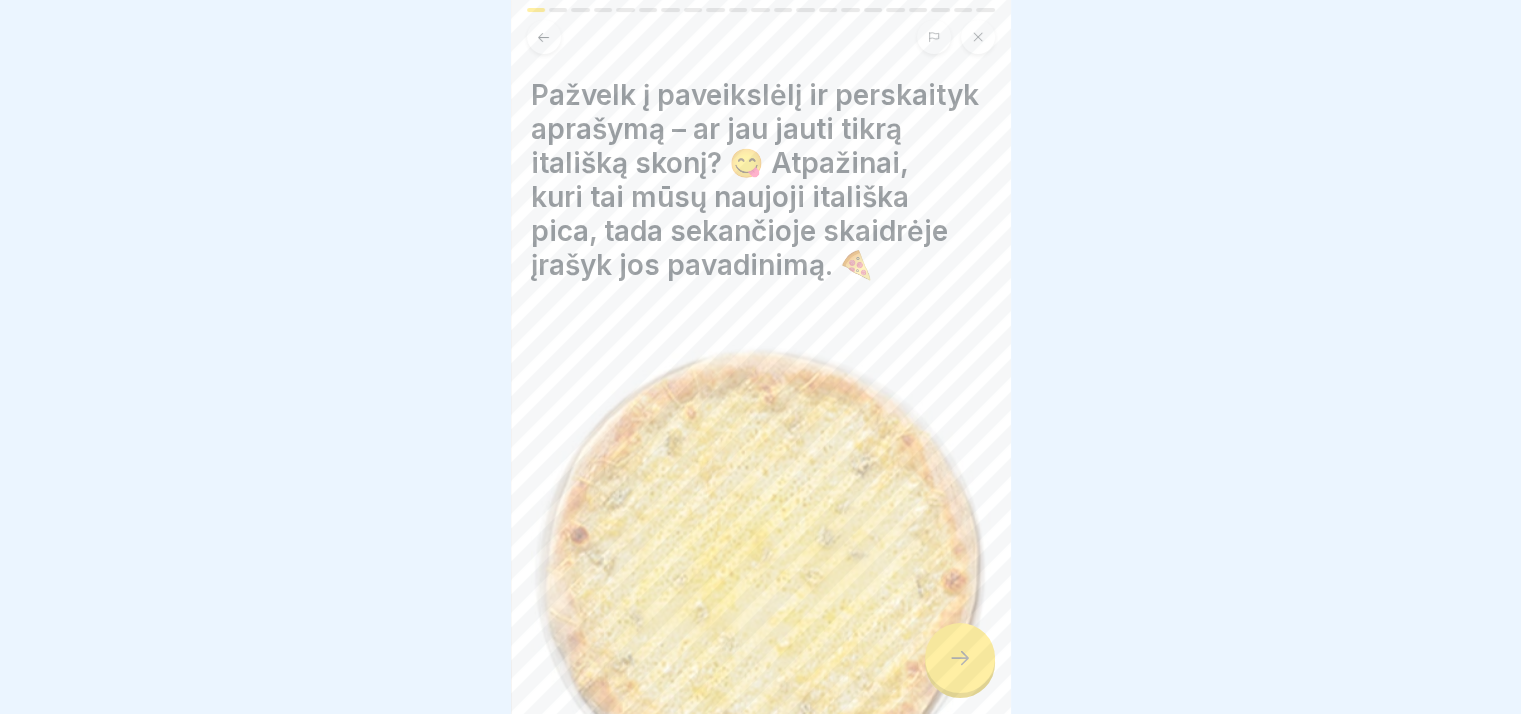 scroll, scrollTop: 3, scrollLeft: 0, axis: vertical 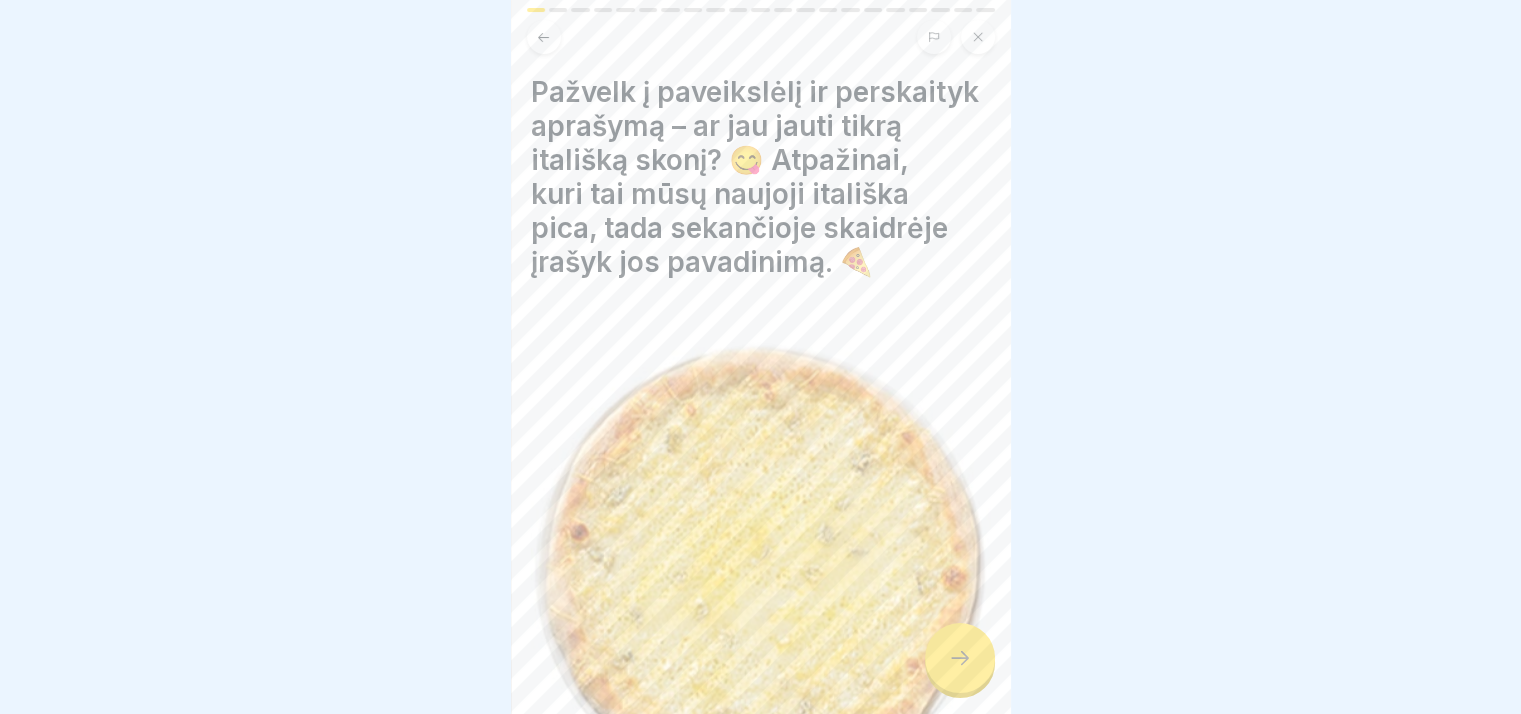 click 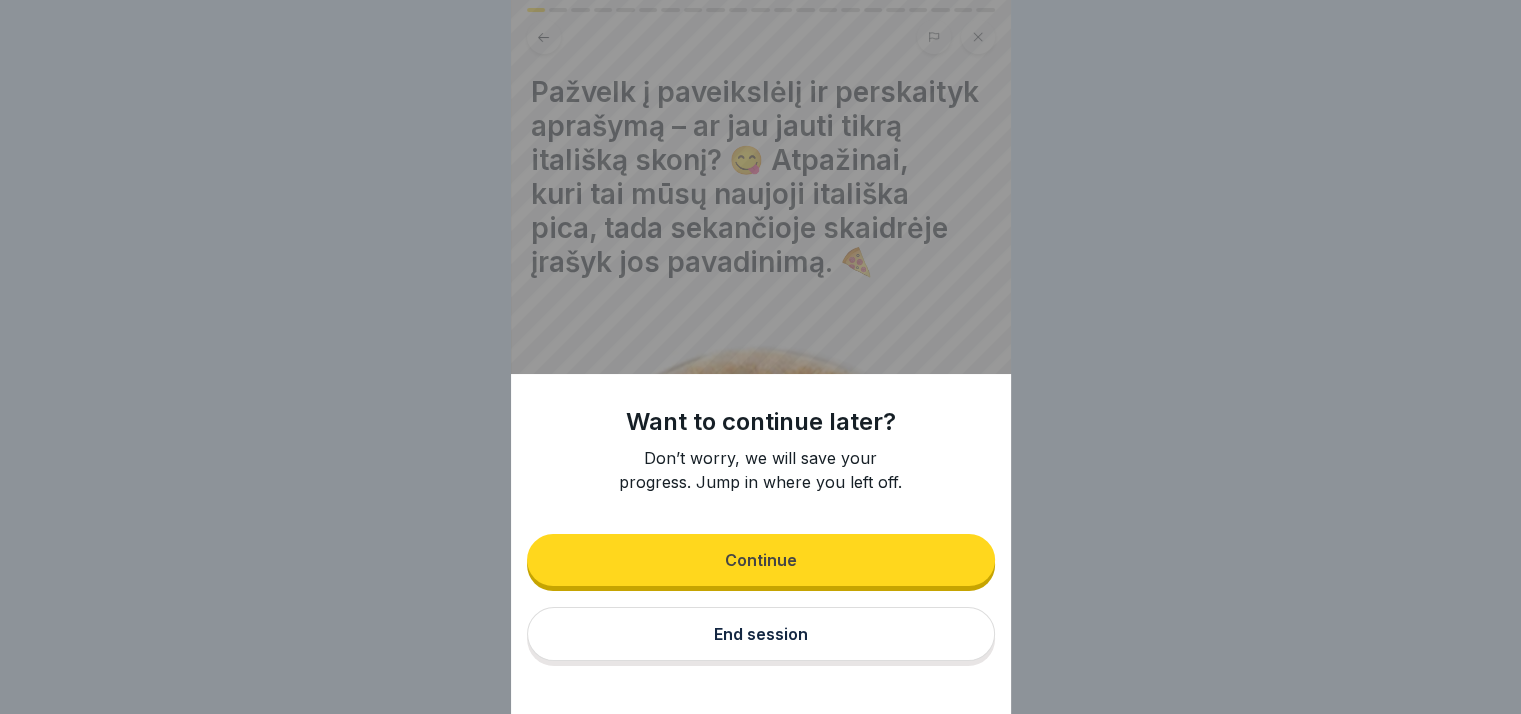 click on "End session" at bounding box center [761, 634] 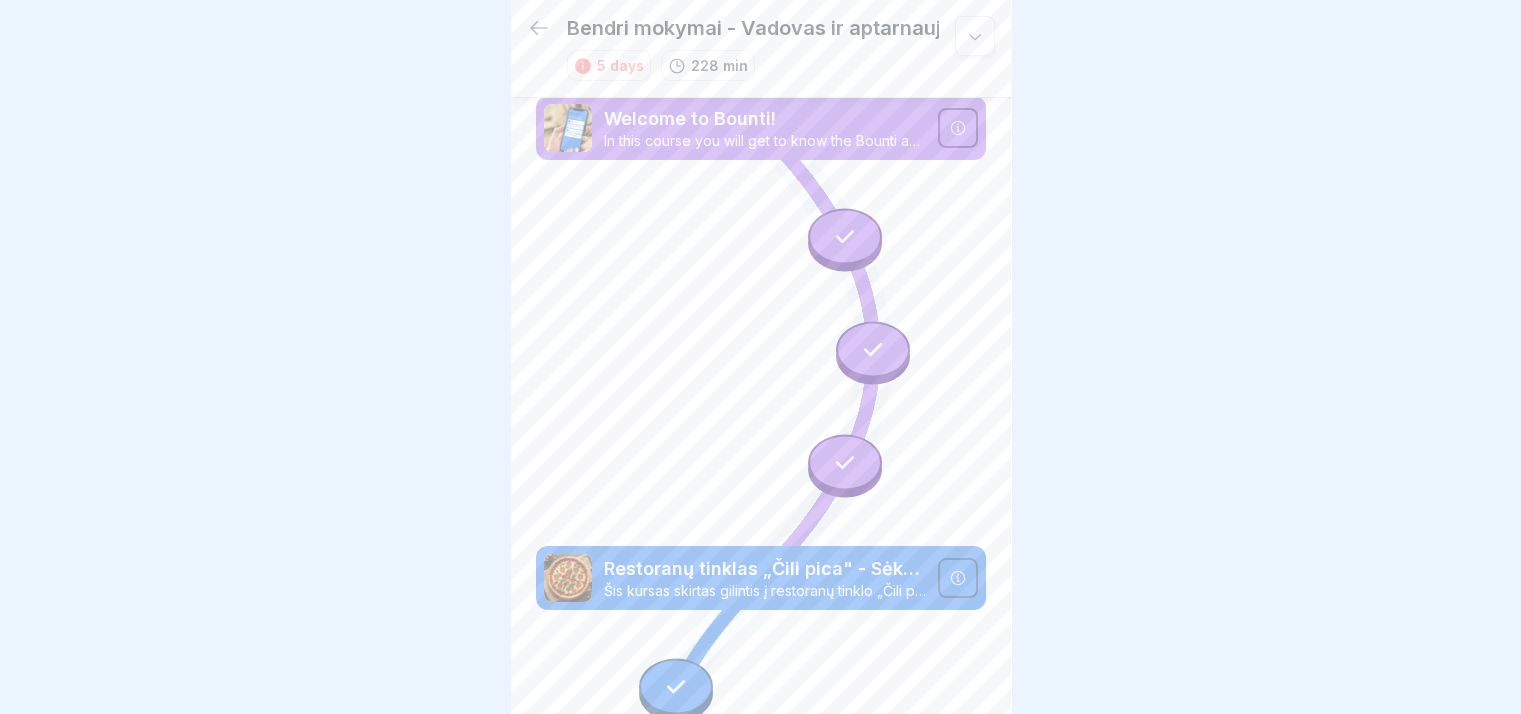 scroll, scrollTop: 7, scrollLeft: 0, axis: vertical 